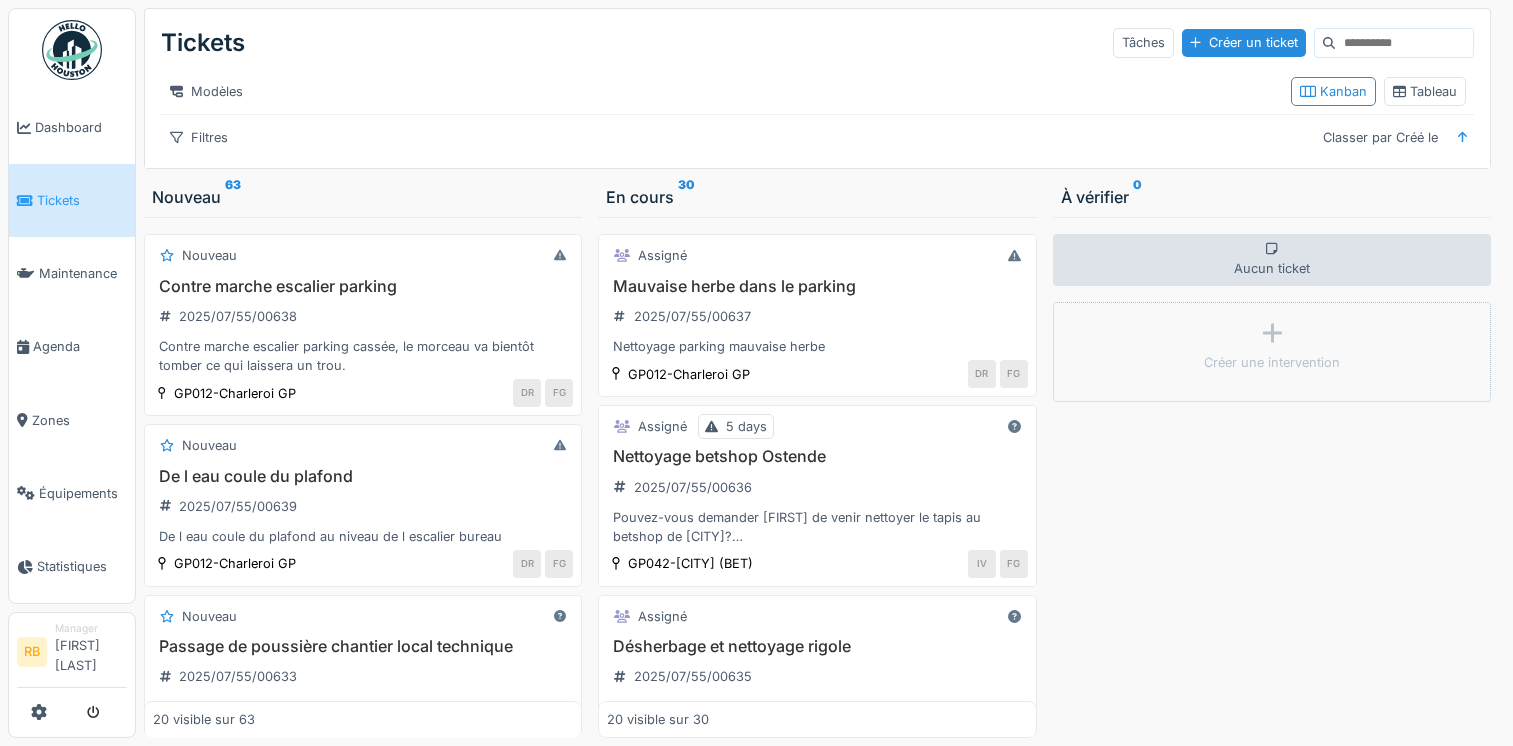 scroll, scrollTop: 0, scrollLeft: 0, axis: both 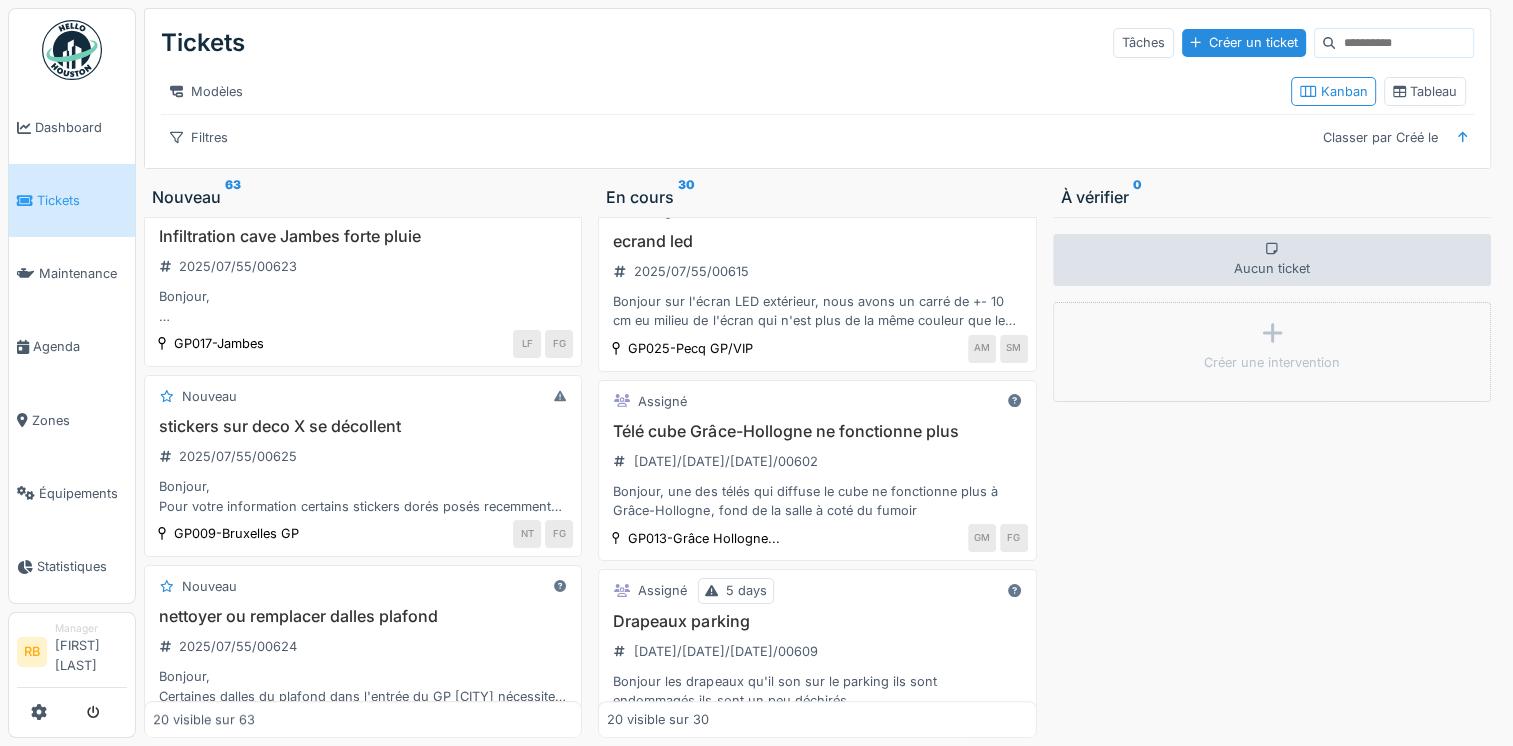 click on "stickers sur deco X se décollent" at bounding box center [363, 426] 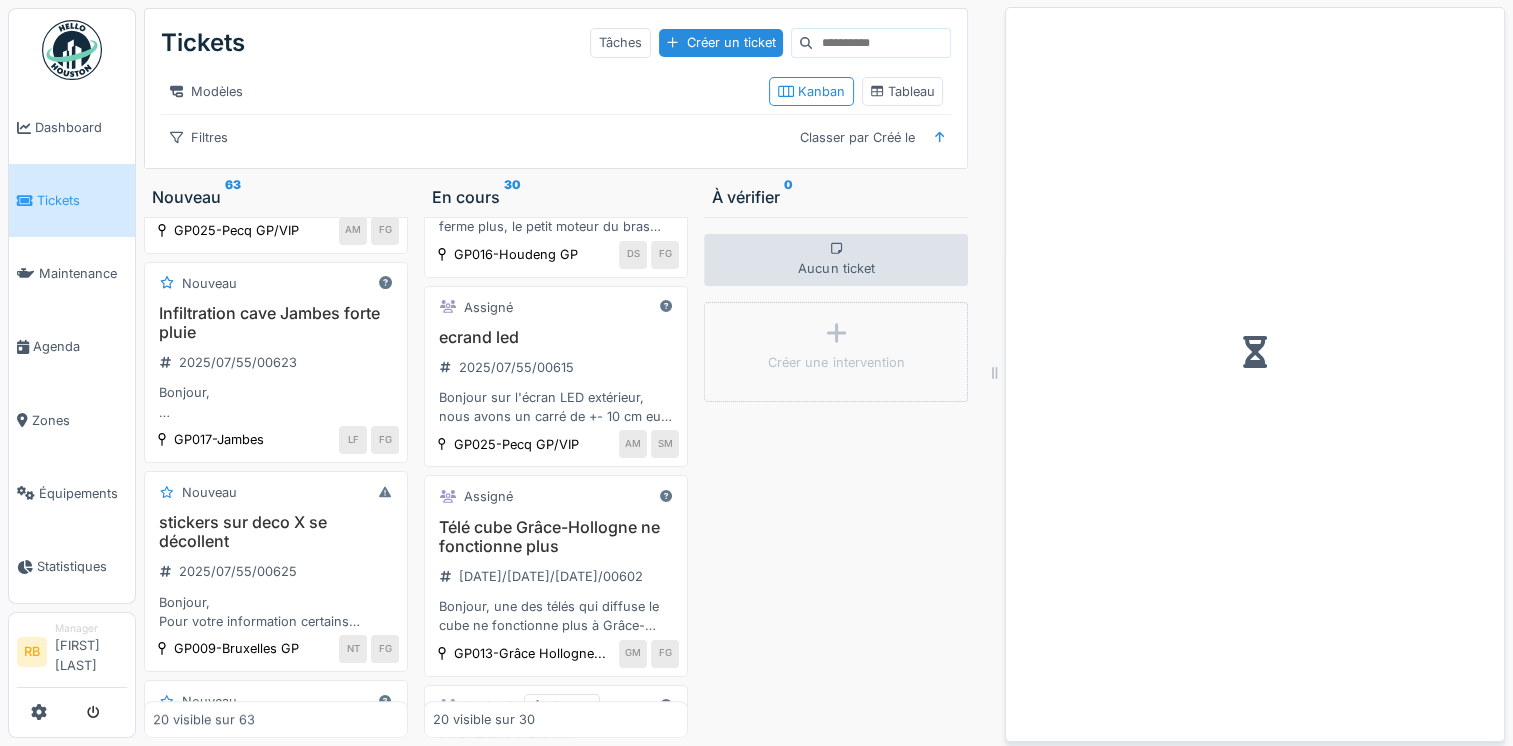 scroll, scrollTop: 1110, scrollLeft: 0, axis: vertical 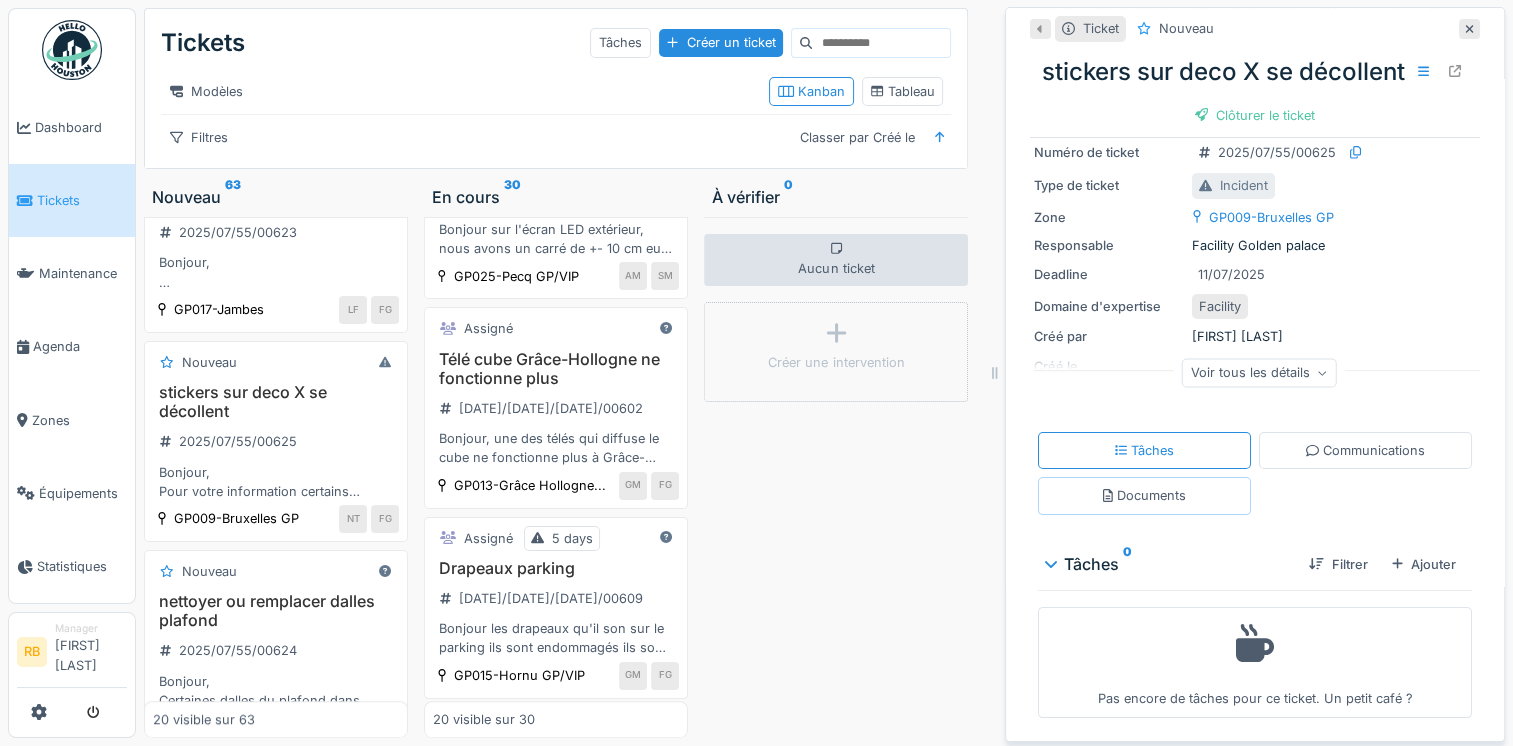 click on "Documents" at bounding box center (1144, 495) 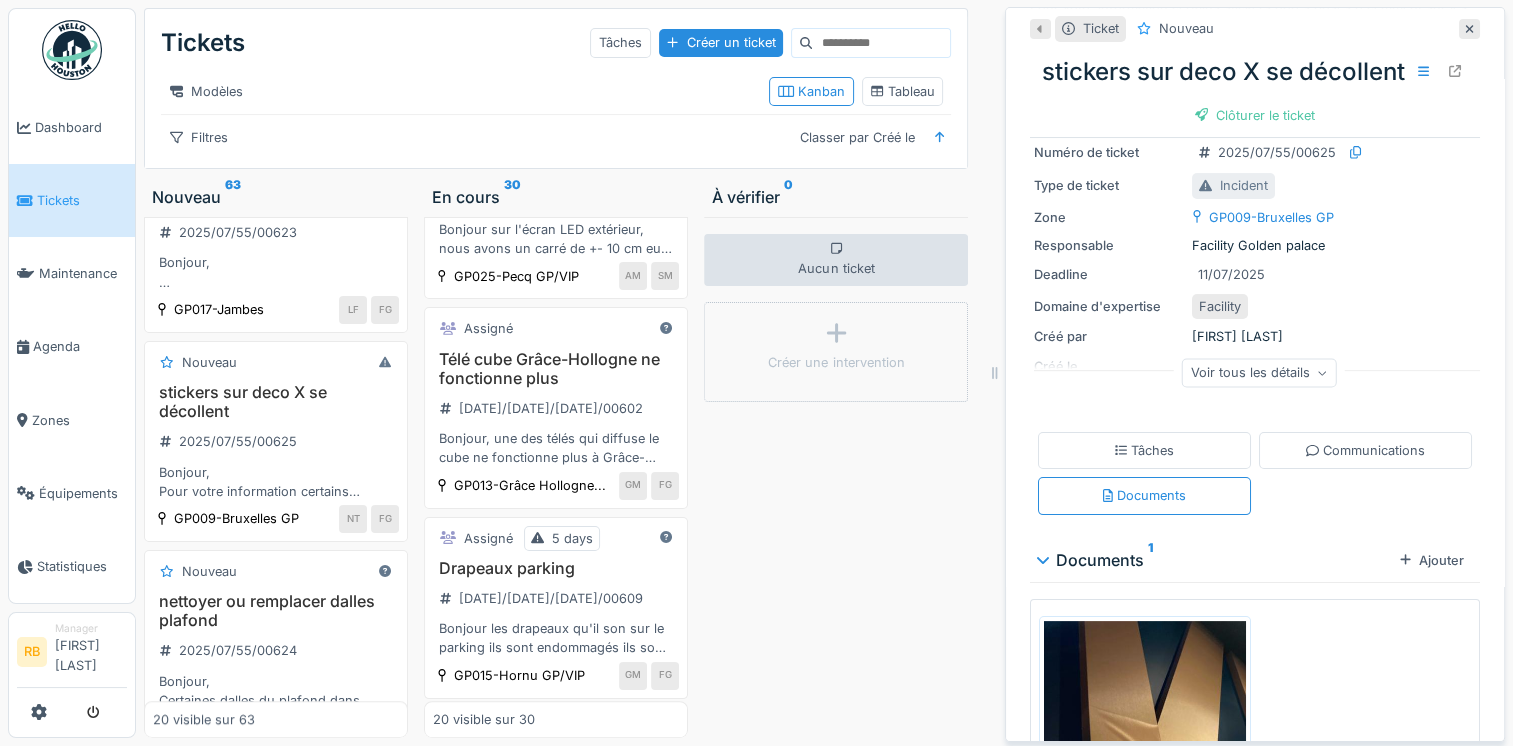 scroll, scrollTop: 15, scrollLeft: 0, axis: vertical 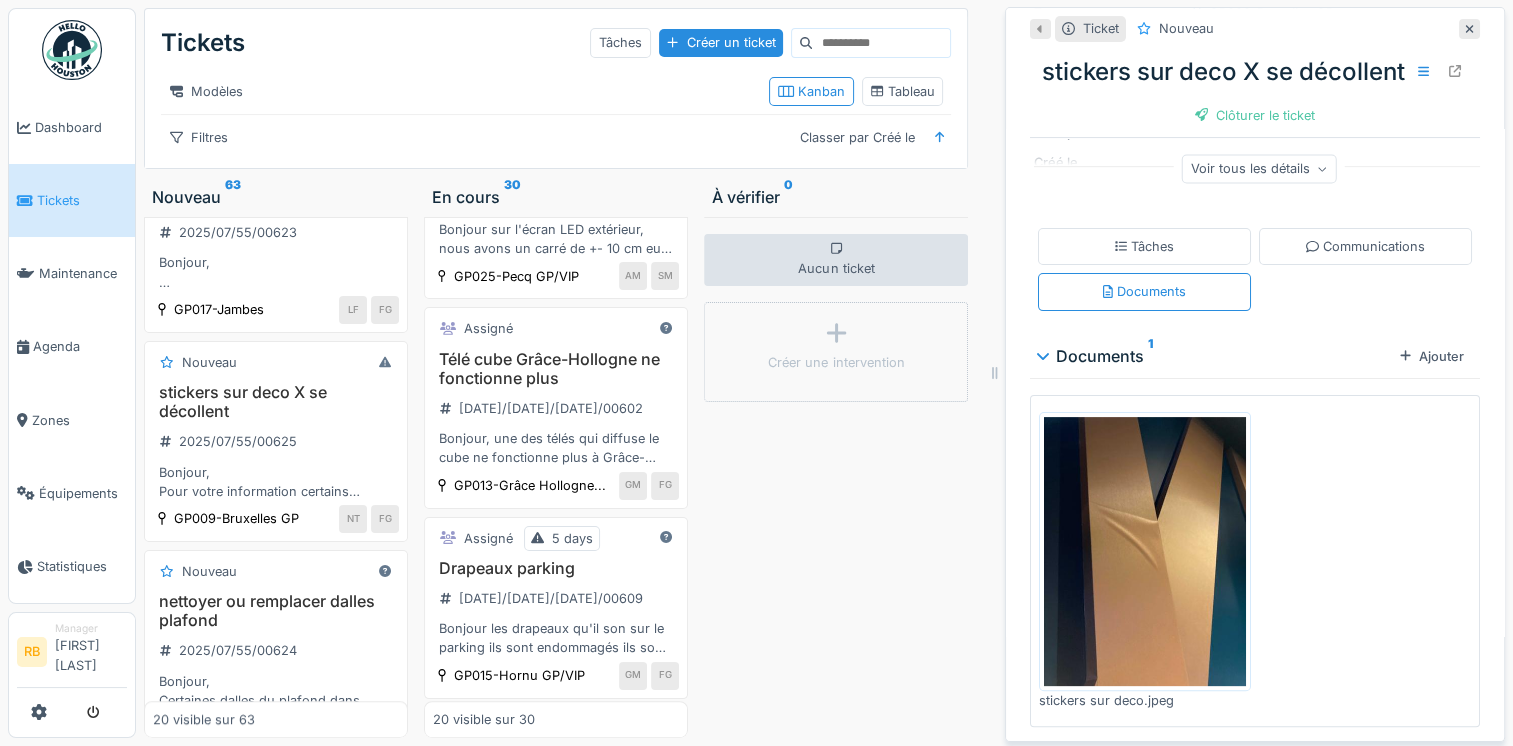 click at bounding box center [1145, 551] 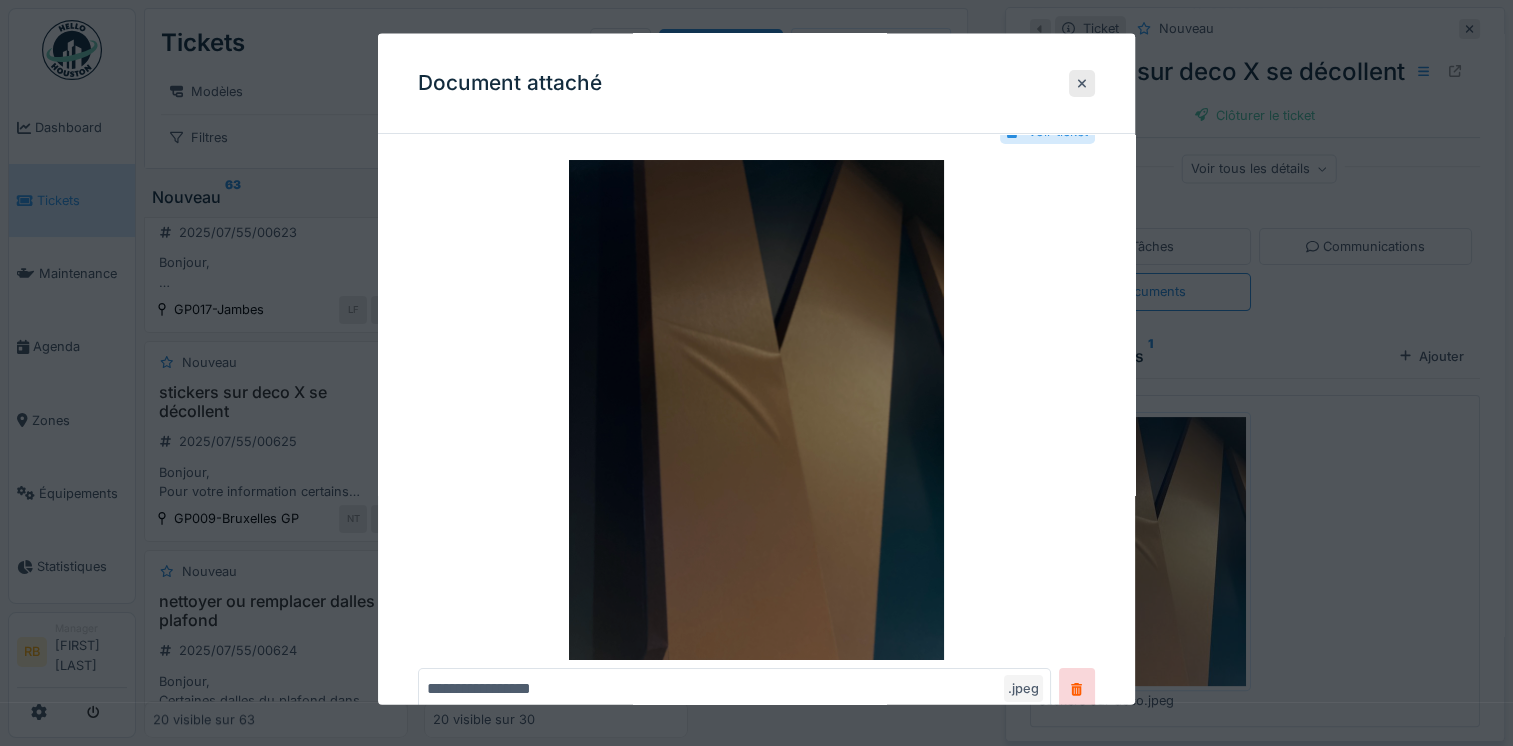 scroll, scrollTop: 46, scrollLeft: 0, axis: vertical 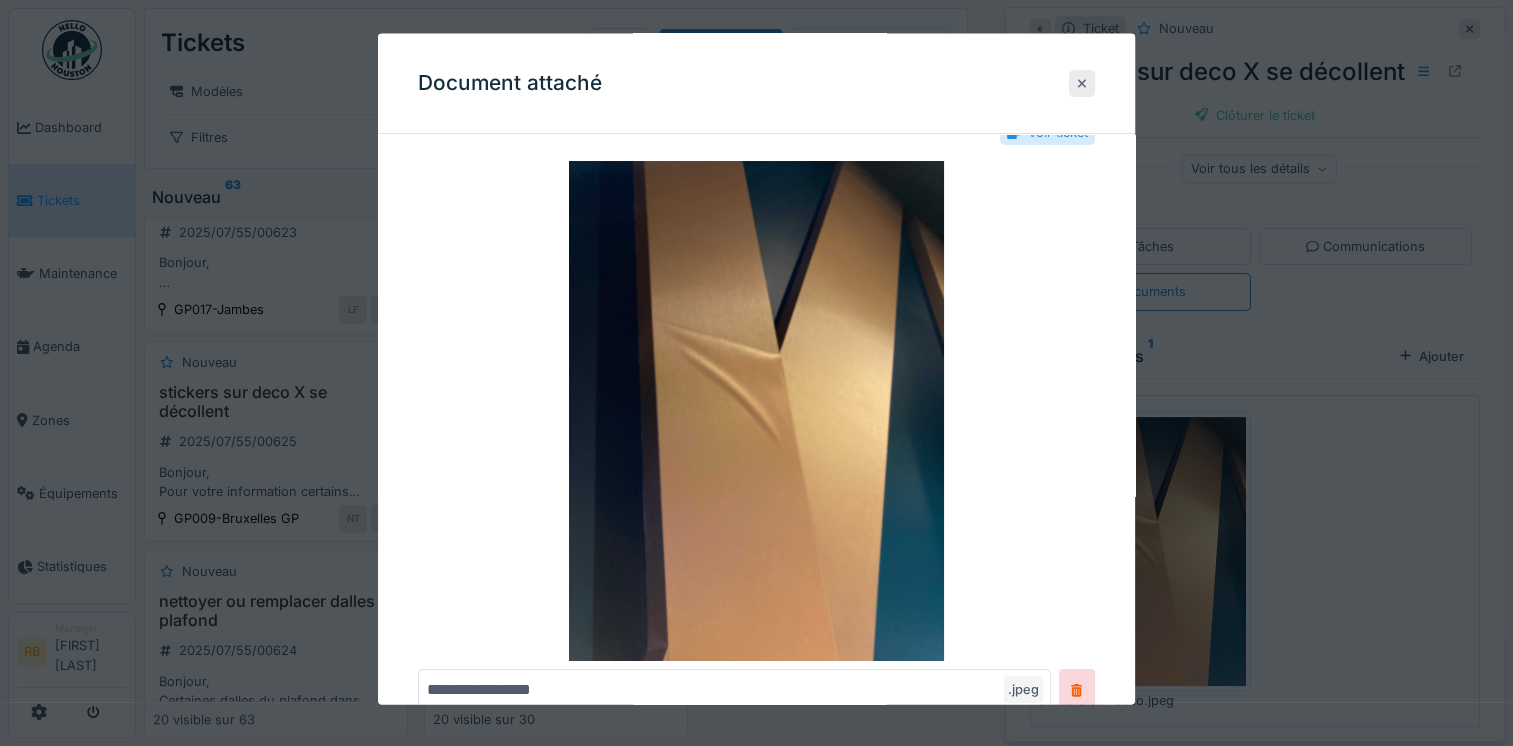 click at bounding box center (1082, 82) 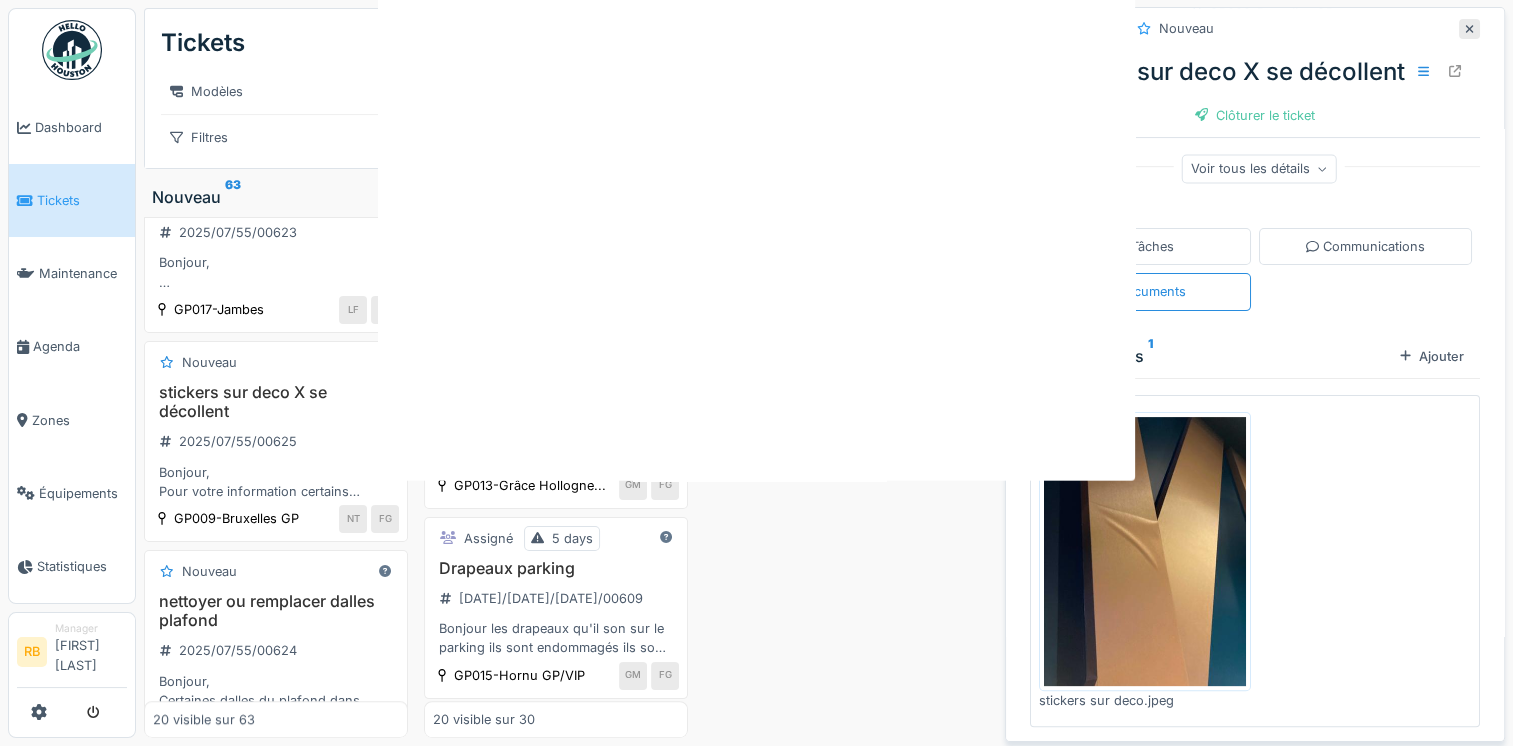 scroll, scrollTop: 0, scrollLeft: 0, axis: both 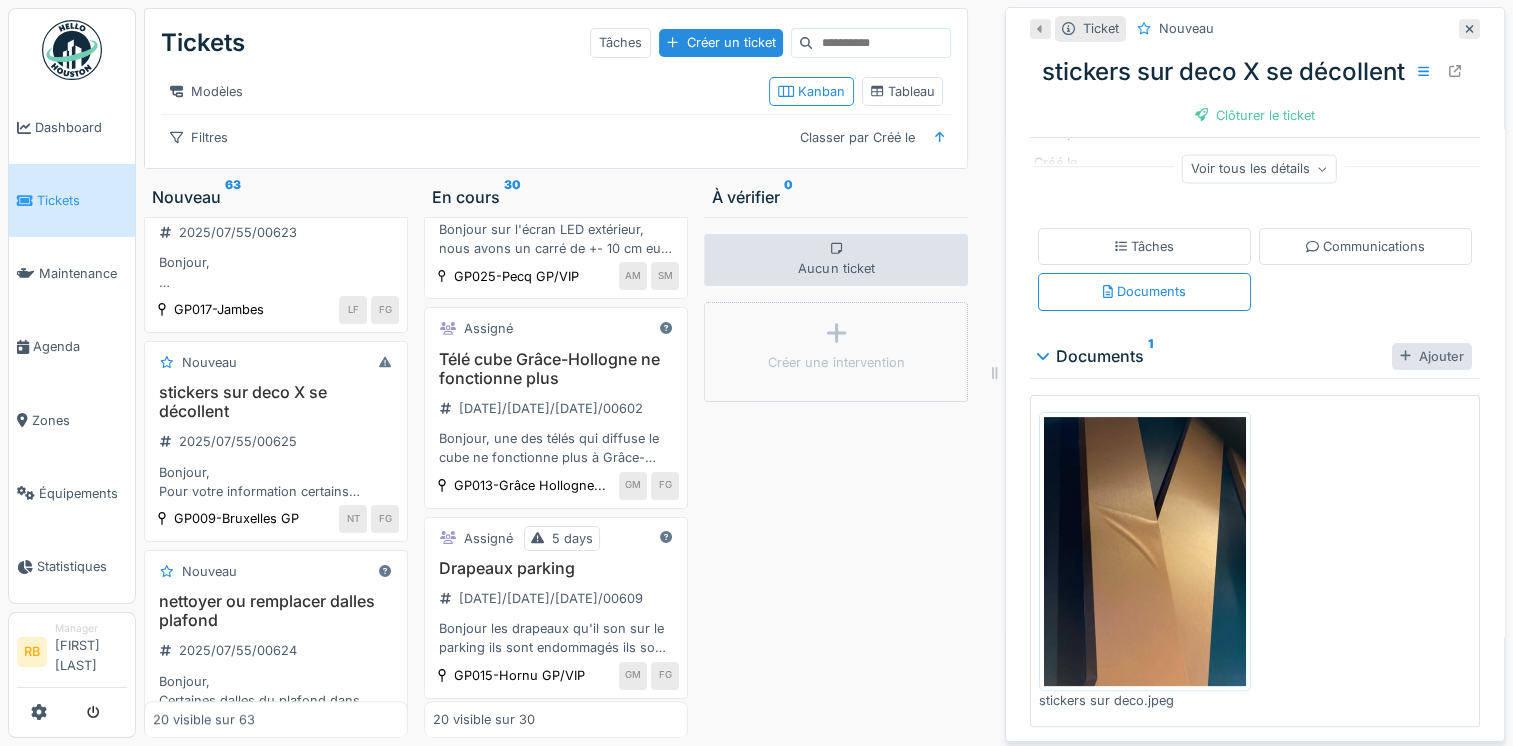 click on "Ajouter" at bounding box center (1432, 356) 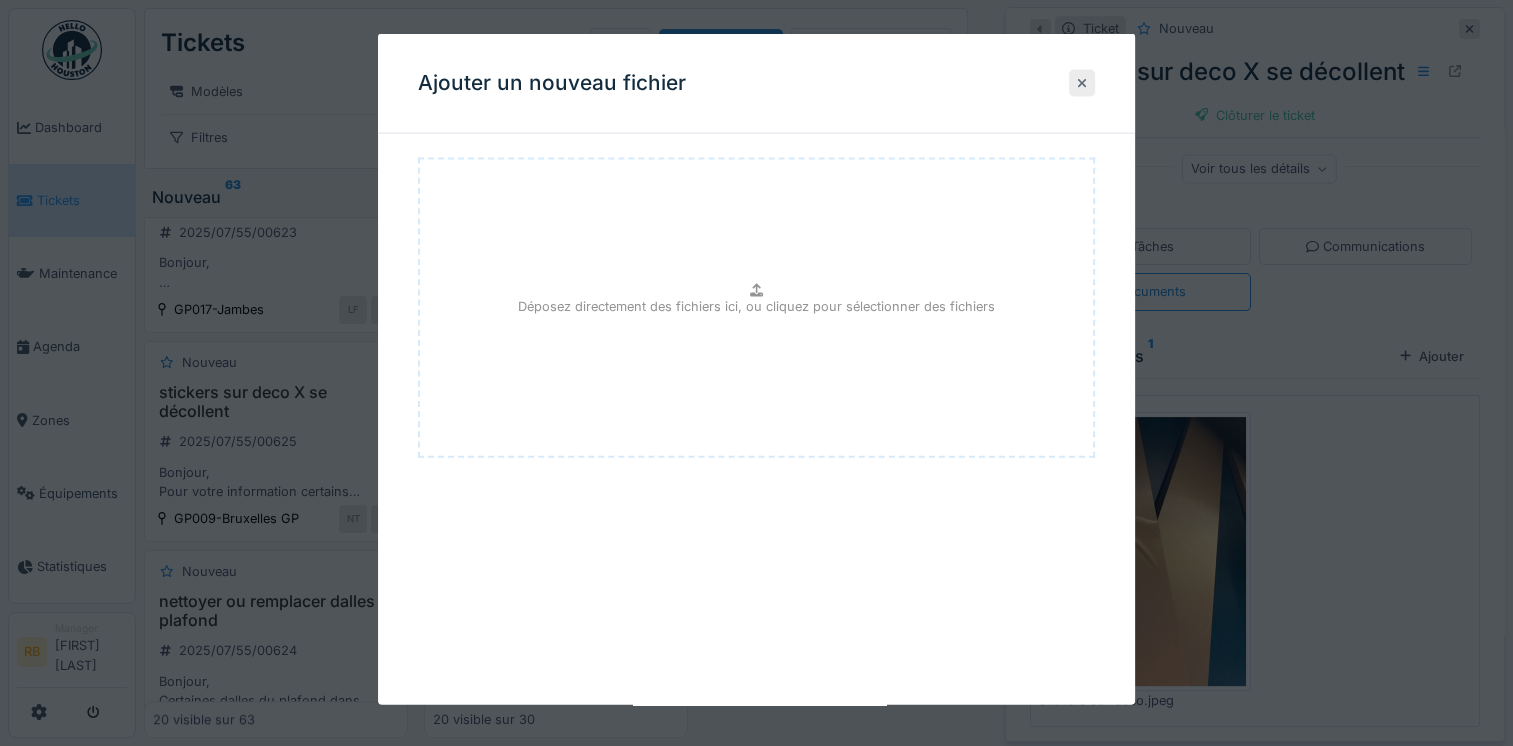click at bounding box center [1082, 82] 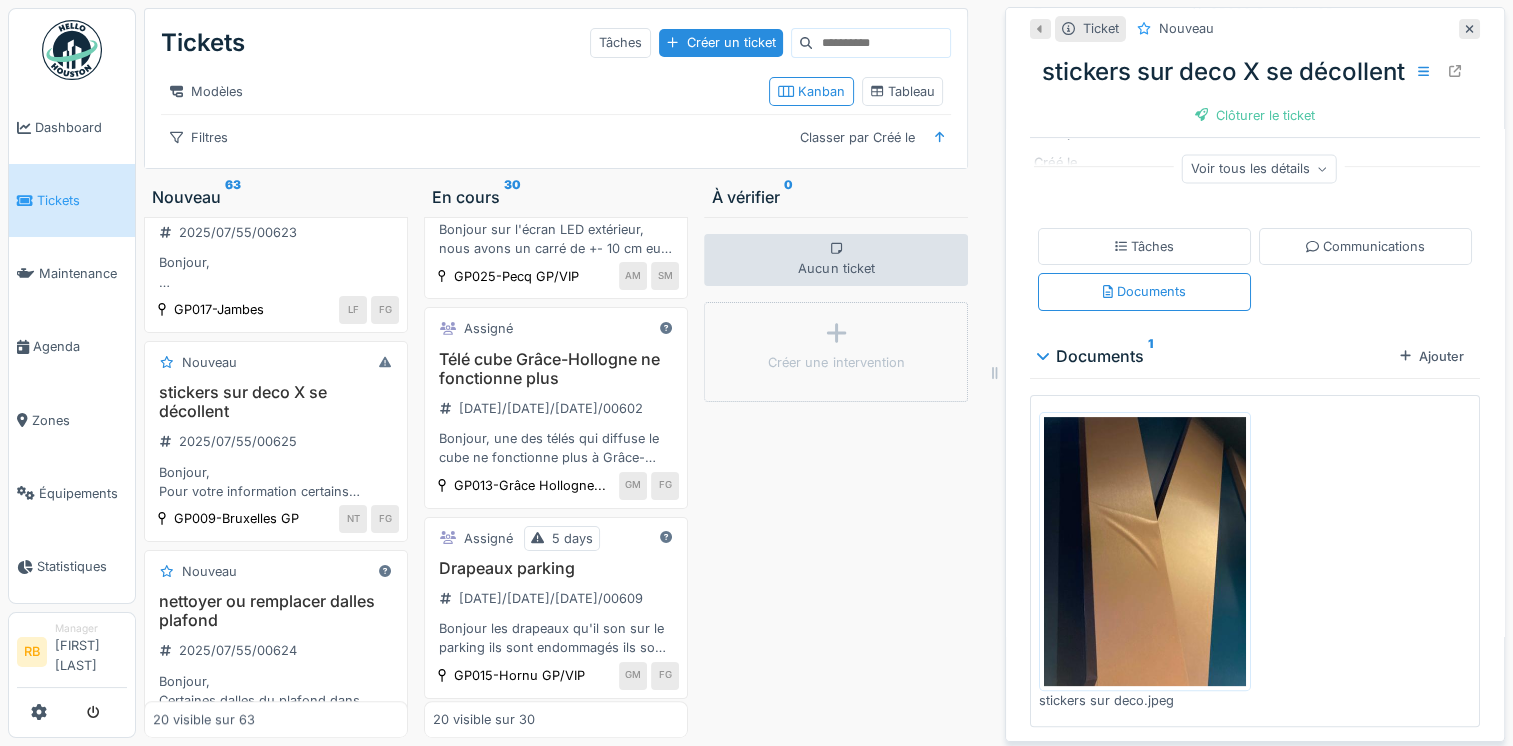 scroll, scrollTop: 0, scrollLeft: 0, axis: both 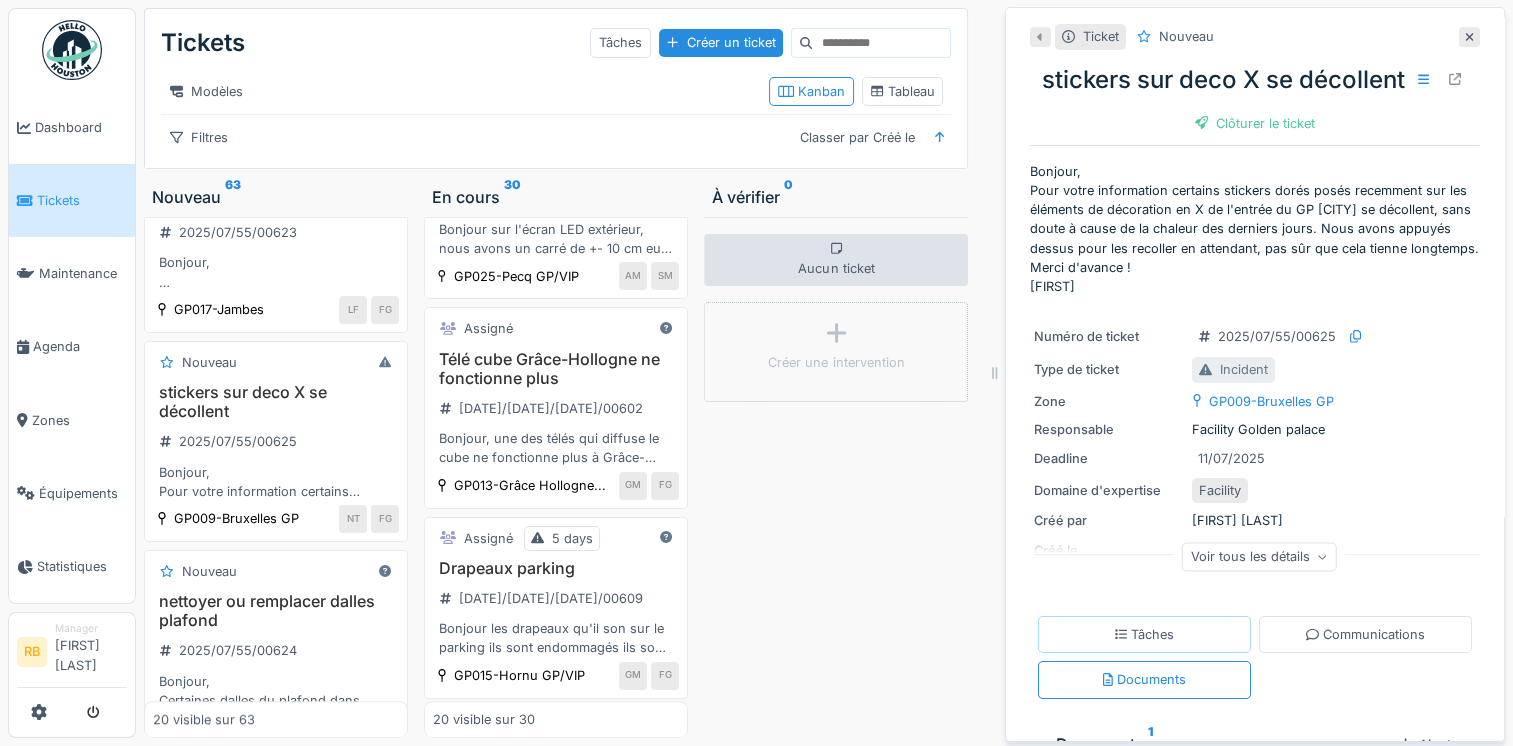 click on "Tâches" at bounding box center (1144, 634) 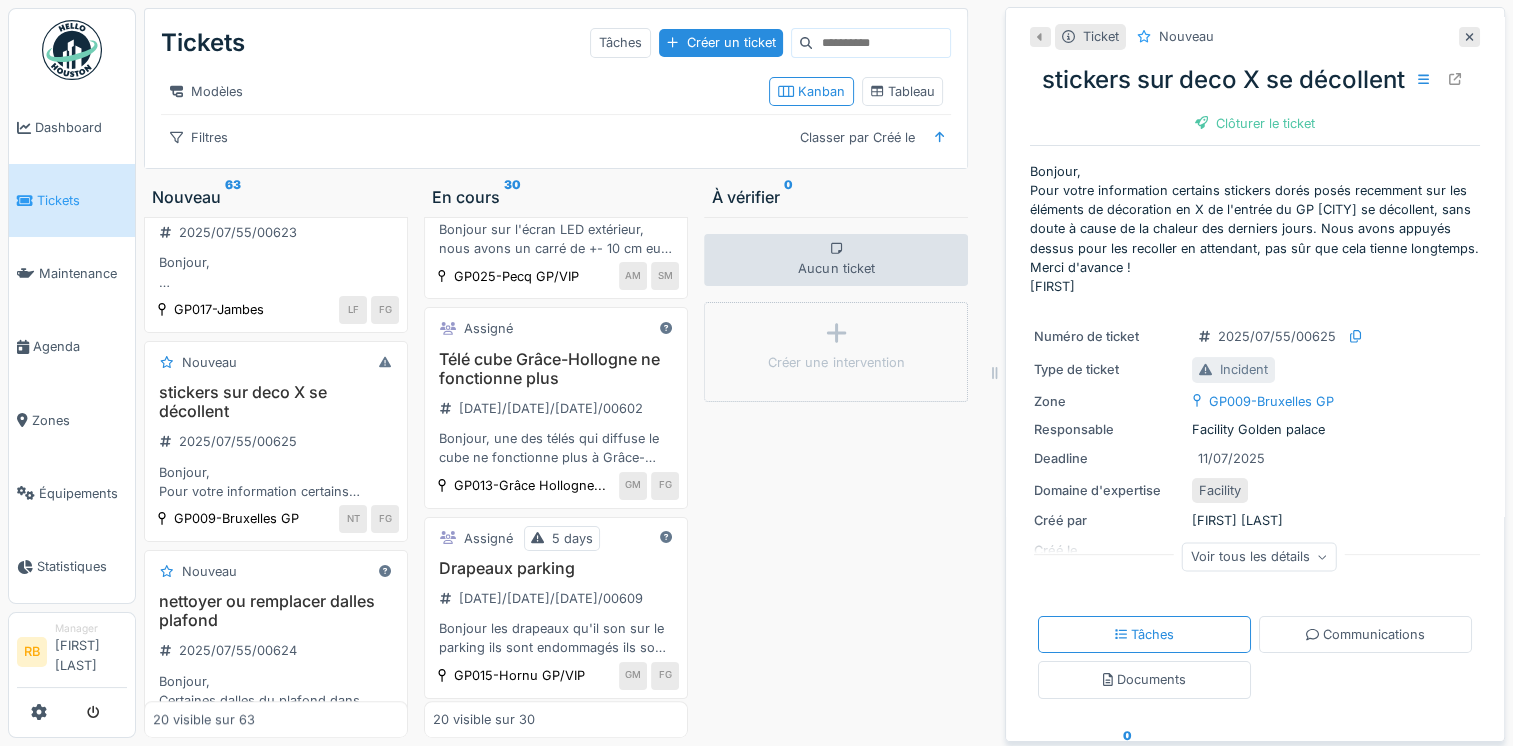 scroll, scrollTop: 184, scrollLeft: 0, axis: vertical 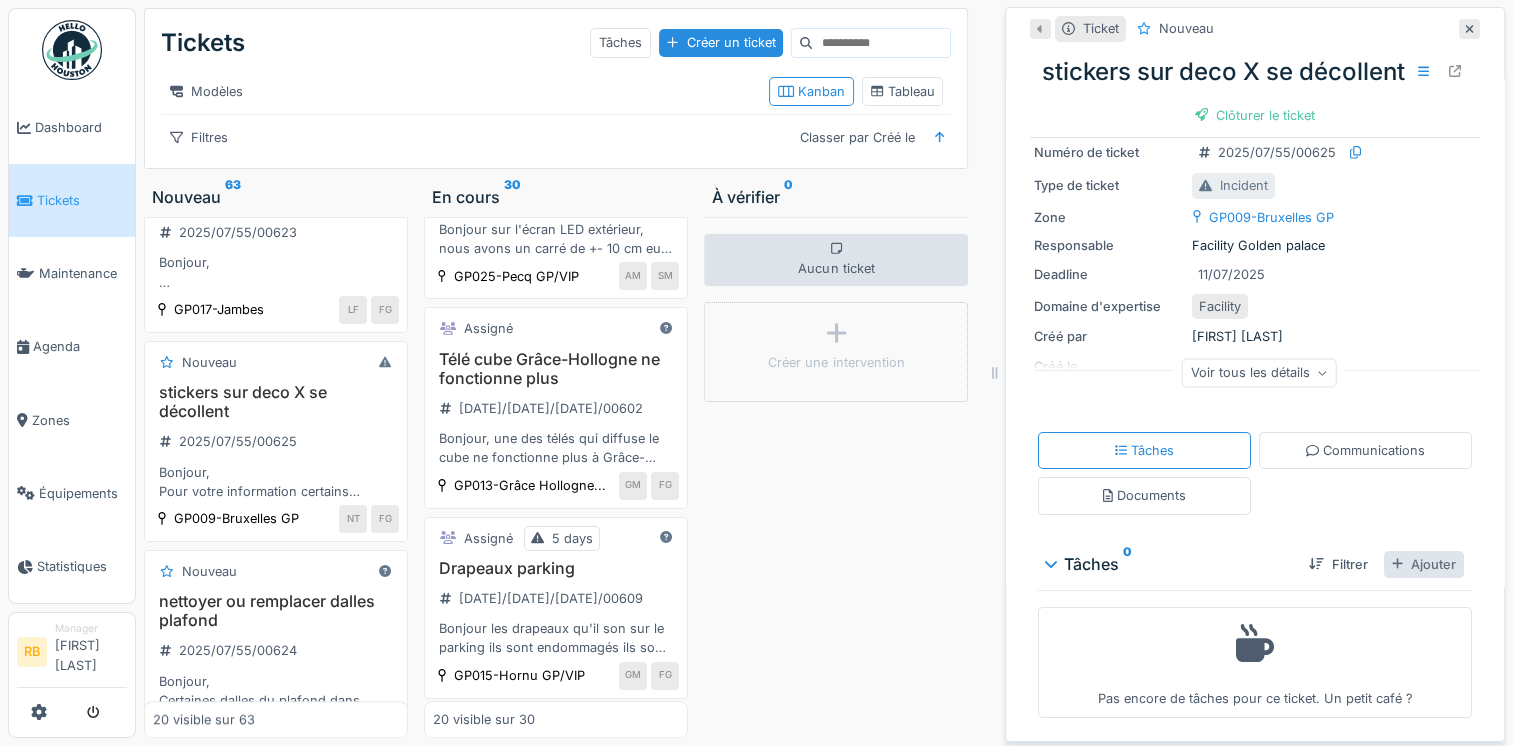 click on "Ajouter" at bounding box center [1424, 564] 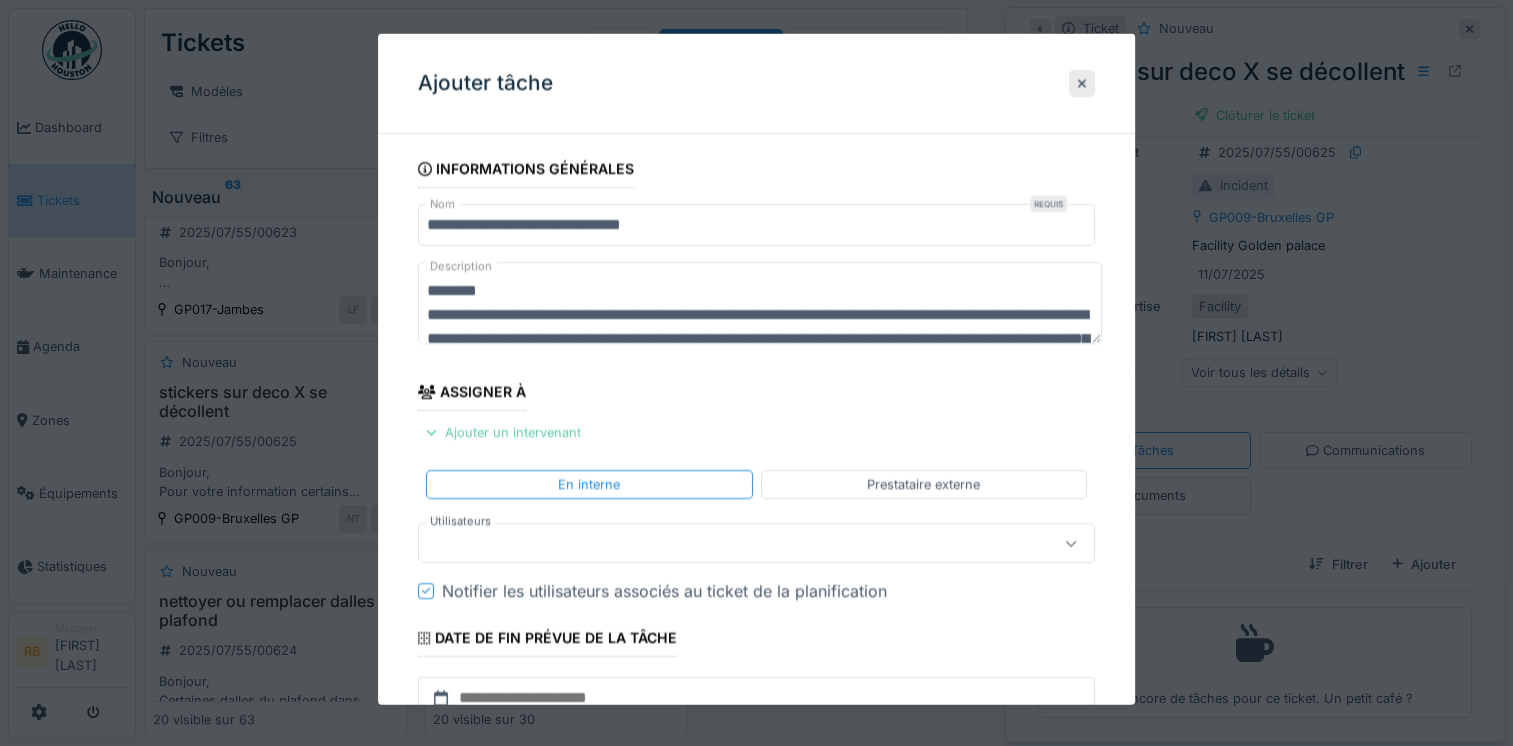 click on "Ajouter un intervenant" at bounding box center (503, 432) 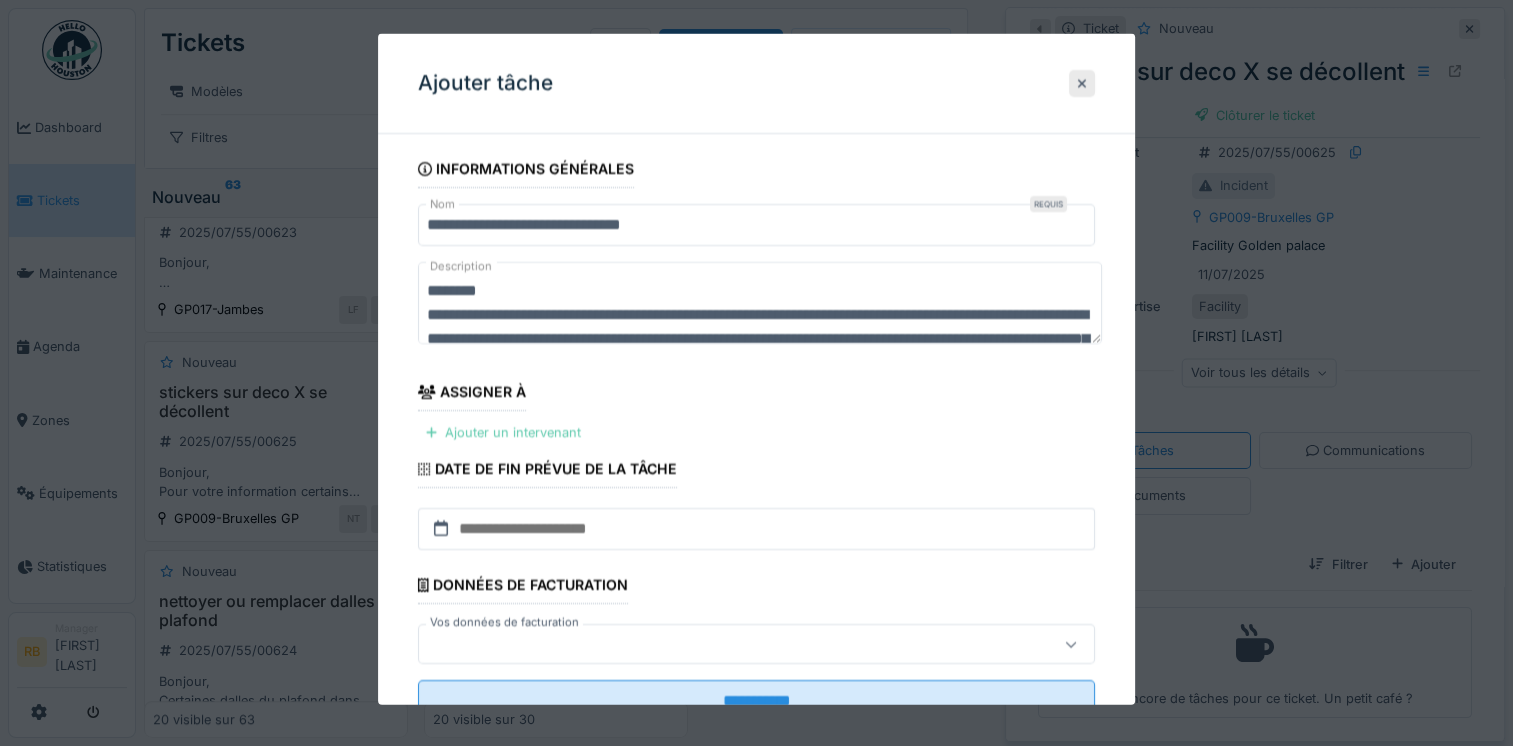 click on "Ajouter un intervenant" at bounding box center [503, 432] 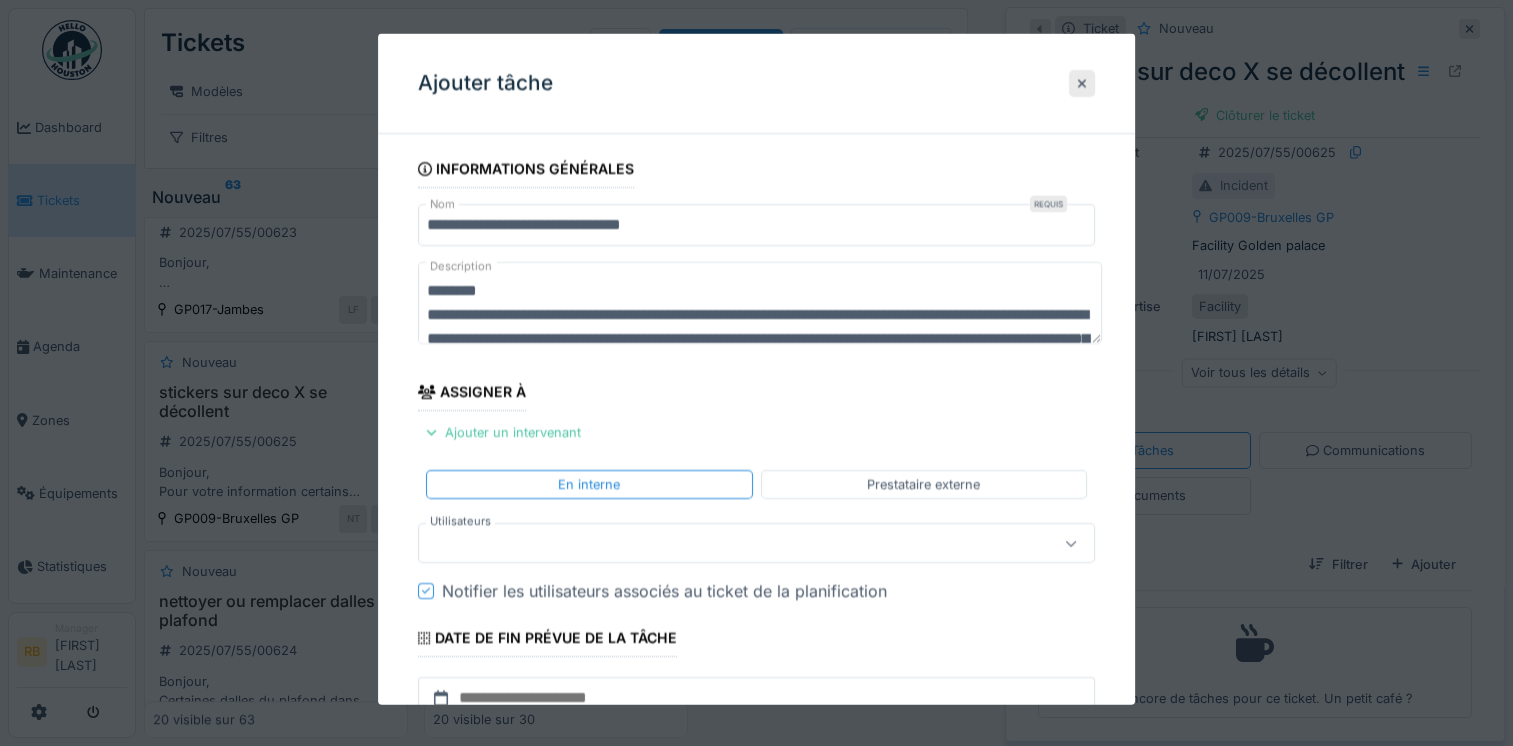 click at bounding box center [756, 543] 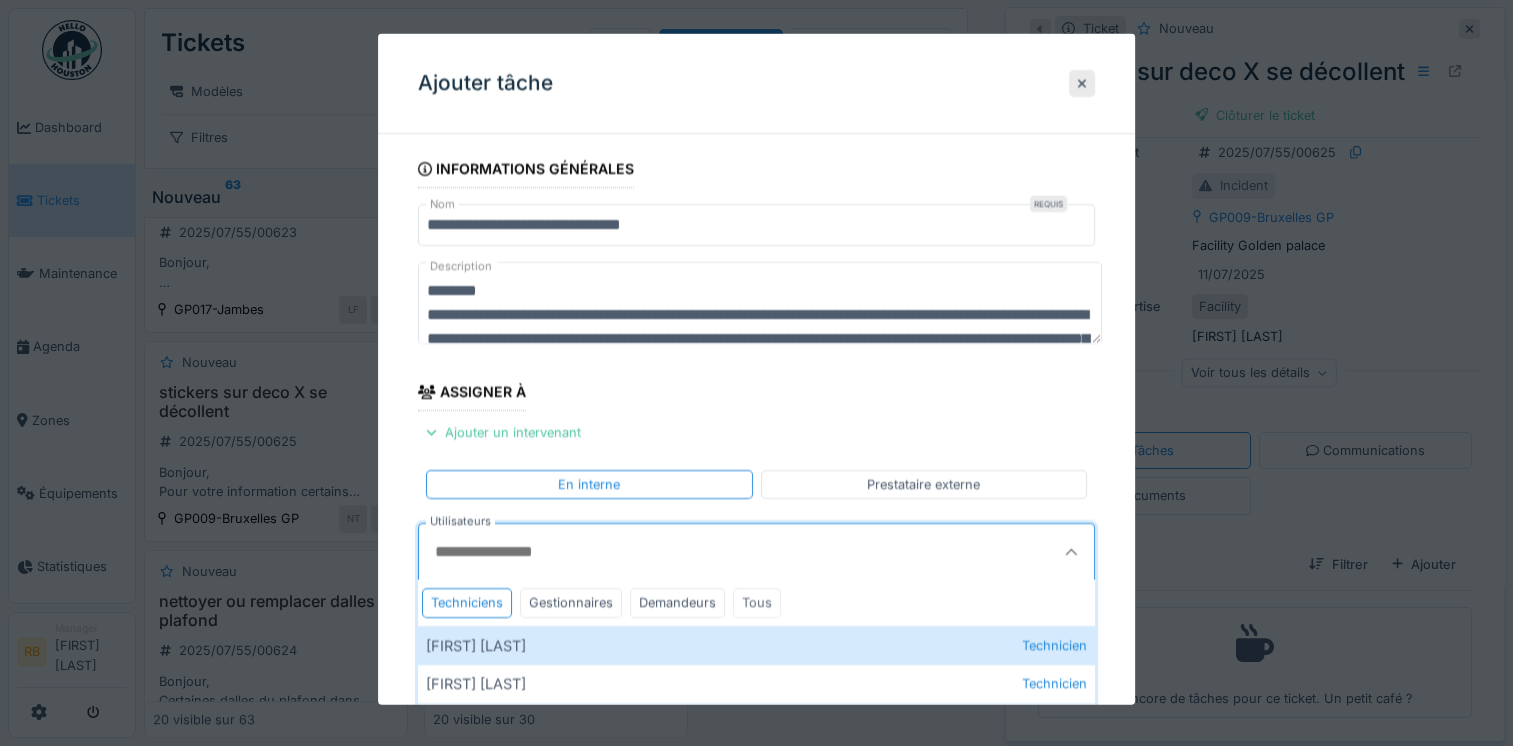 click on "Tous" at bounding box center (757, 602) 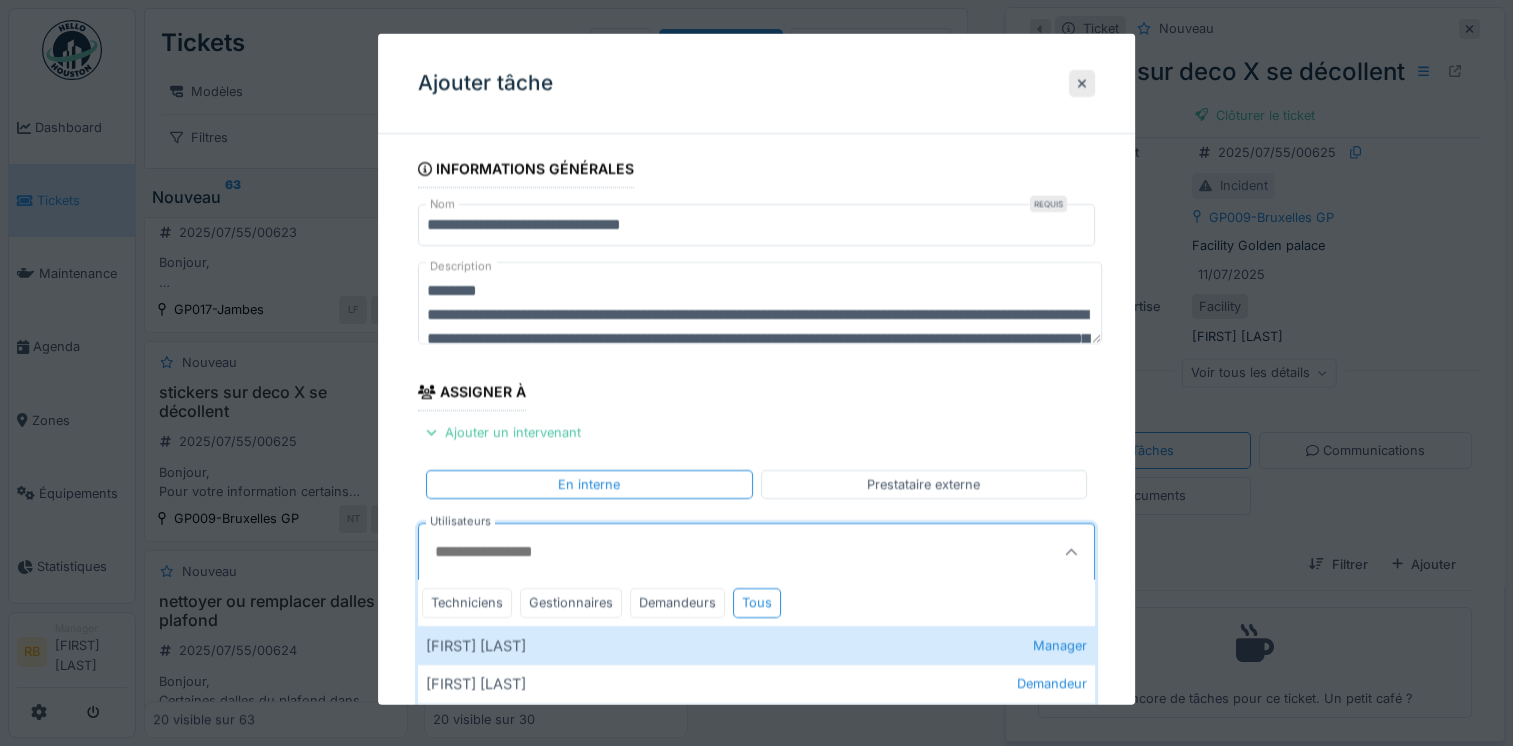 click on "Utilisateurs" at bounding box center (710, 552) 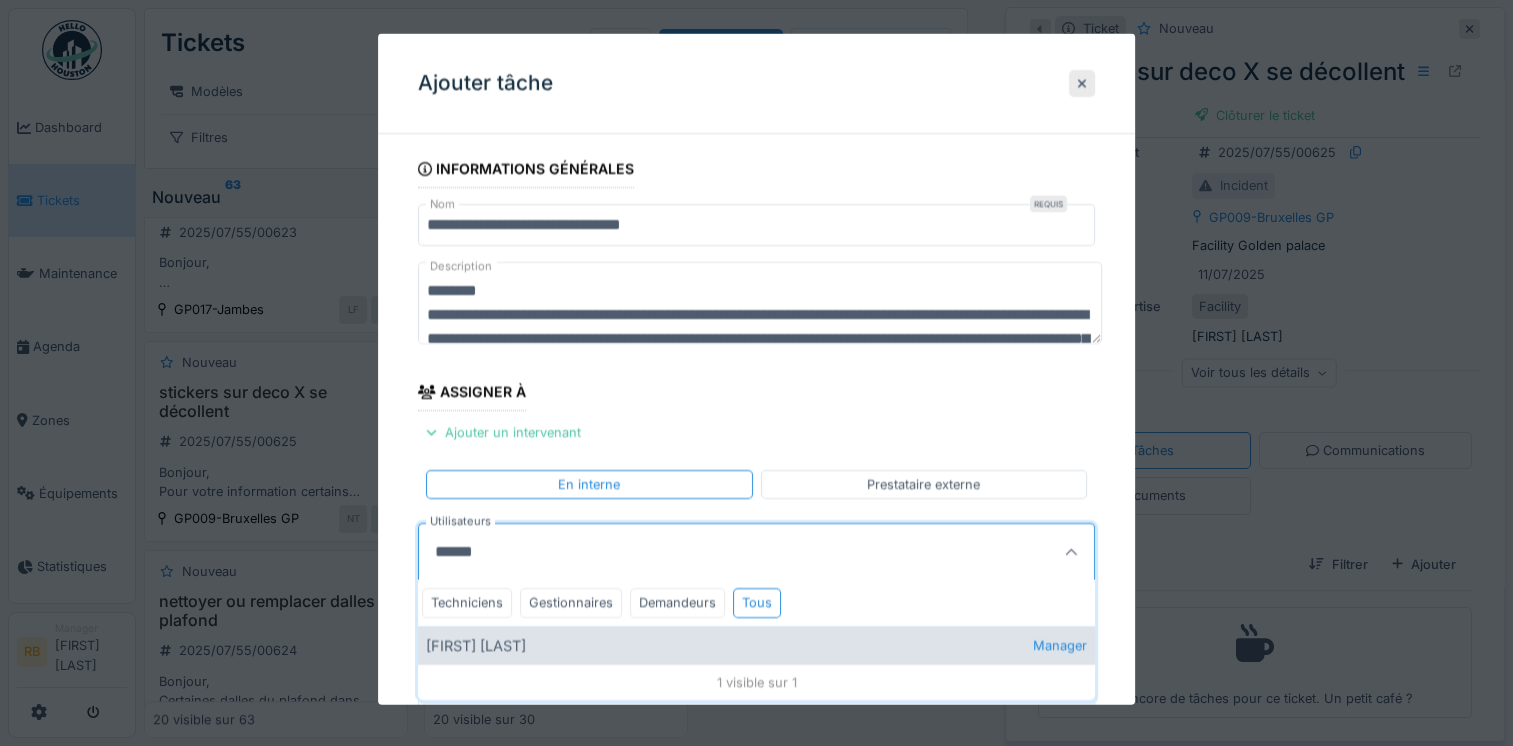 type on "******" 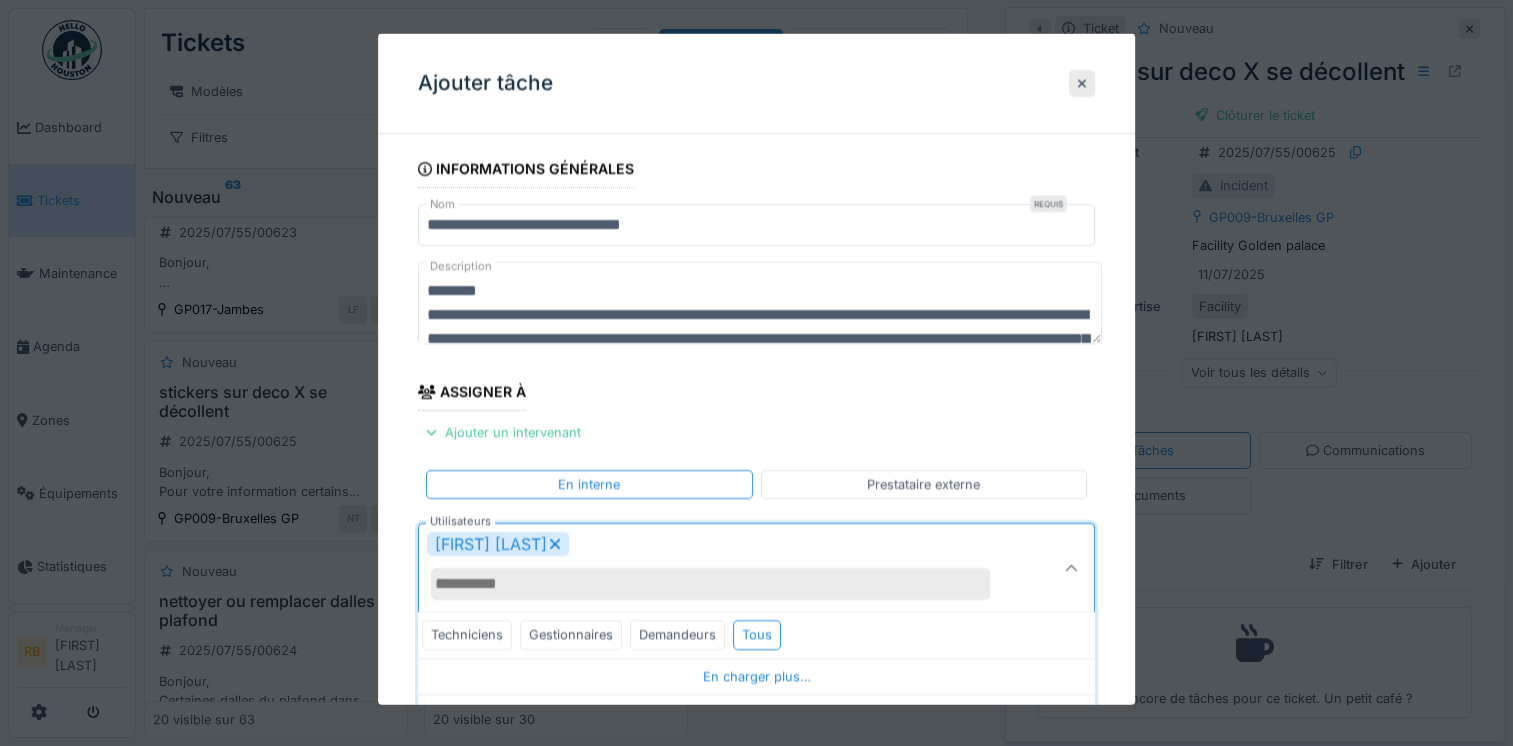 click on "**********" at bounding box center (756, 592) 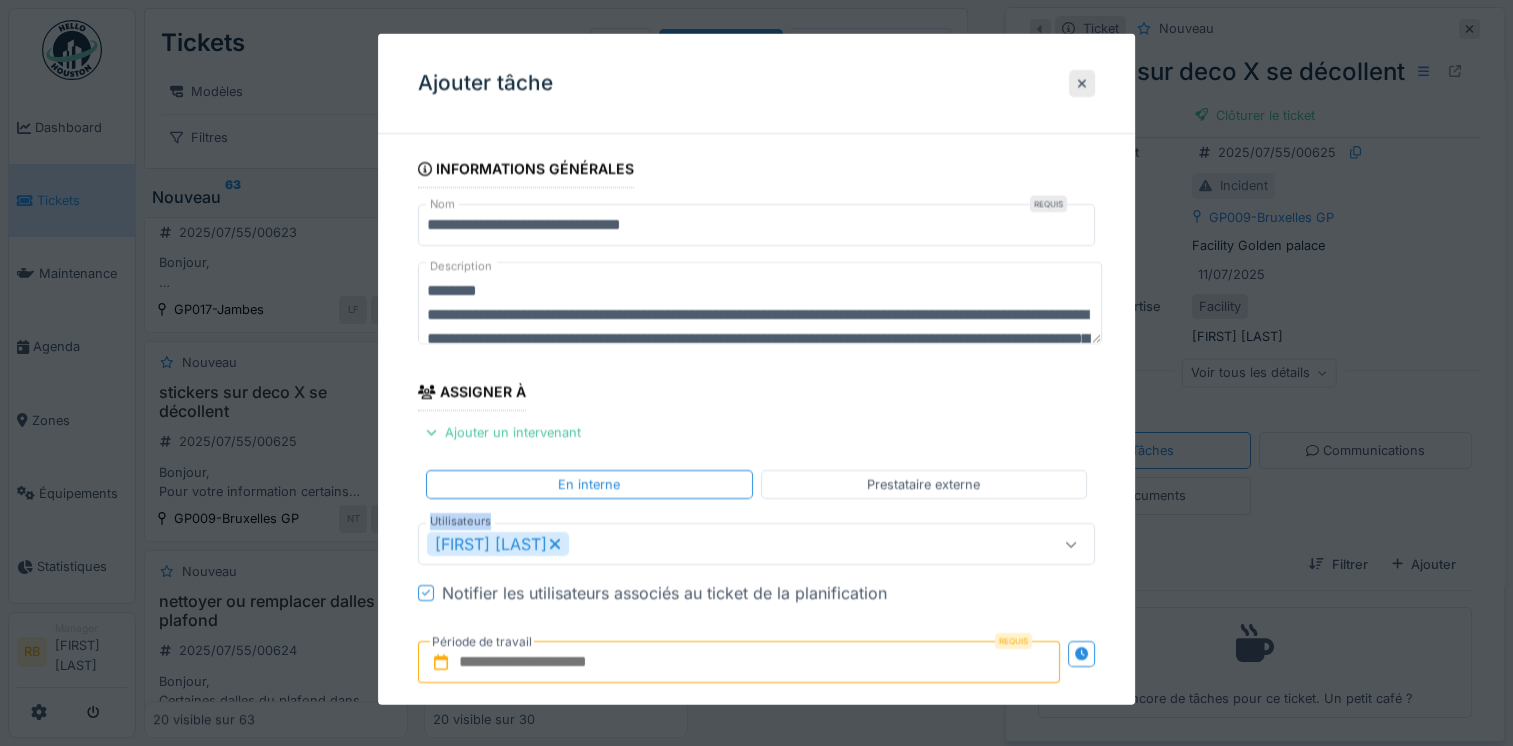 click on "**********" at bounding box center [756, 569] 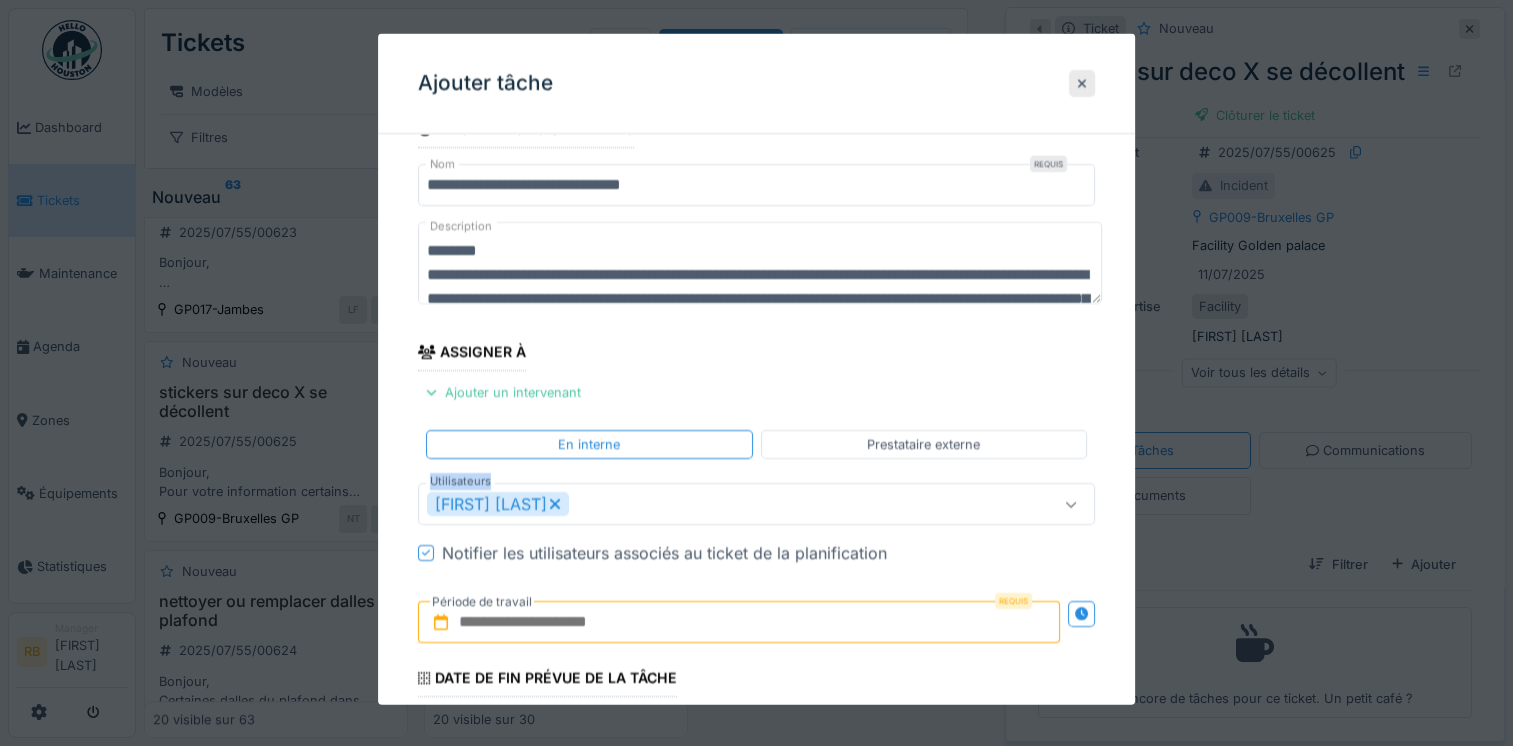 scroll, scrollTop: 68, scrollLeft: 0, axis: vertical 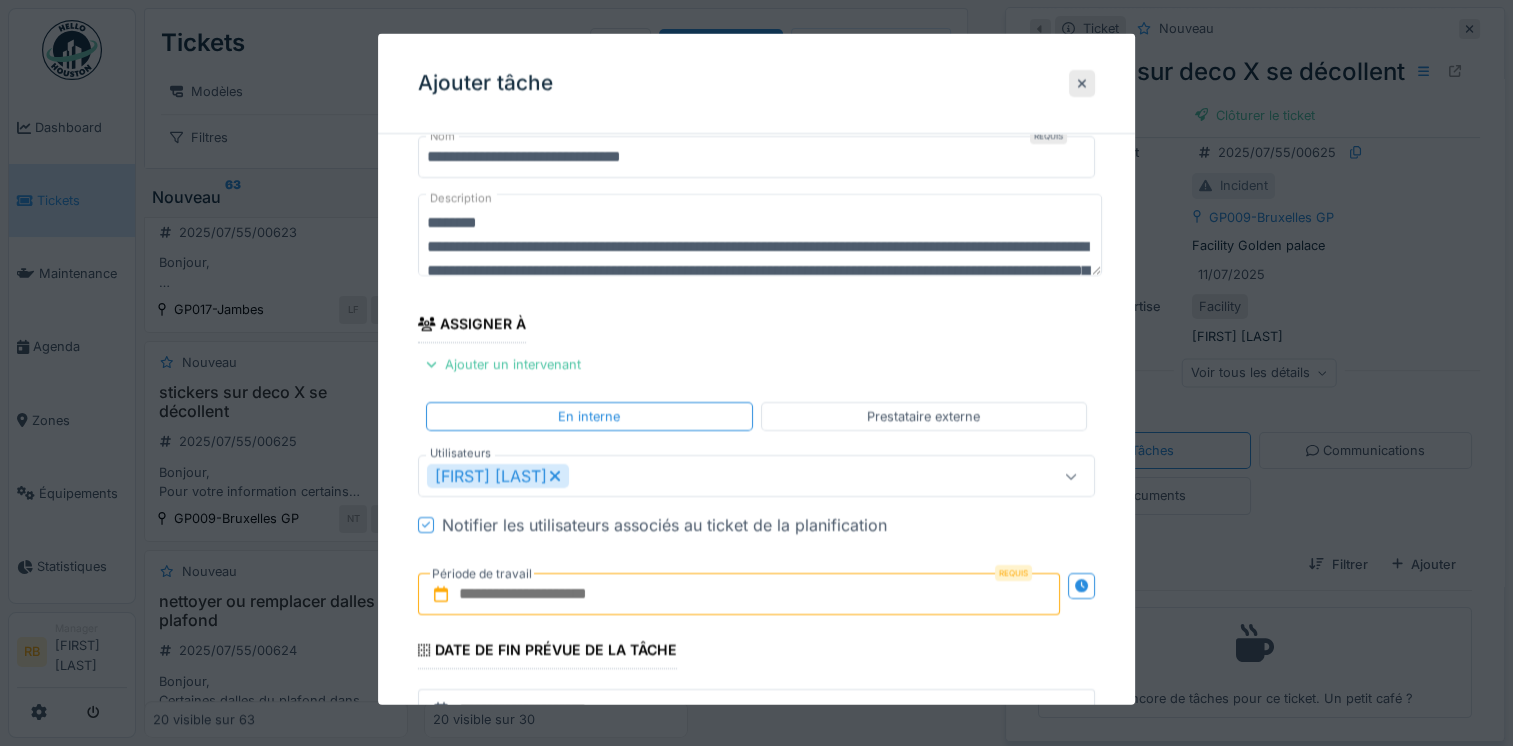 click at bounding box center [739, 594] 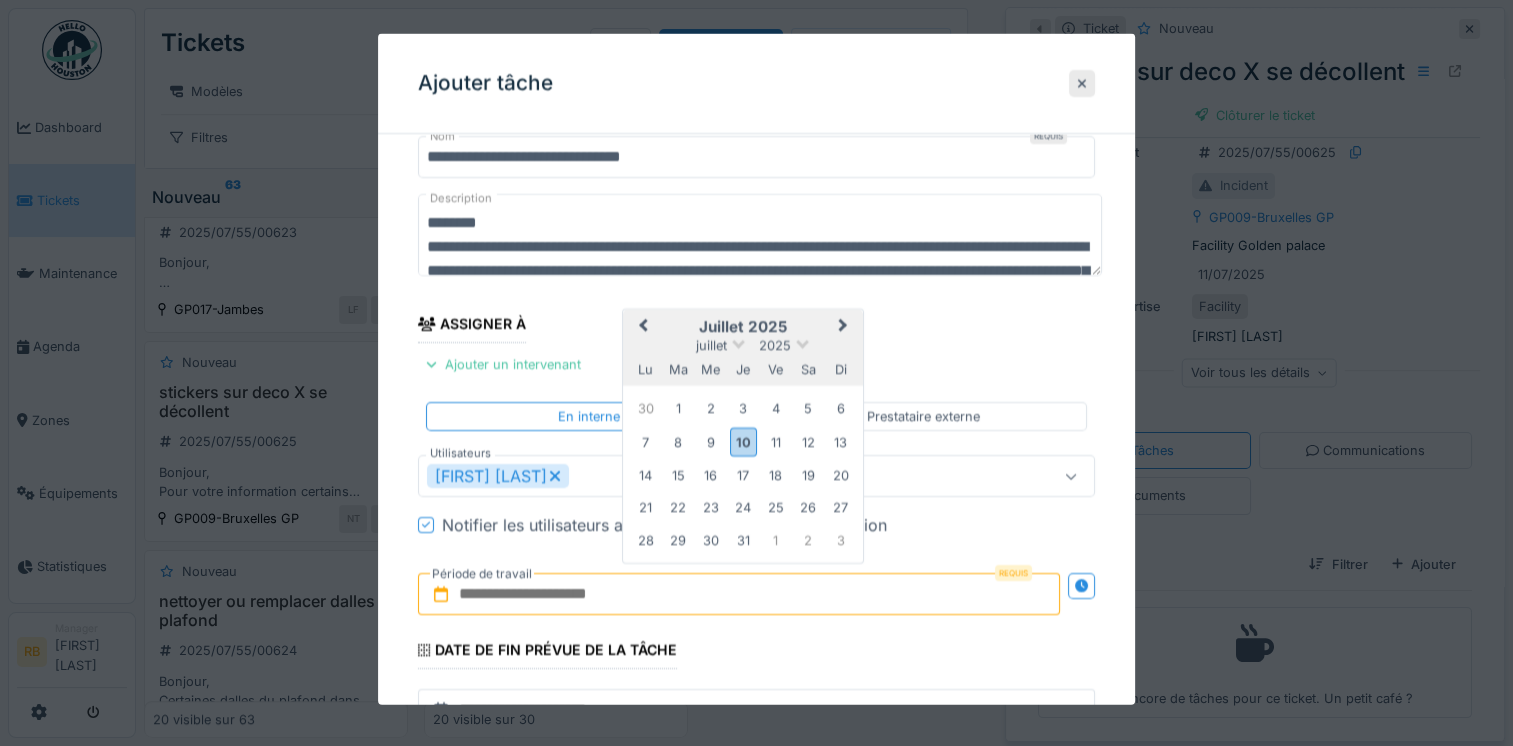 click on "juillet 2025" at bounding box center (743, 327) 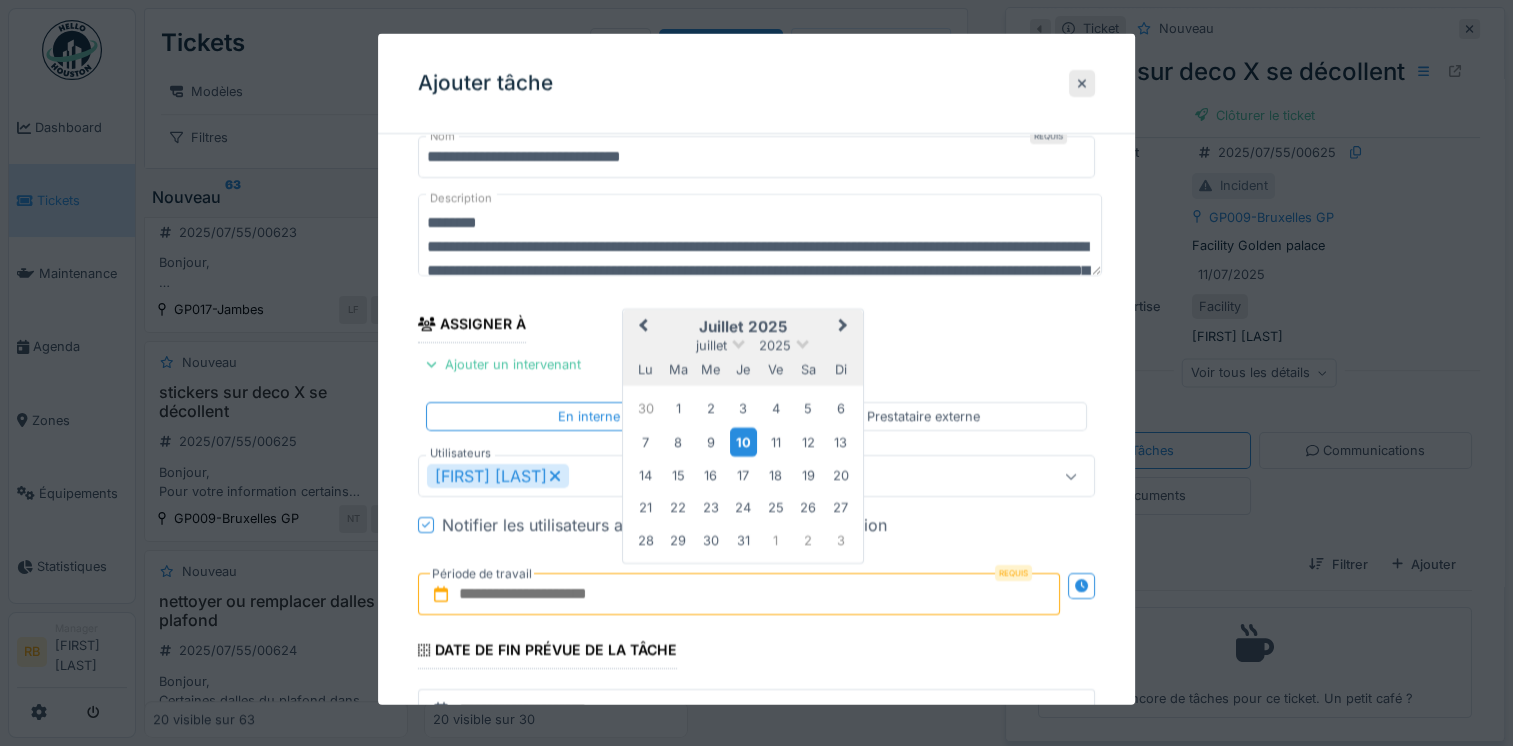 click on "10" at bounding box center (743, 441) 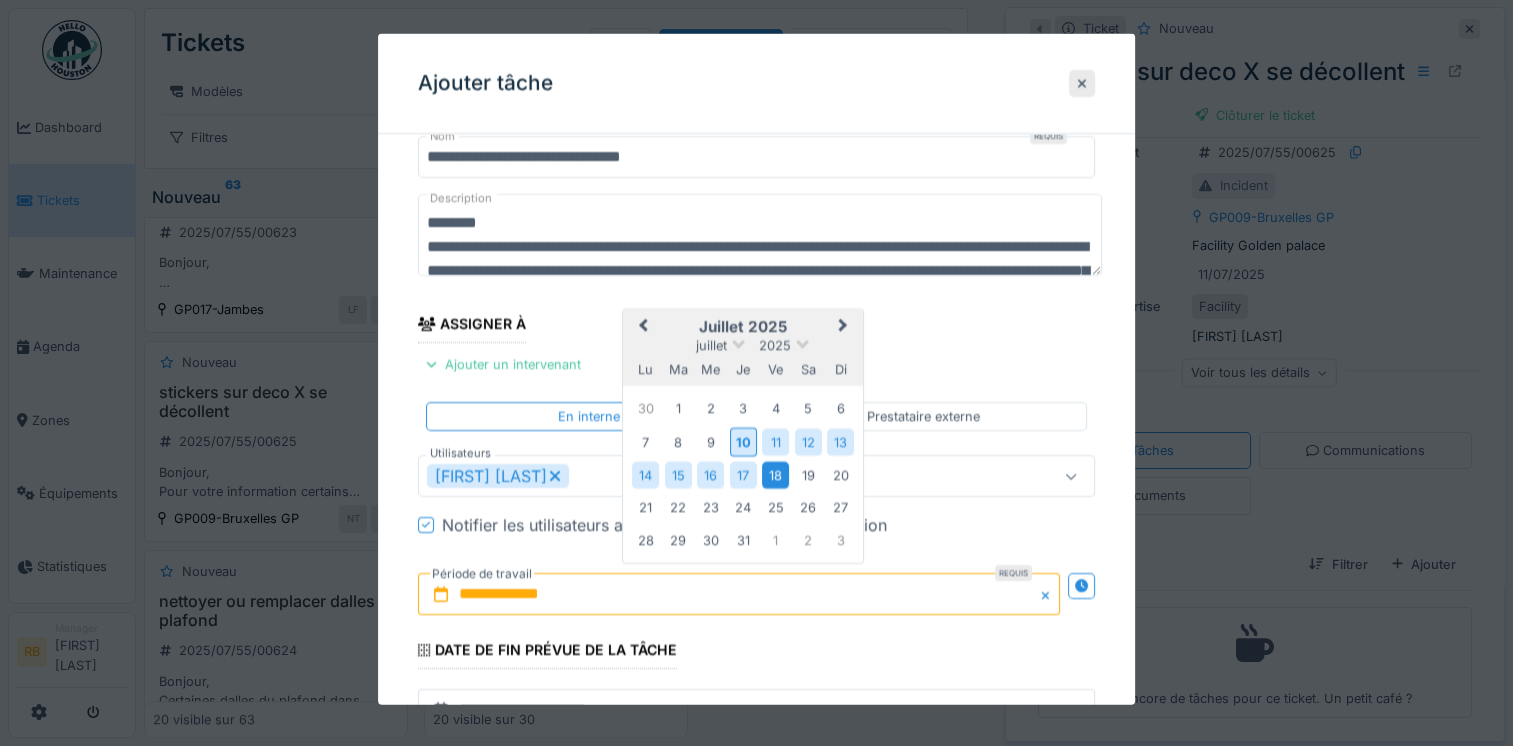 click on "18" at bounding box center [775, 474] 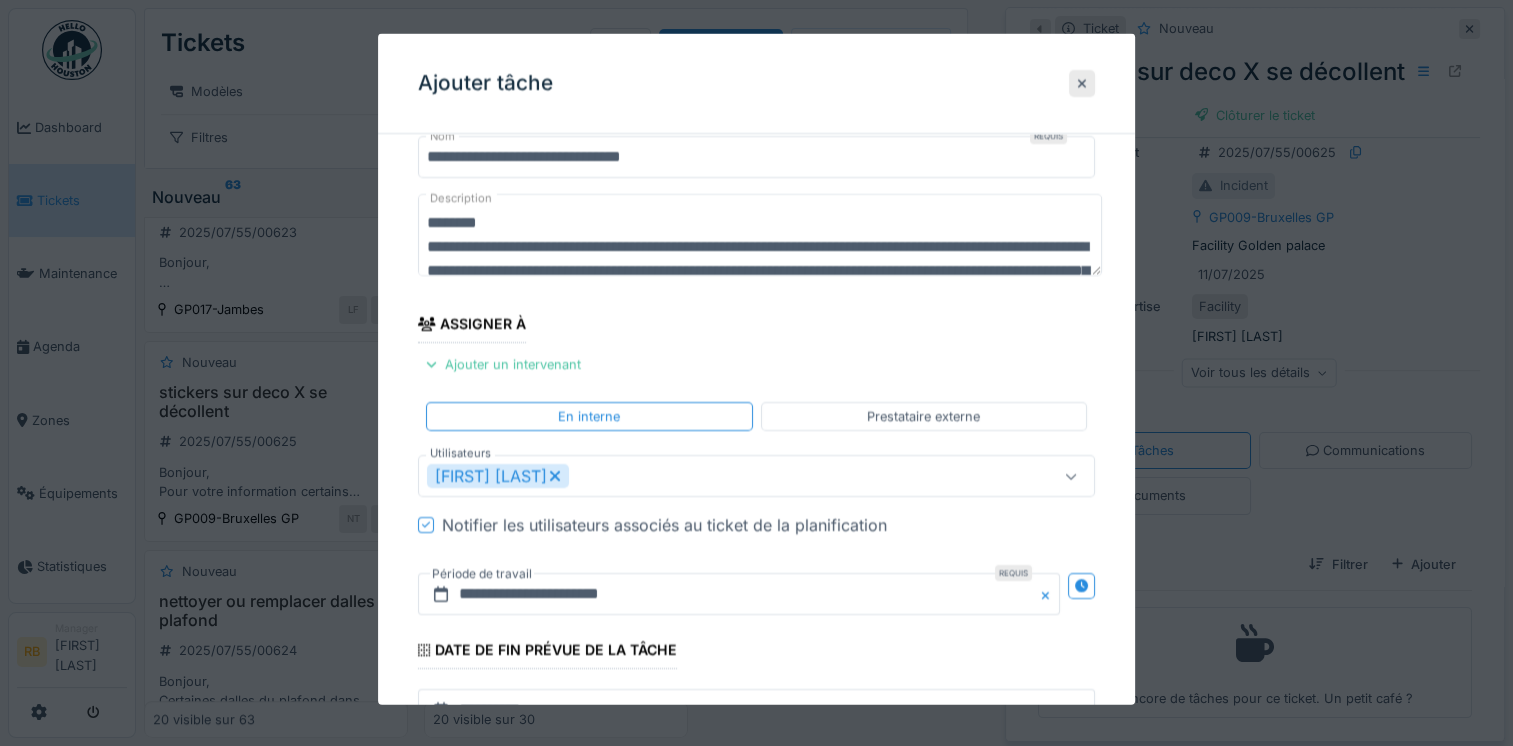 click on "**********" at bounding box center (756, 501) 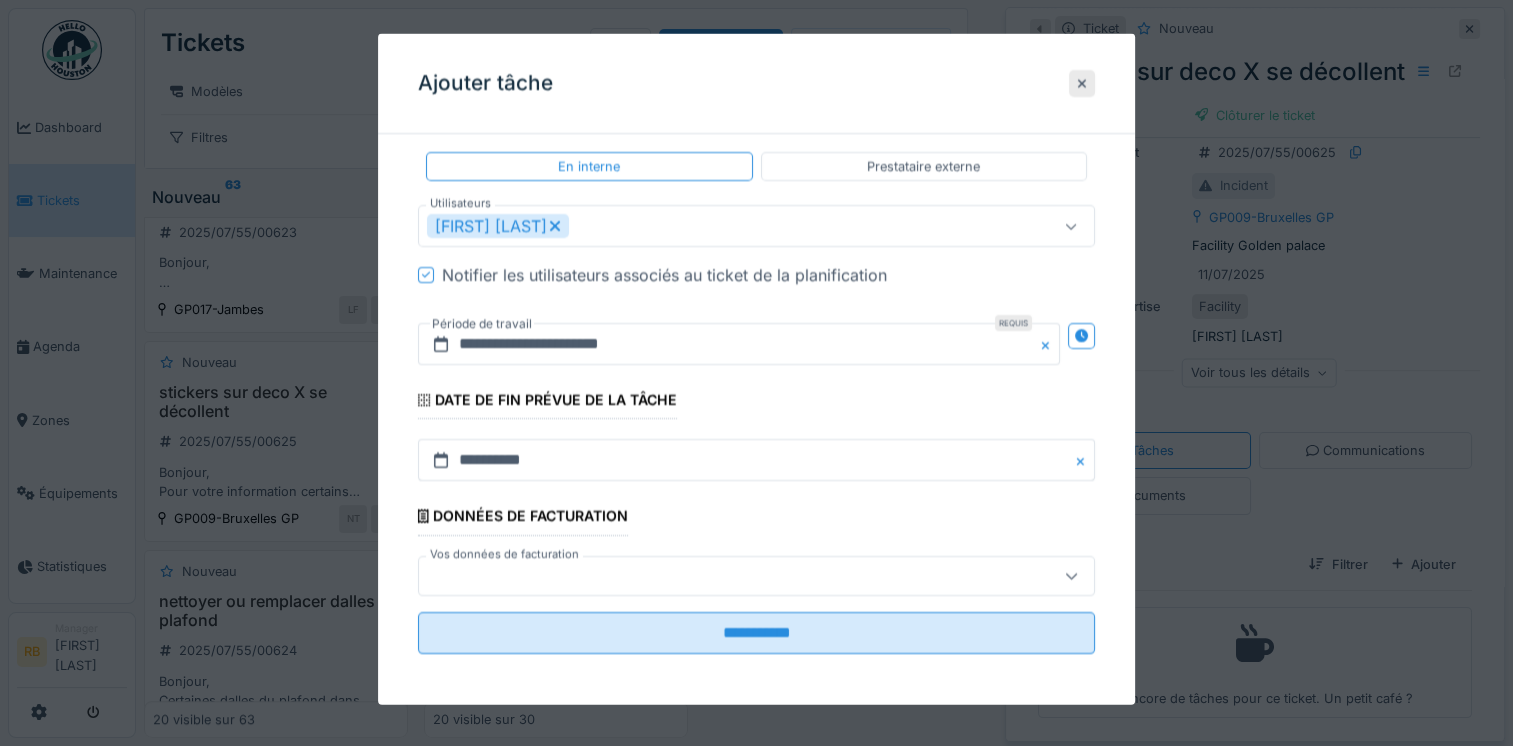 click on "**********" at bounding box center (756, 251) 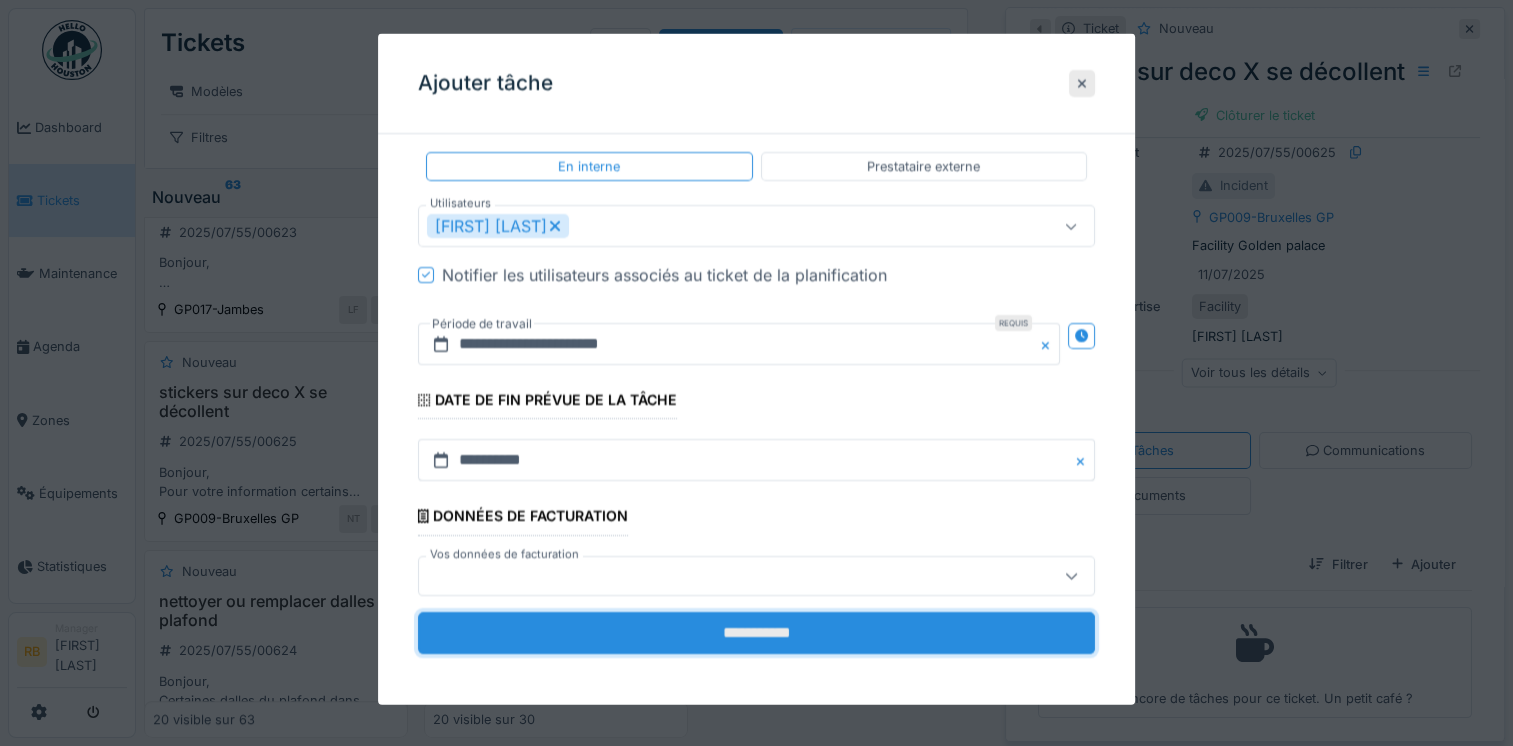 click on "**********" at bounding box center (756, 632) 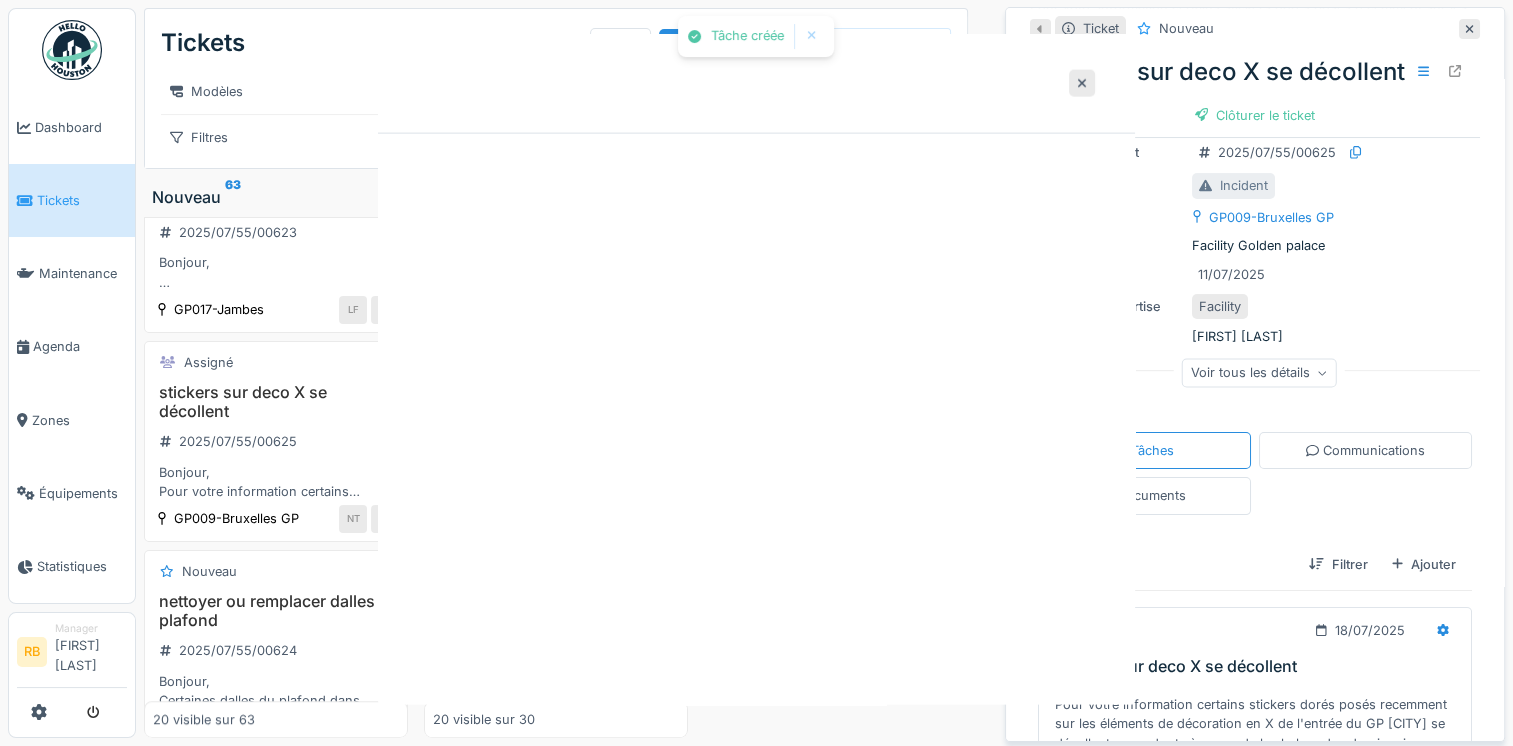 scroll, scrollTop: 0, scrollLeft: 0, axis: both 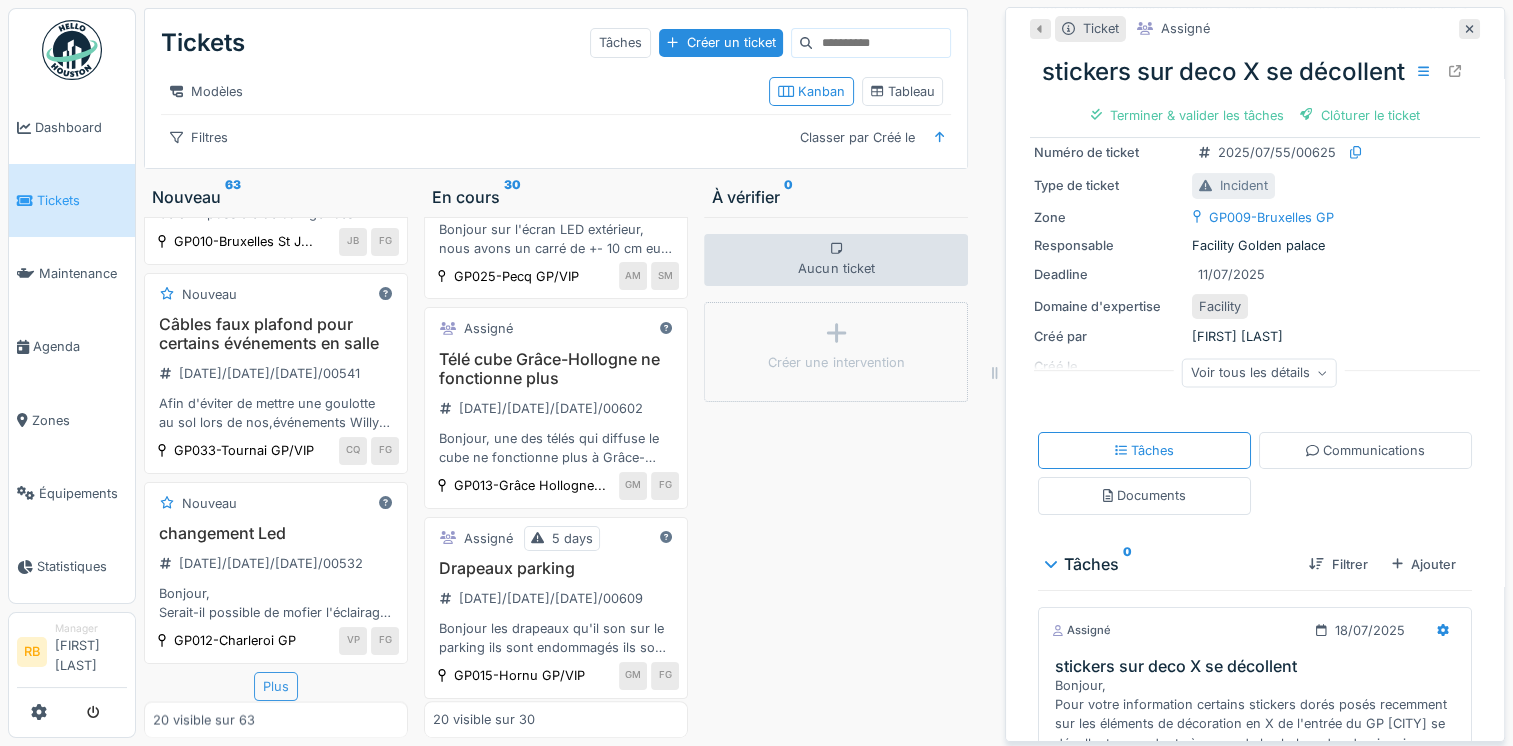 click on "Plus" at bounding box center [276, 686] 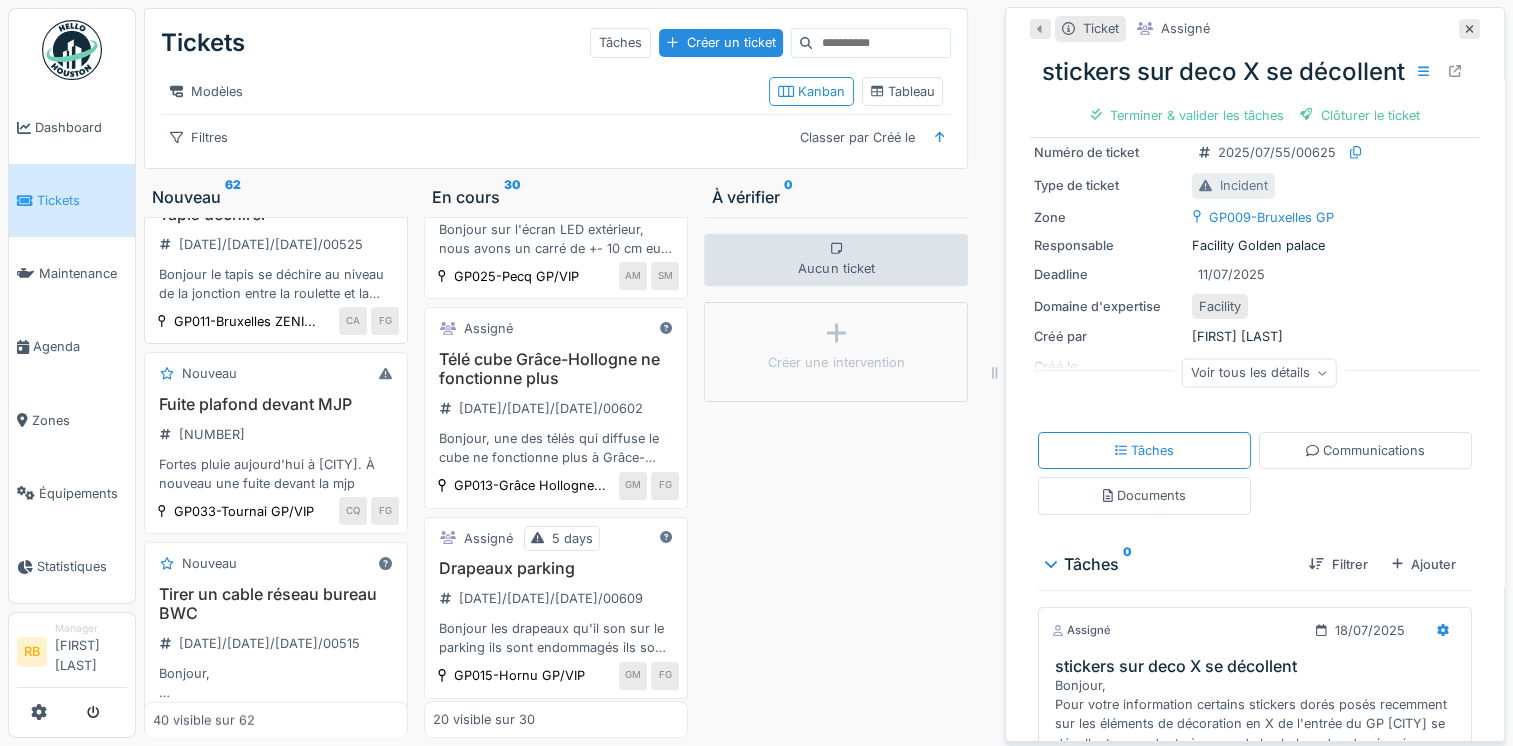 scroll, scrollTop: 4320, scrollLeft: 0, axis: vertical 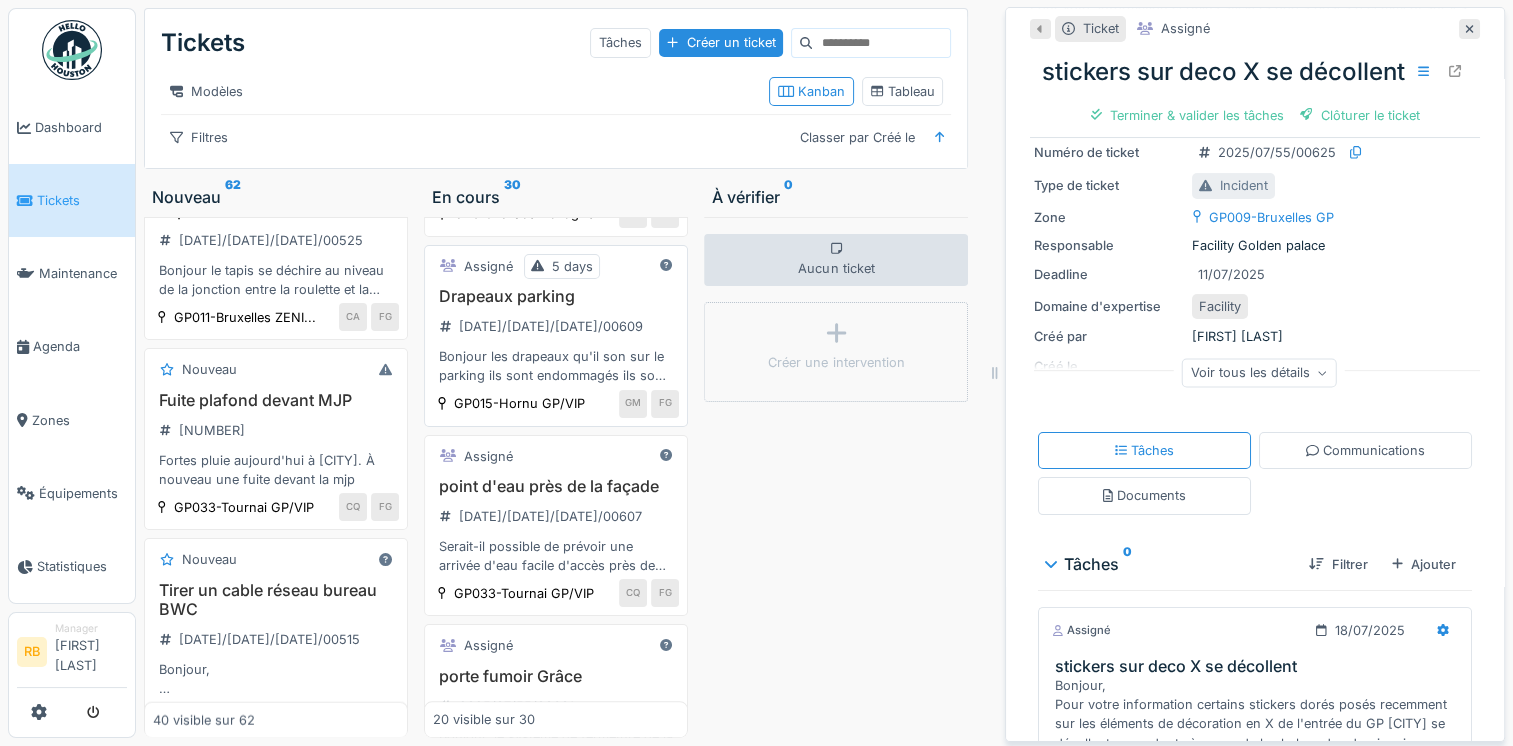 click on "Drapeaux parking  2025/07/55/00609 Bonjour les drapeaux qu'il son sur le parking ils sont endommagés ils sont un peu déchirés" at bounding box center (556, 336) 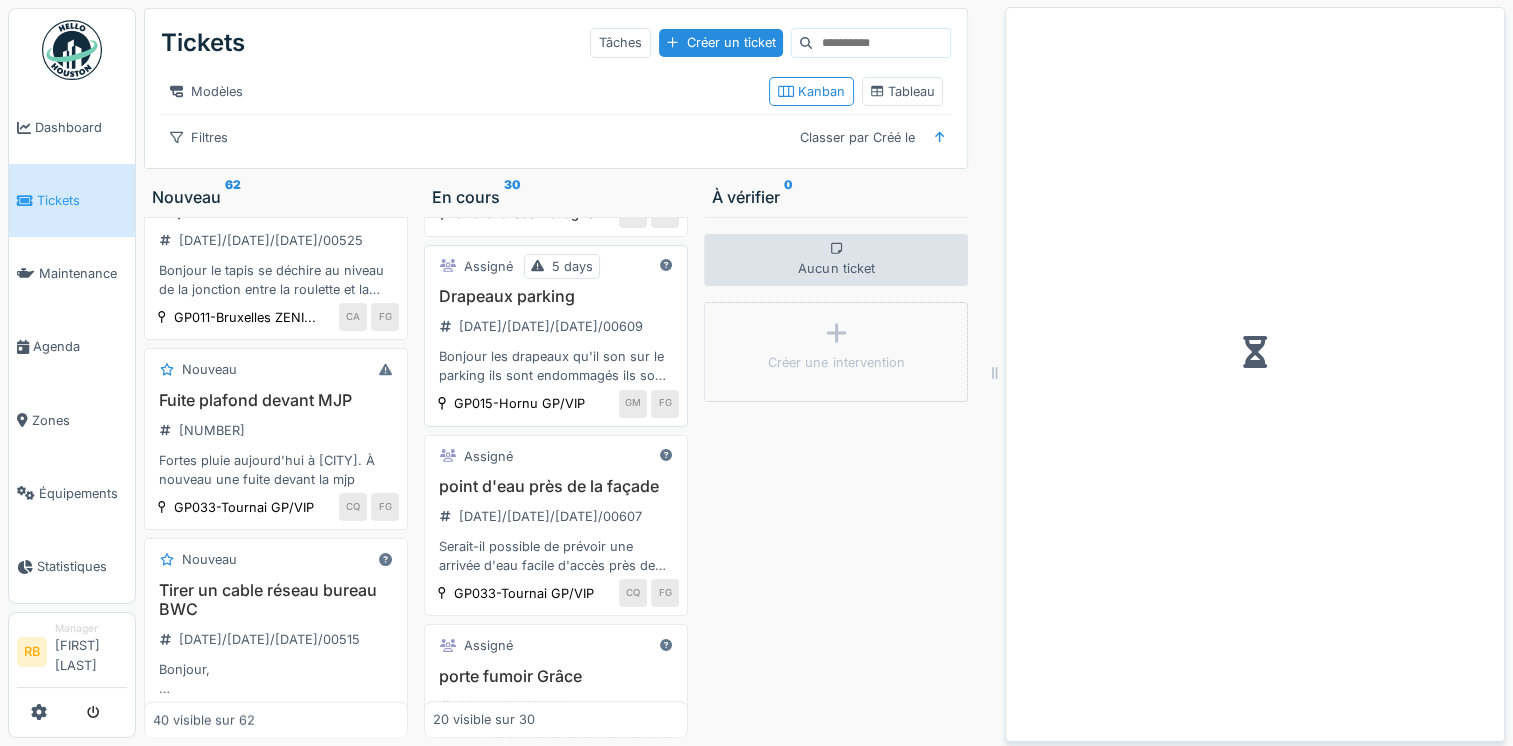 scroll, scrollTop: 0, scrollLeft: 0, axis: both 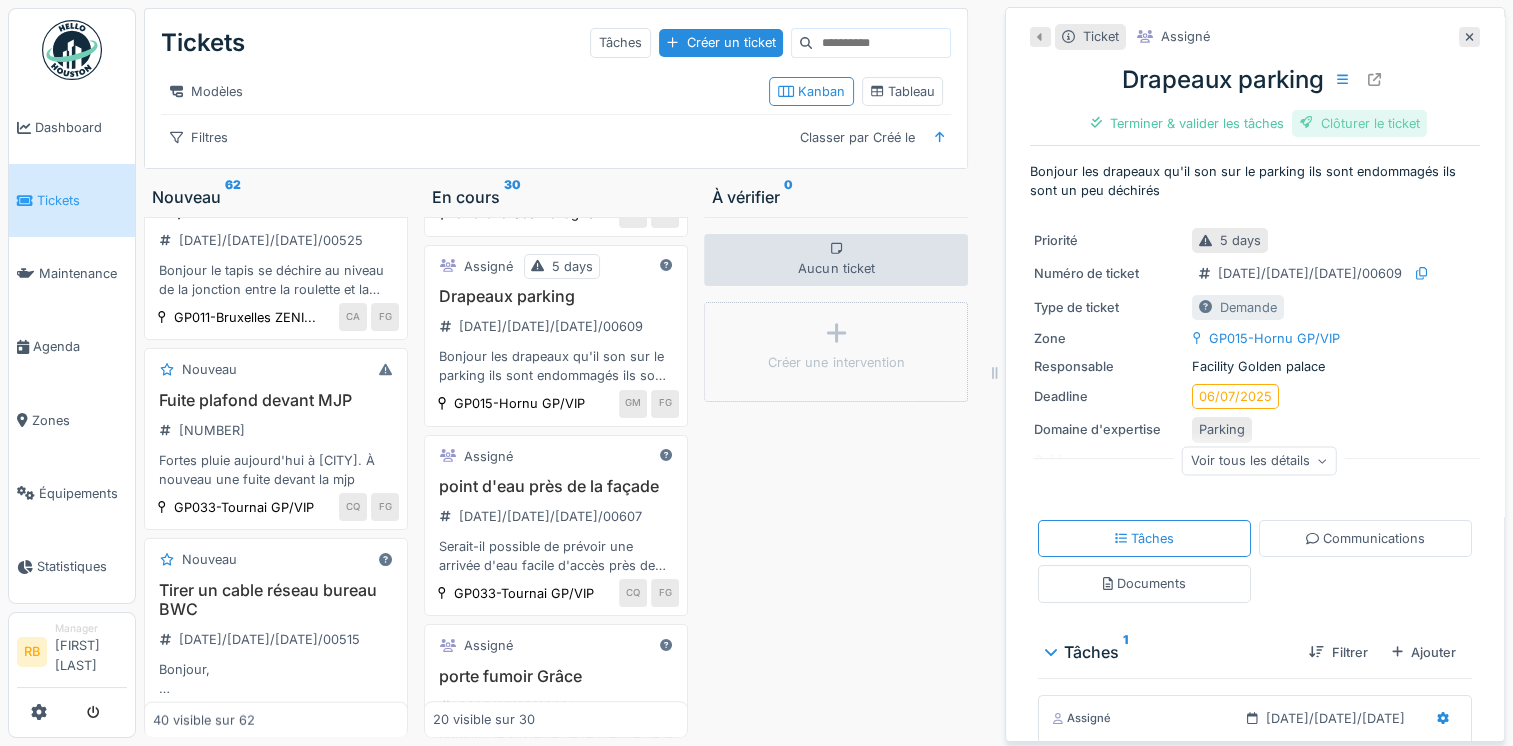 click on "Clôturer le ticket" at bounding box center [1360, 123] 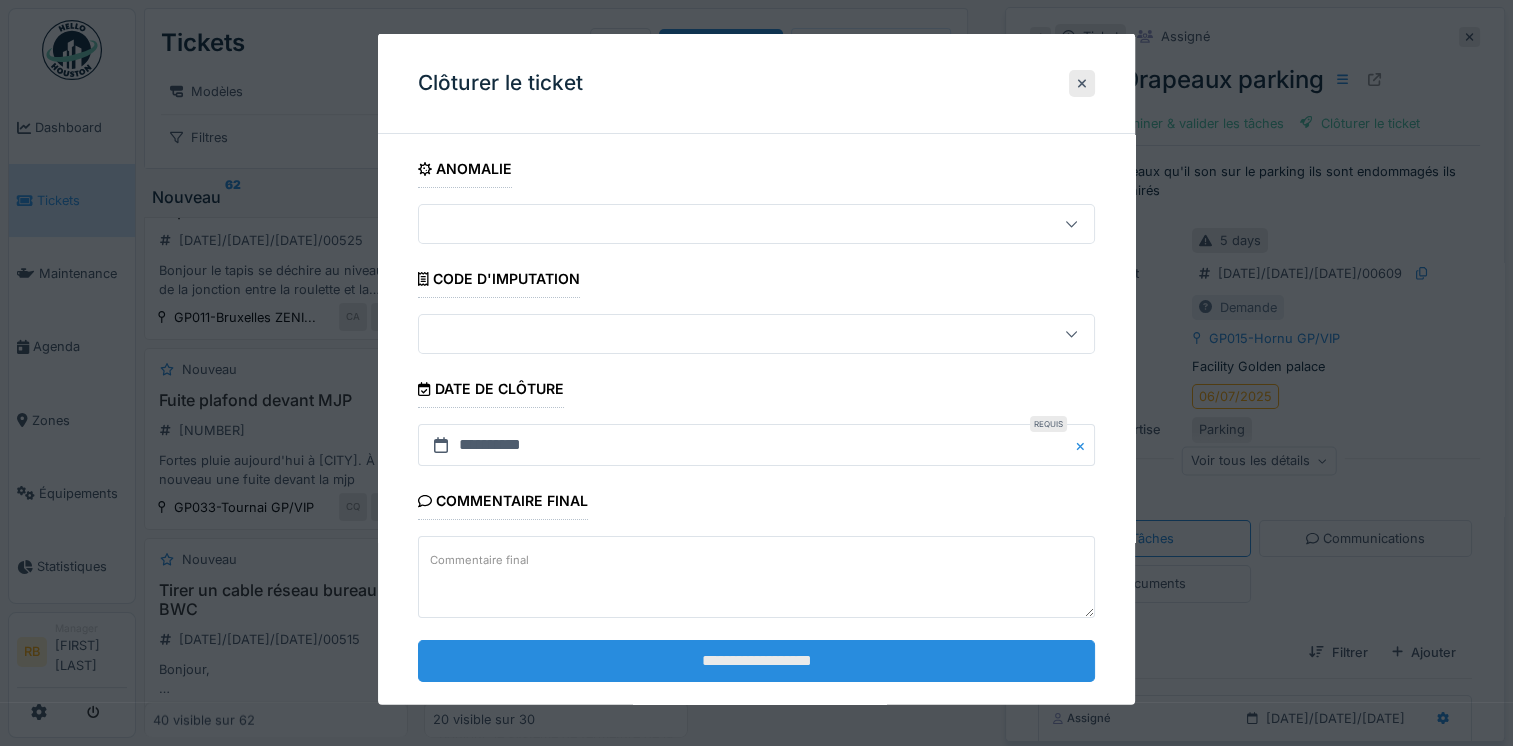 click on "**********" at bounding box center [756, 660] 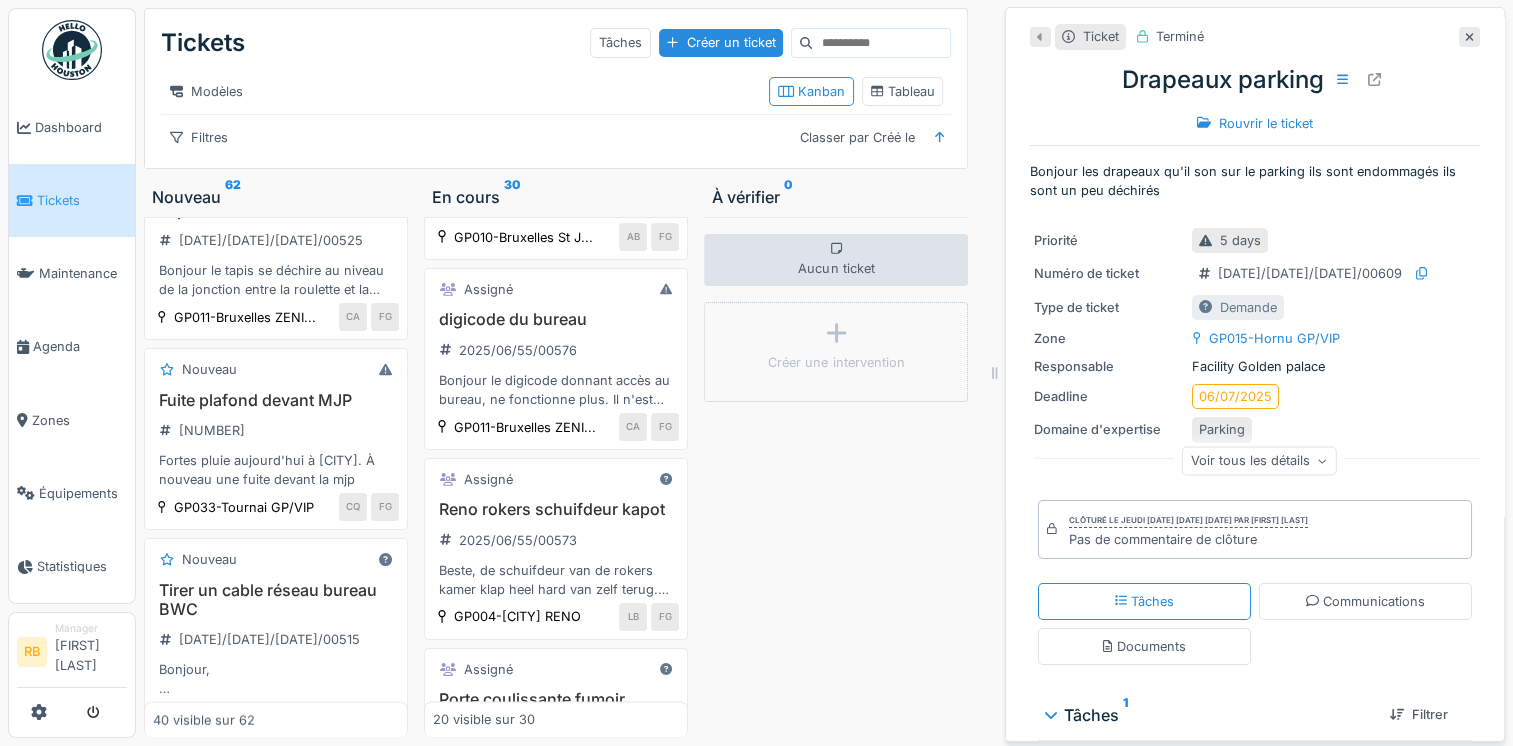 scroll, scrollTop: 2940, scrollLeft: 0, axis: vertical 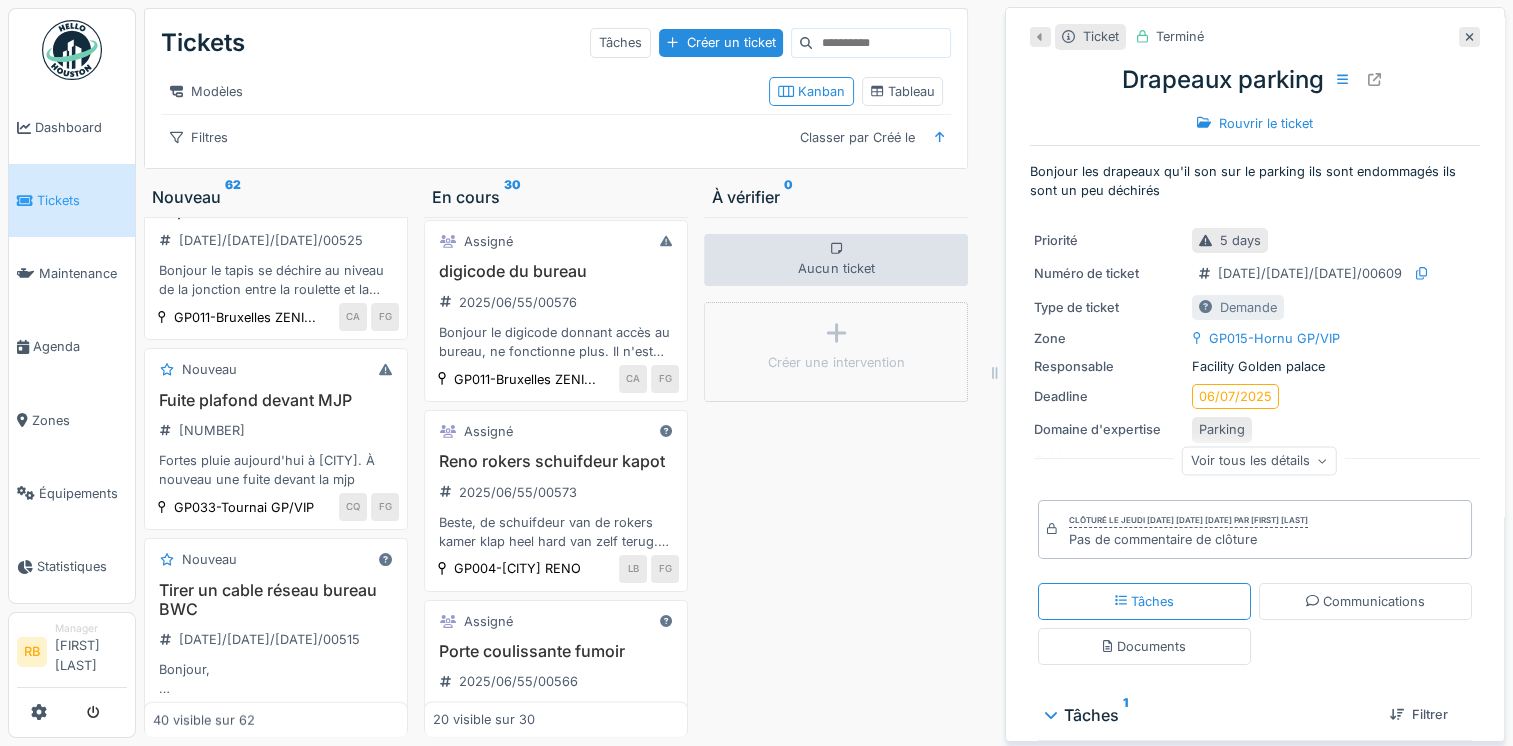 click on "Contrôler un extincteur." at bounding box center [556, 81] 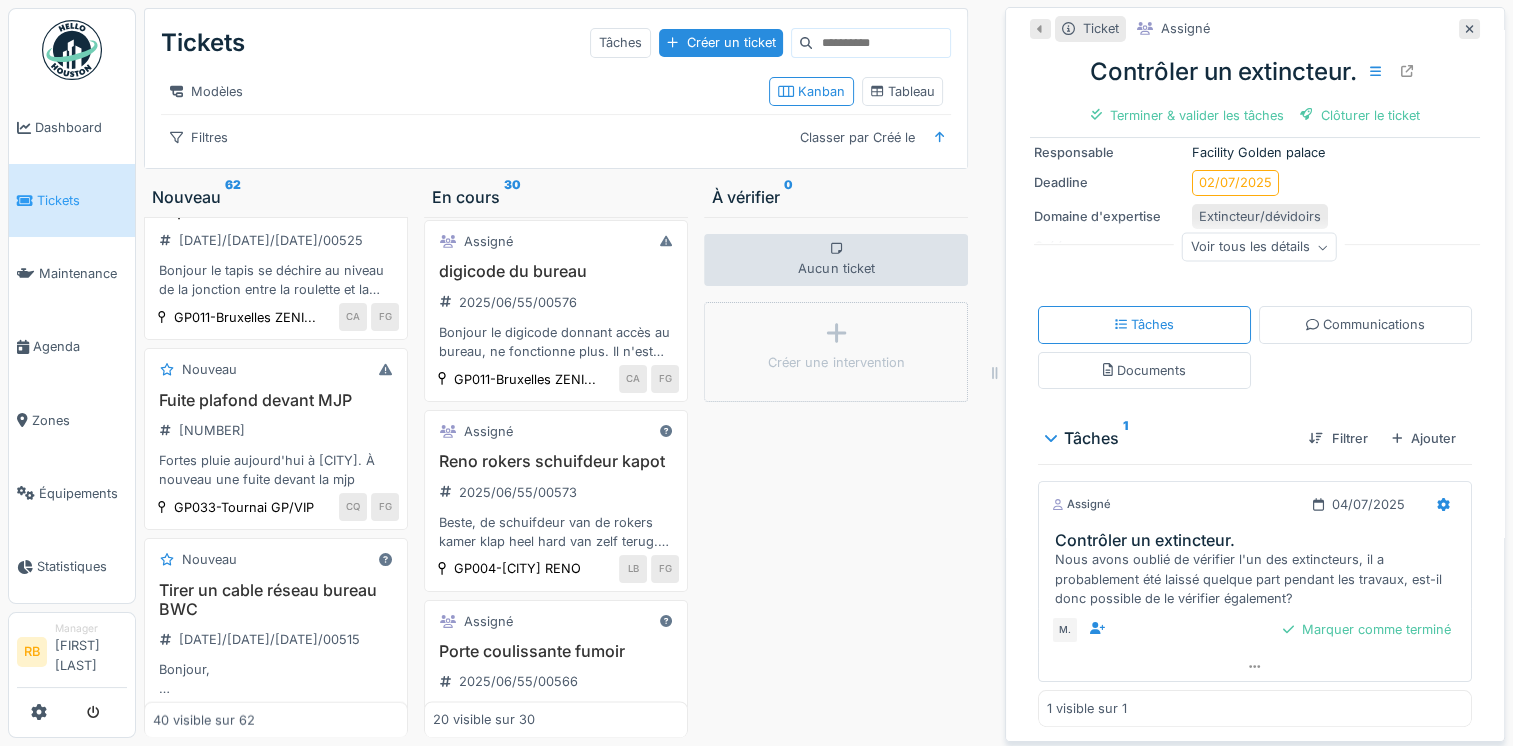 scroll, scrollTop: 0, scrollLeft: 0, axis: both 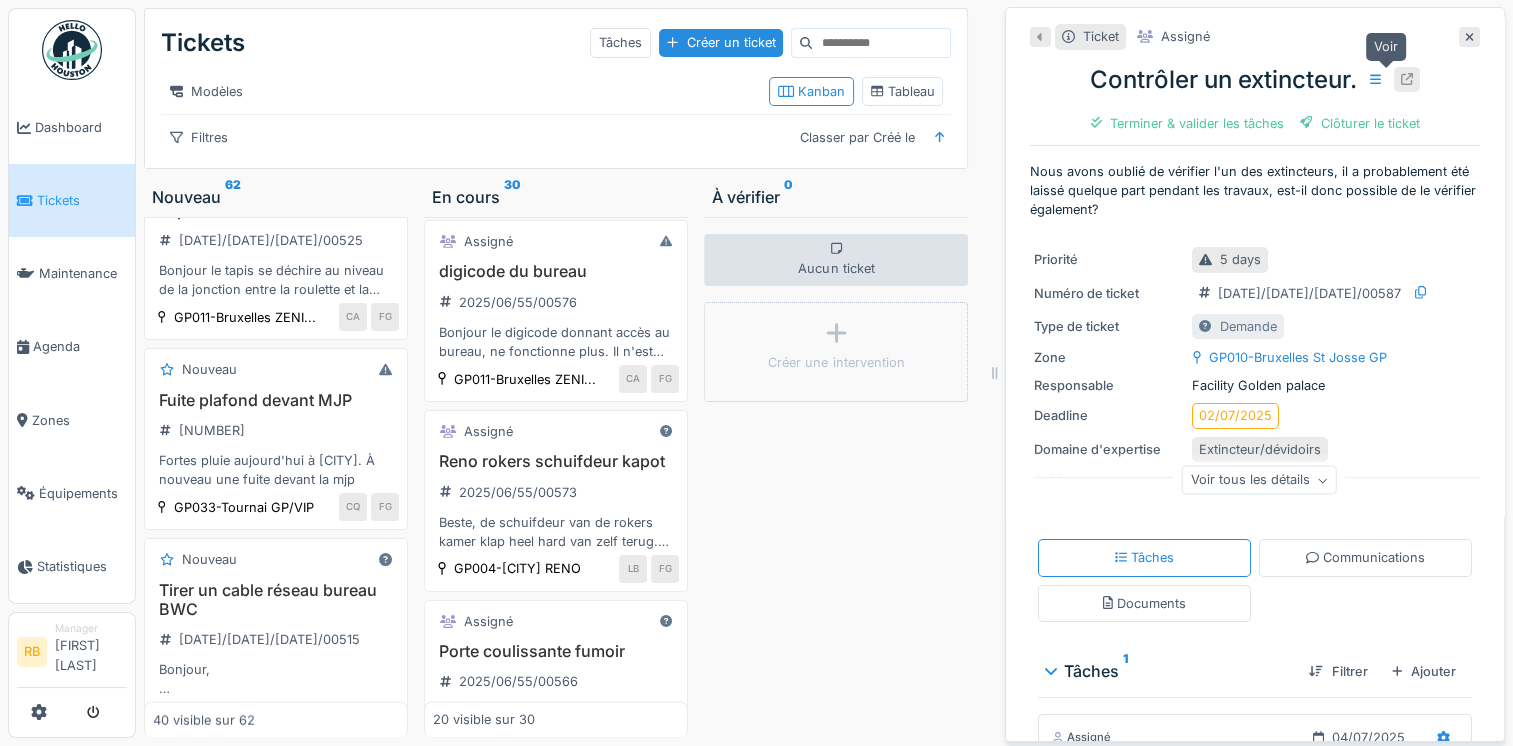 click 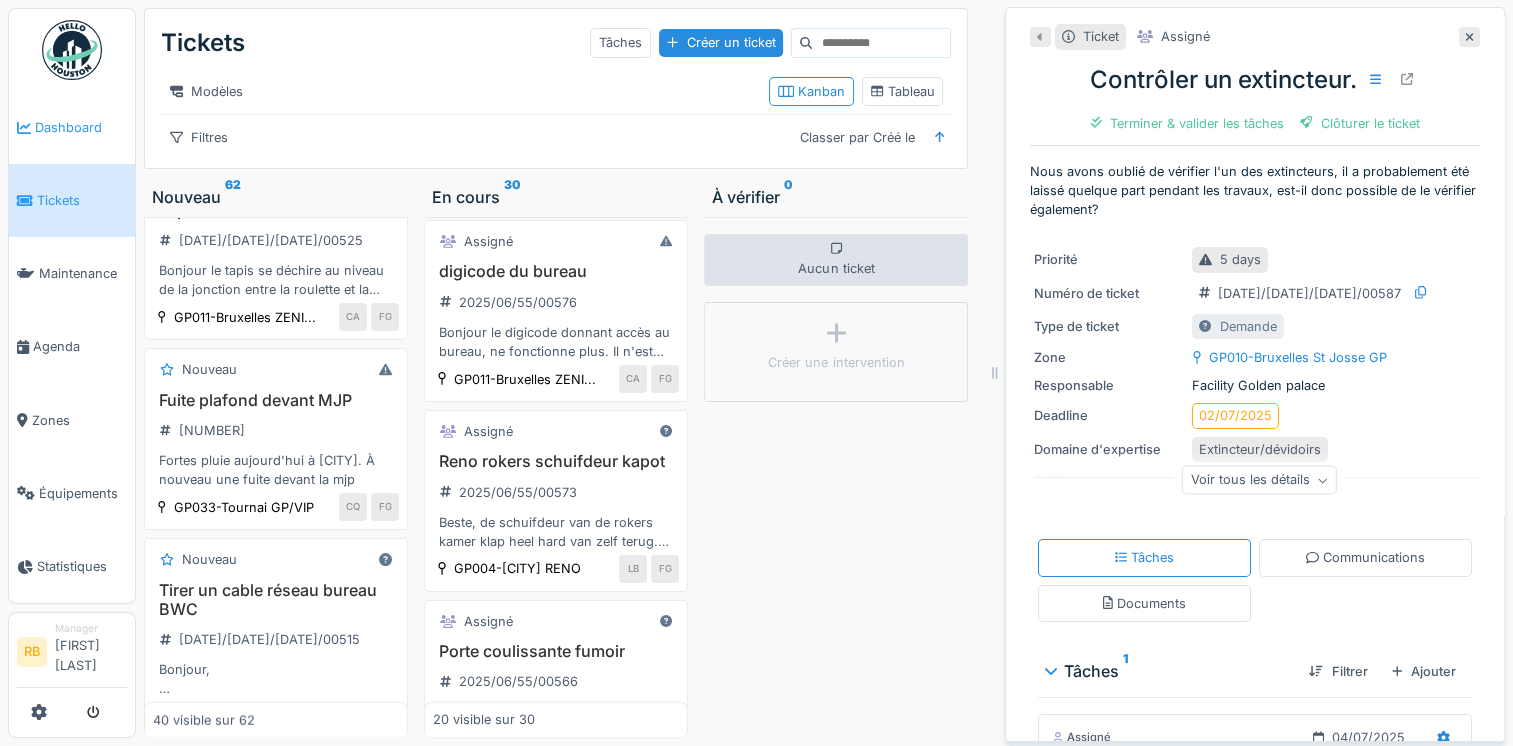 click on "Dashboard" at bounding box center (81, 127) 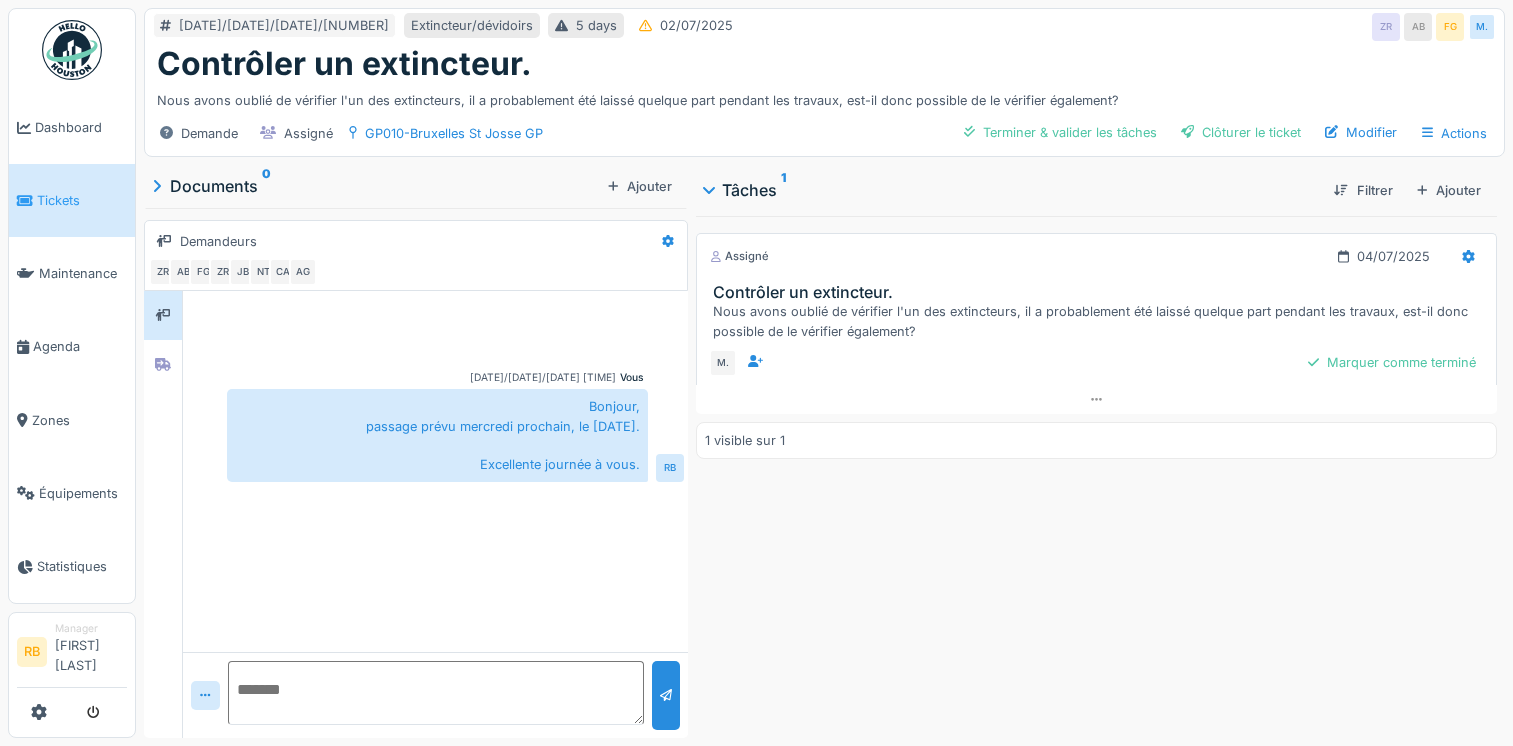 scroll, scrollTop: 0, scrollLeft: 0, axis: both 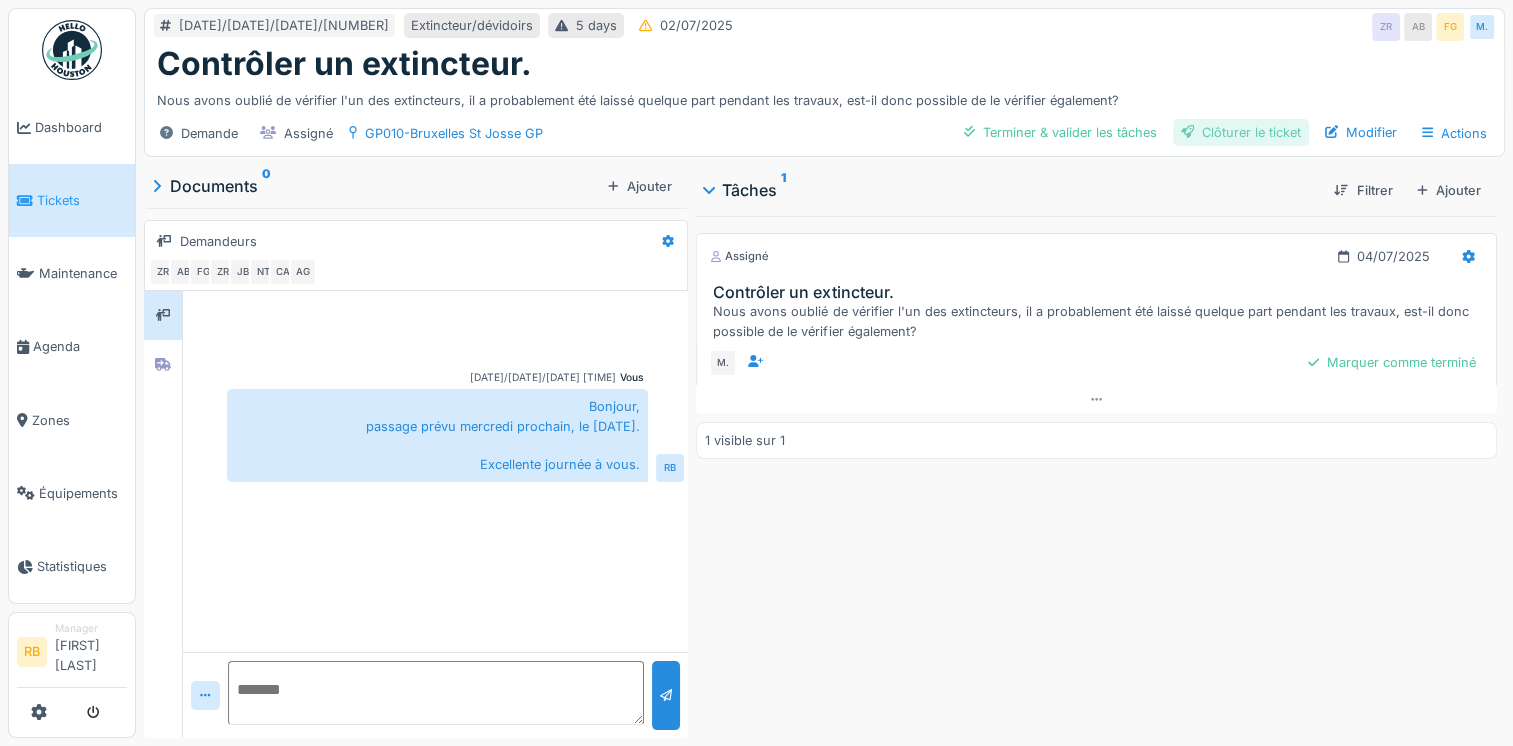 click on "Clôturer le ticket" at bounding box center (1241, 132) 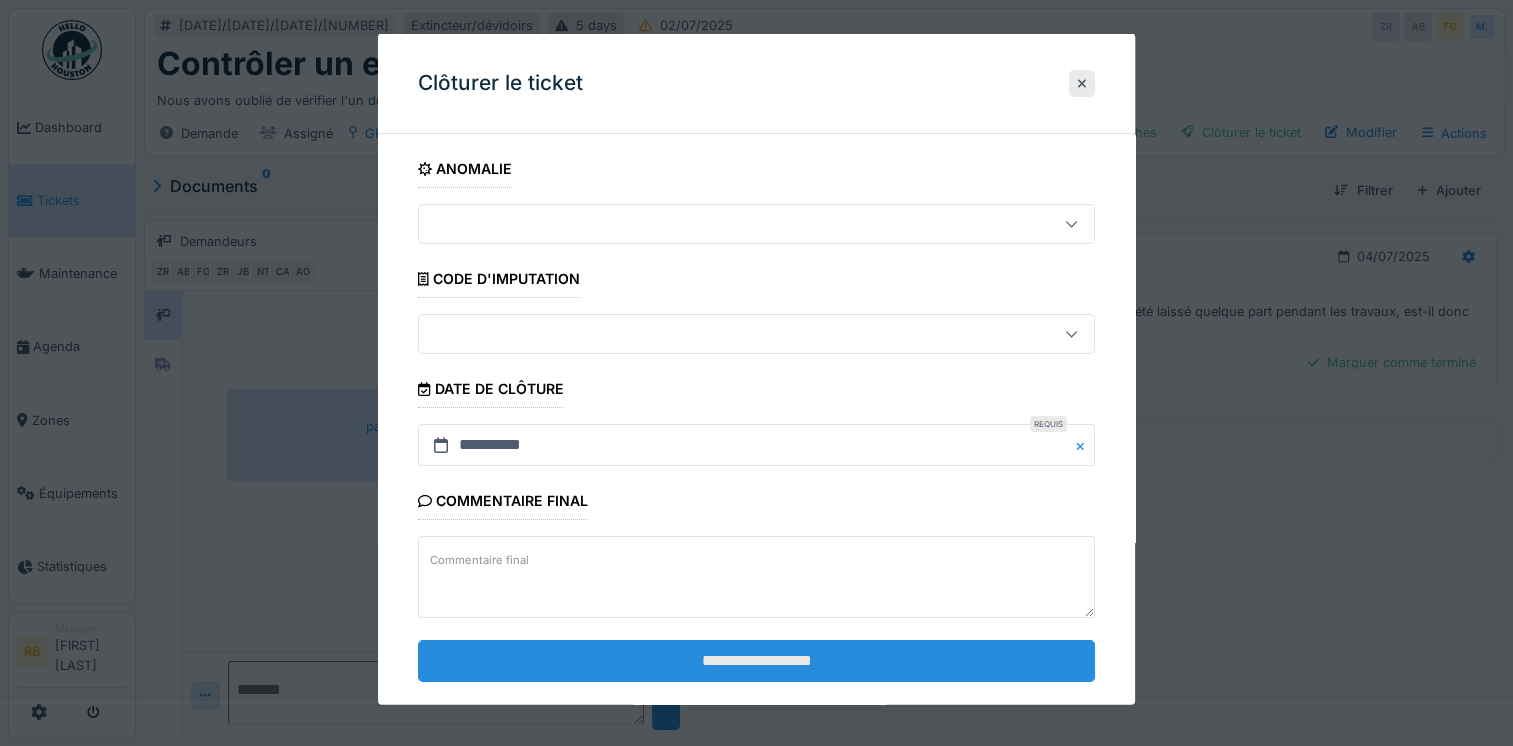 click on "**********" at bounding box center (756, 660) 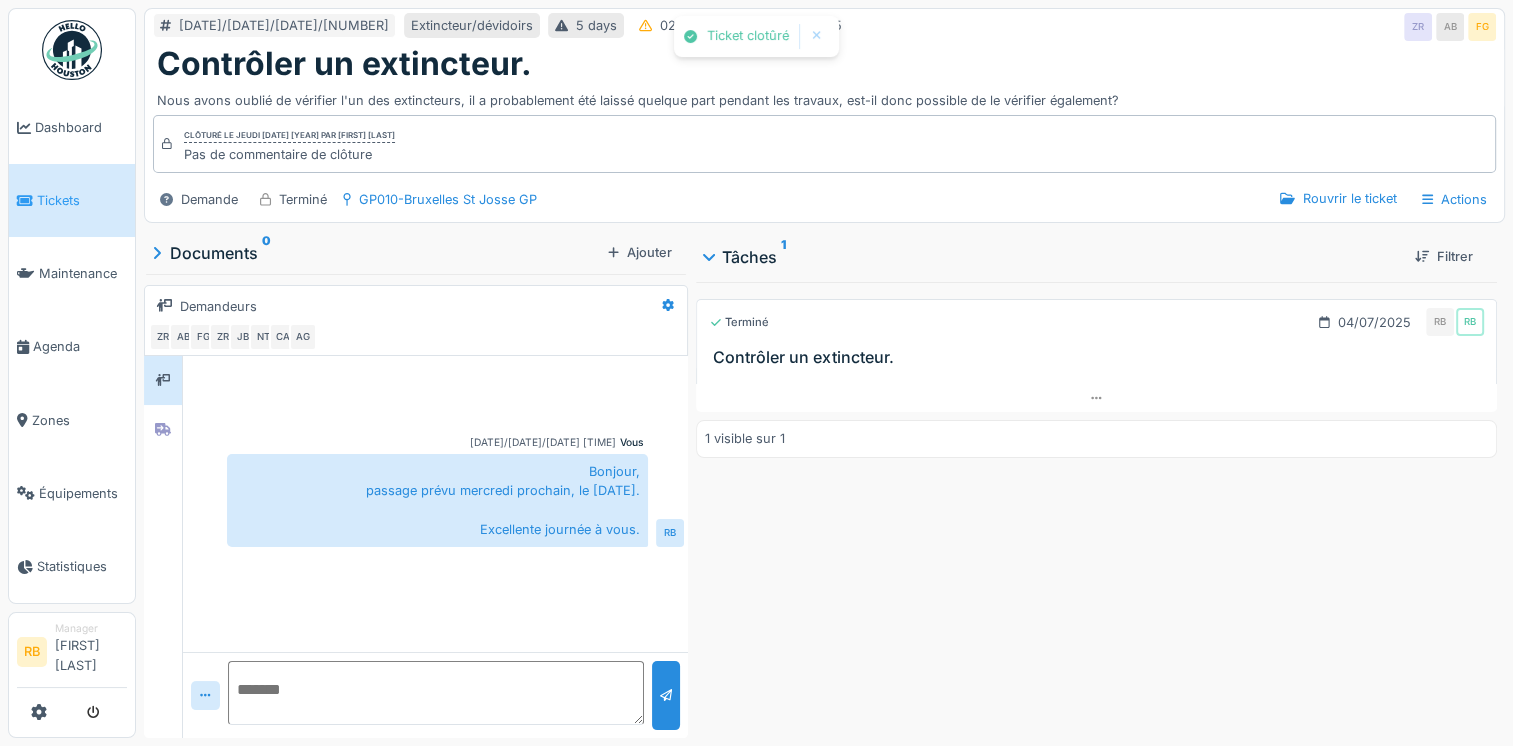 click on "Tickets" at bounding box center (82, 200) 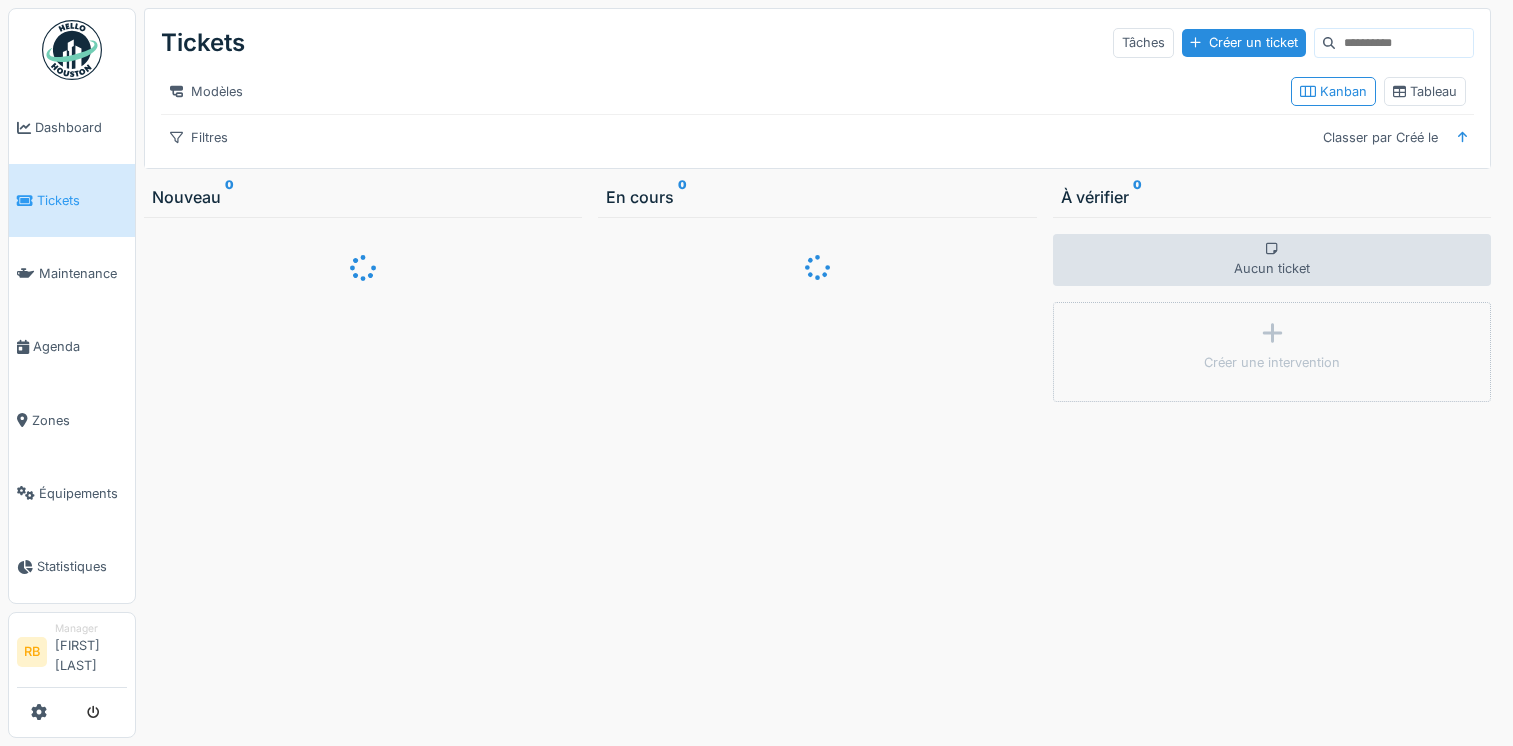 scroll, scrollTop: 0, scrollLeft: 0, axis: both 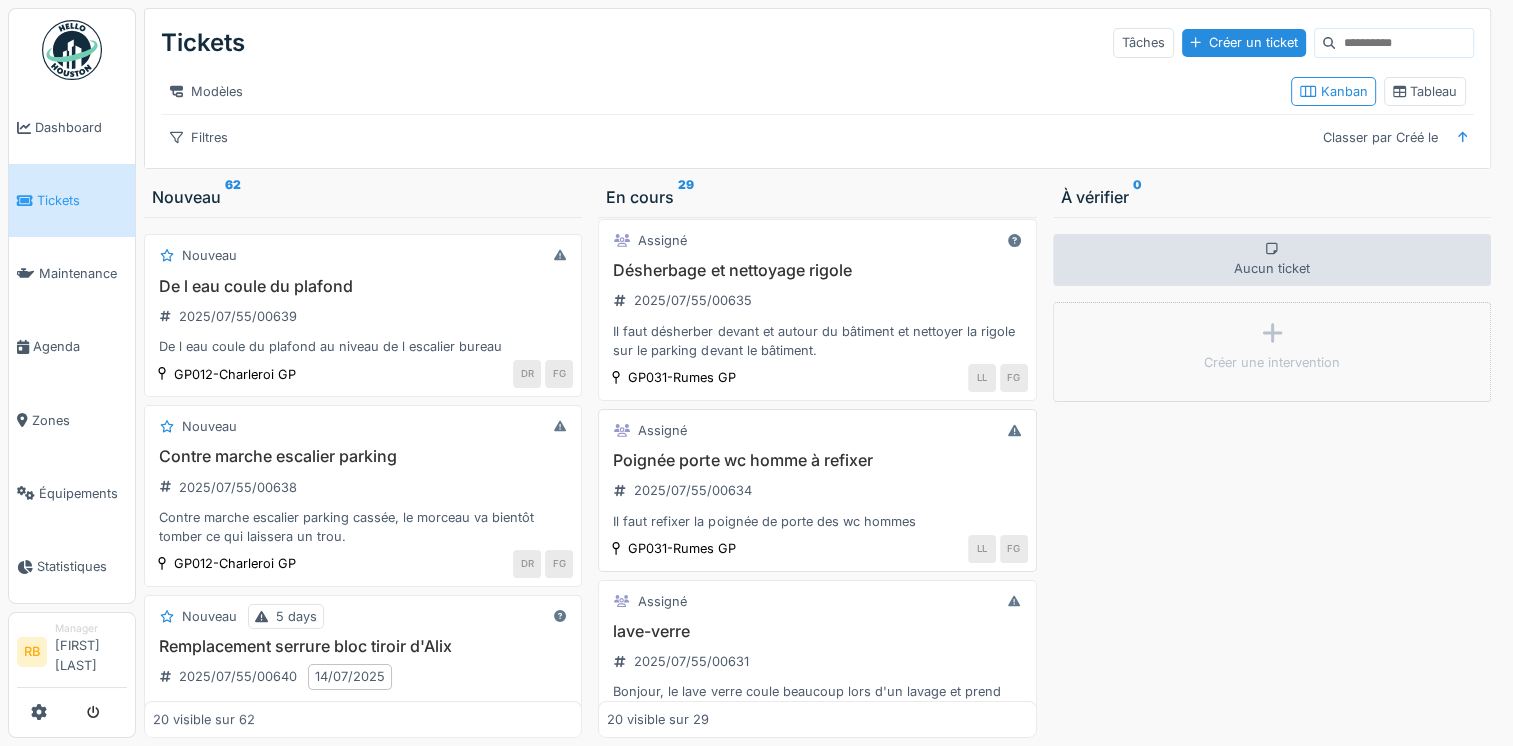 click on "Assigné Poignée porte wc homme à refixer 2025/07/55/00634 Il faut refixer la poignée de porte des wc hommes GP031-Rumes GP LL FG" at bounding box center (817, 490) 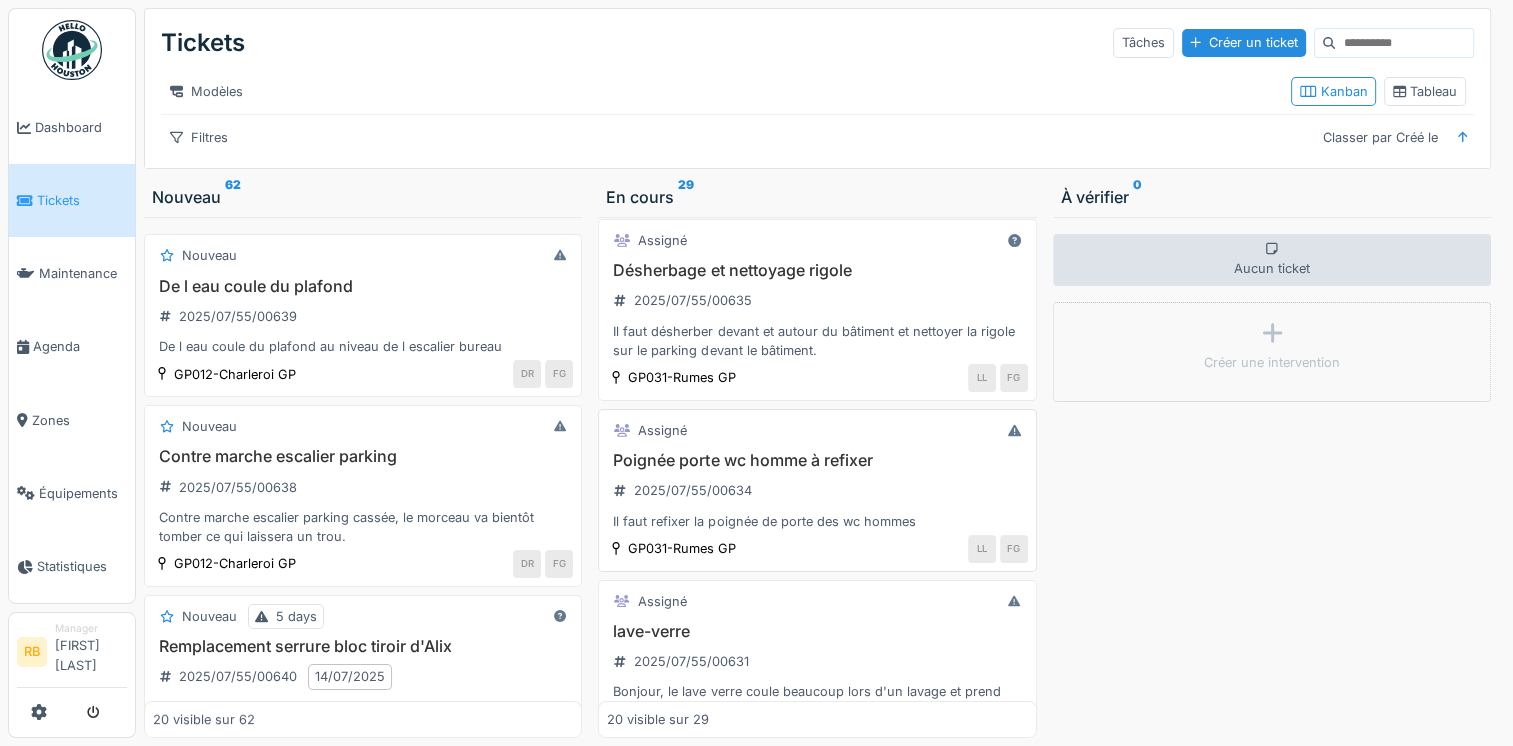 click on "Assigné" at bounding box center (817, 430) 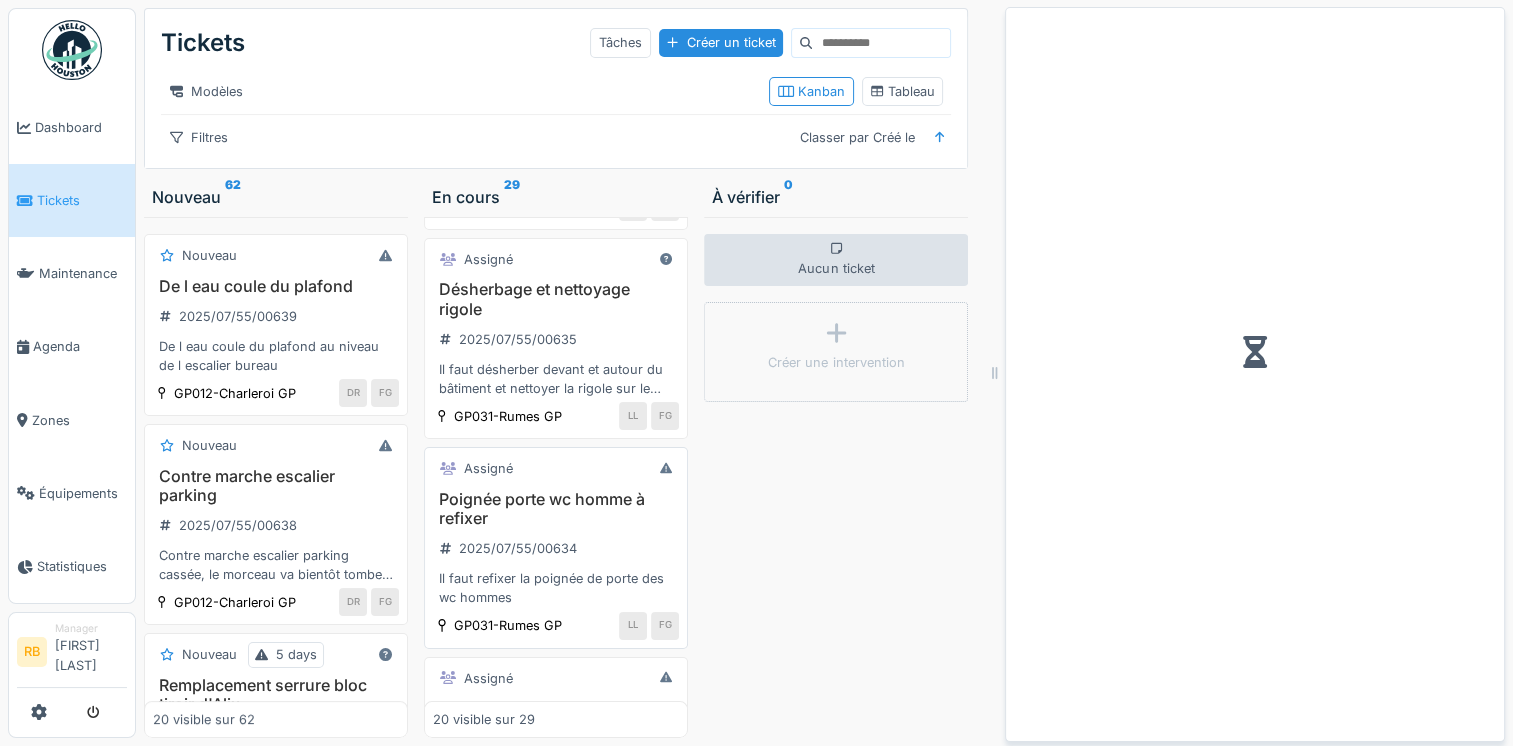 scroll, scrollTop: 442, scrollLeft: 0, axis: vertical 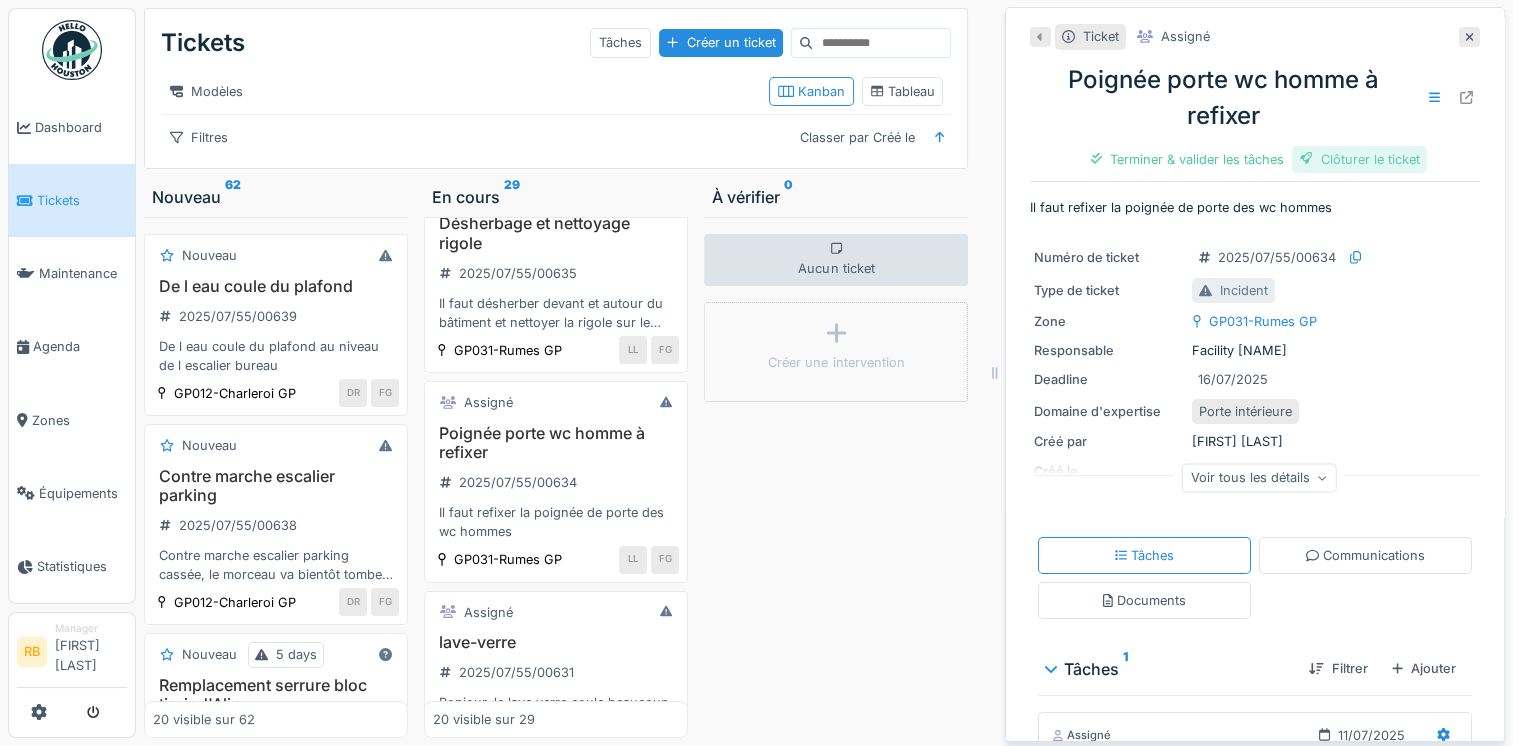 click on "Clôturer le ticket" at bounding box center [1360, 159] 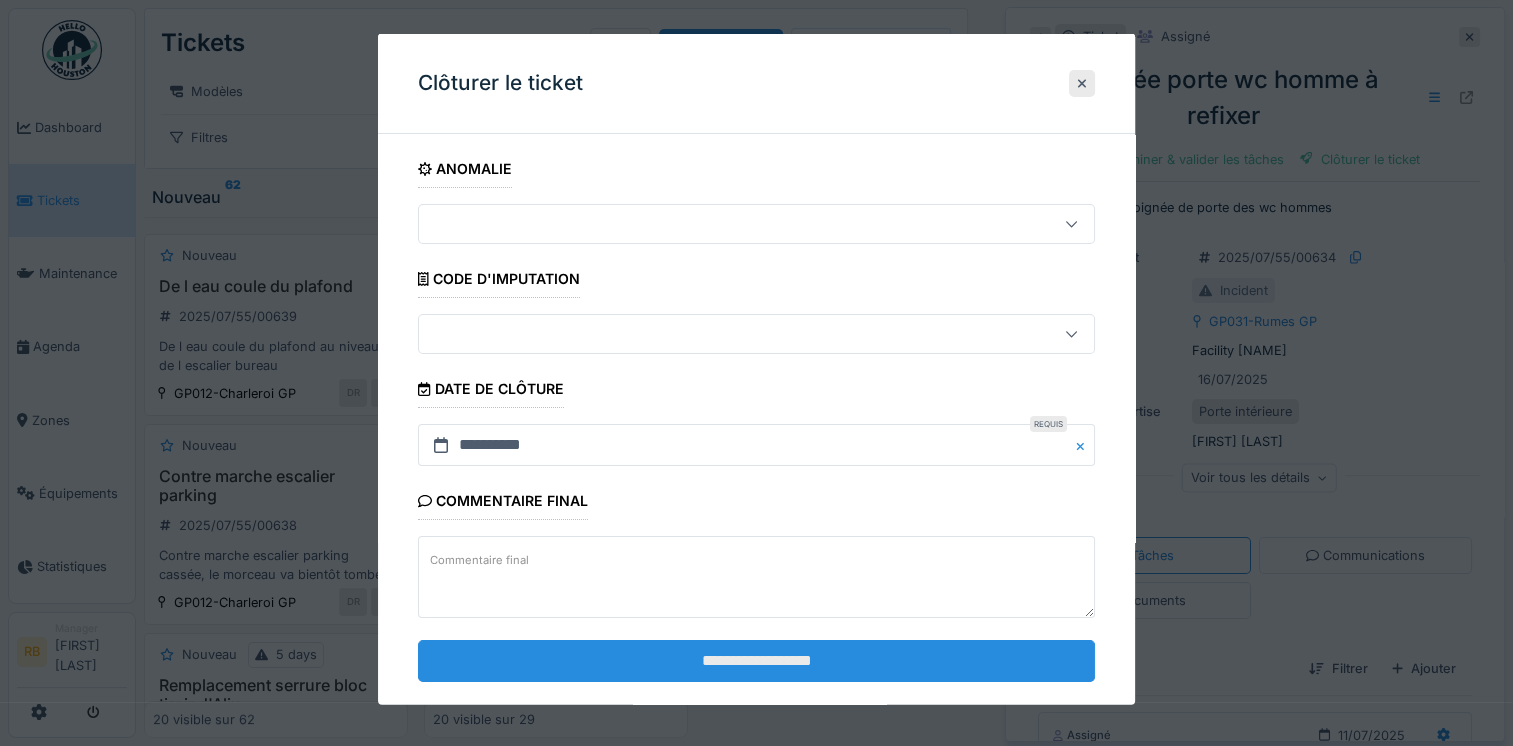 click on "**********" at bounding box center (756, 660) 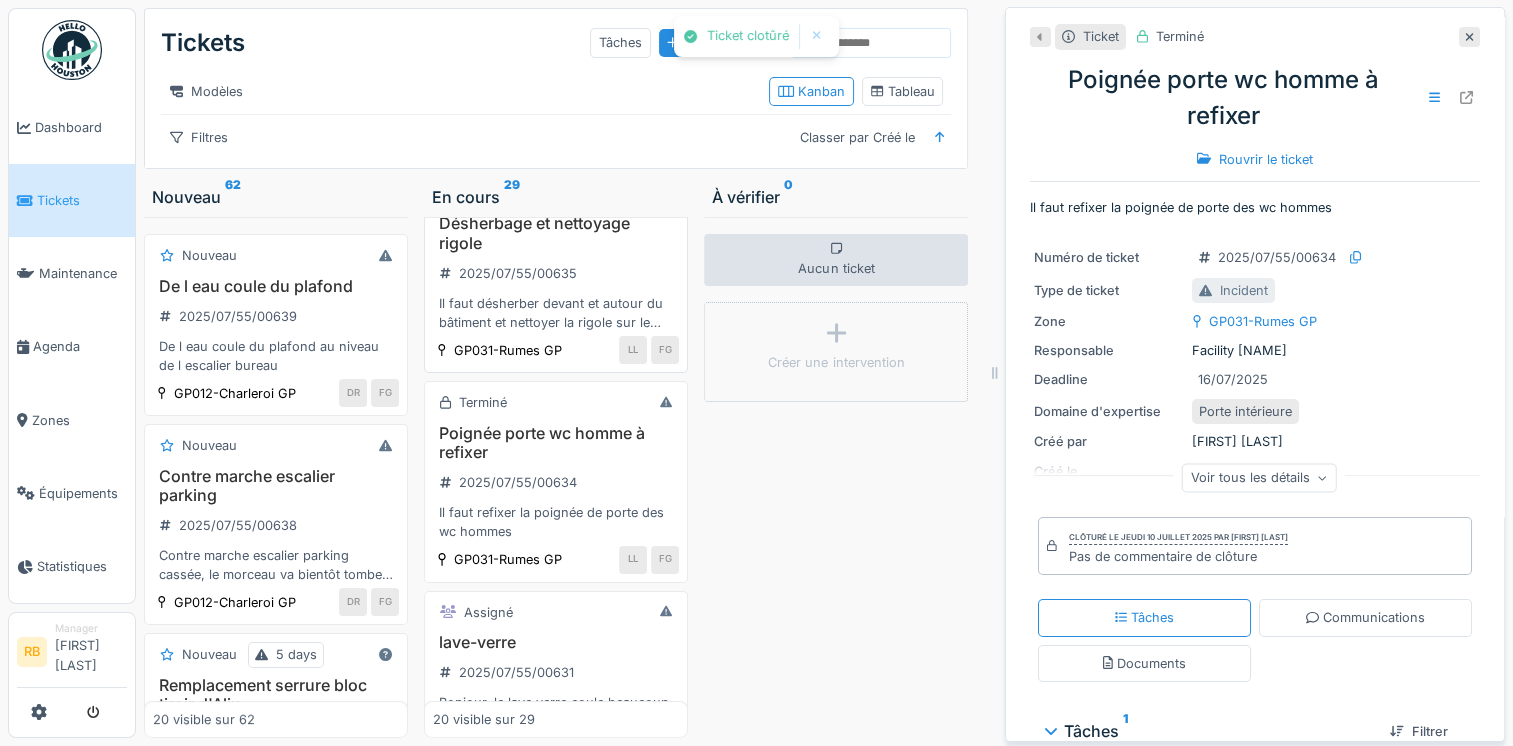 click on "Désherbage et nettoyage rigole" at bounding box center (556, 233) 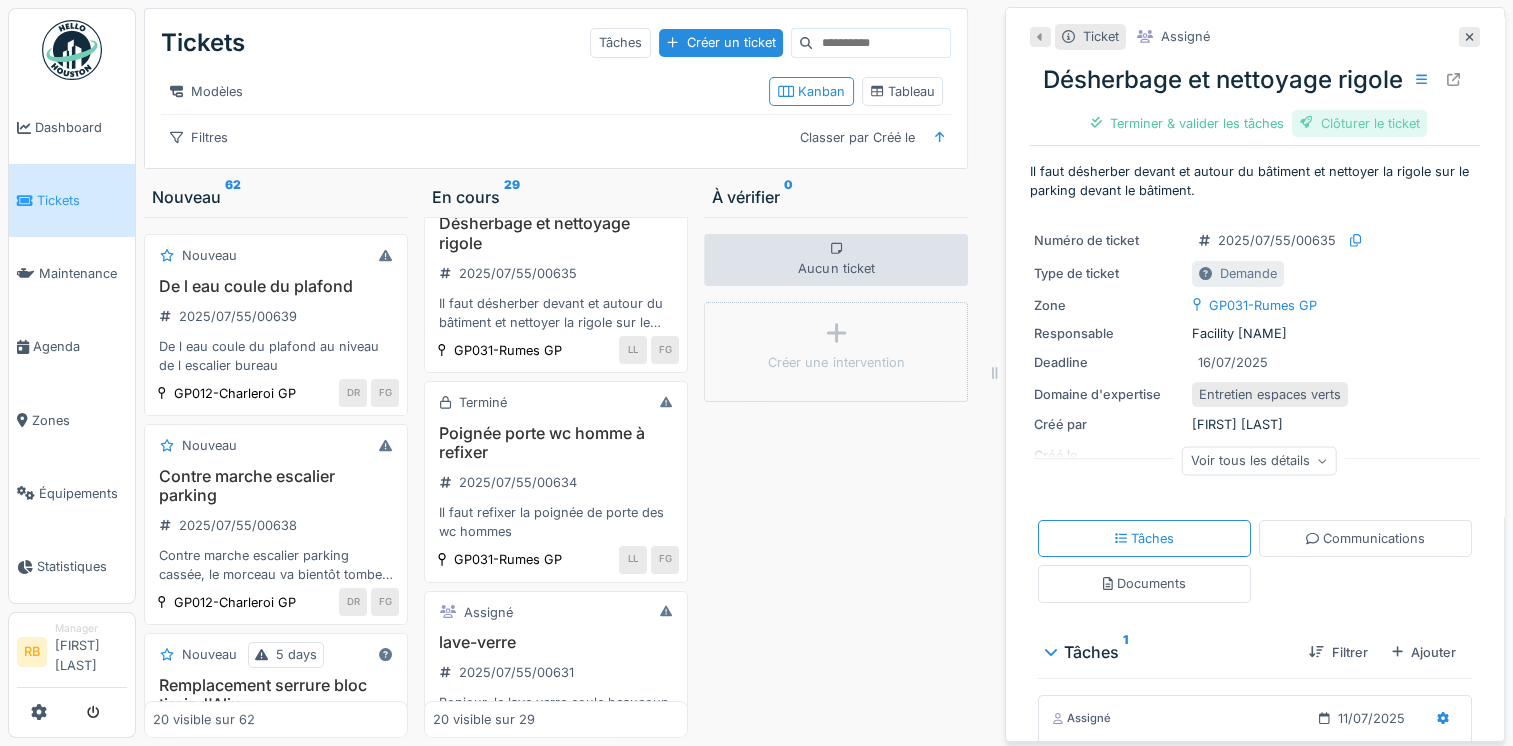 click on "Clôturer le ticket" at bounding box center [1360, 123] 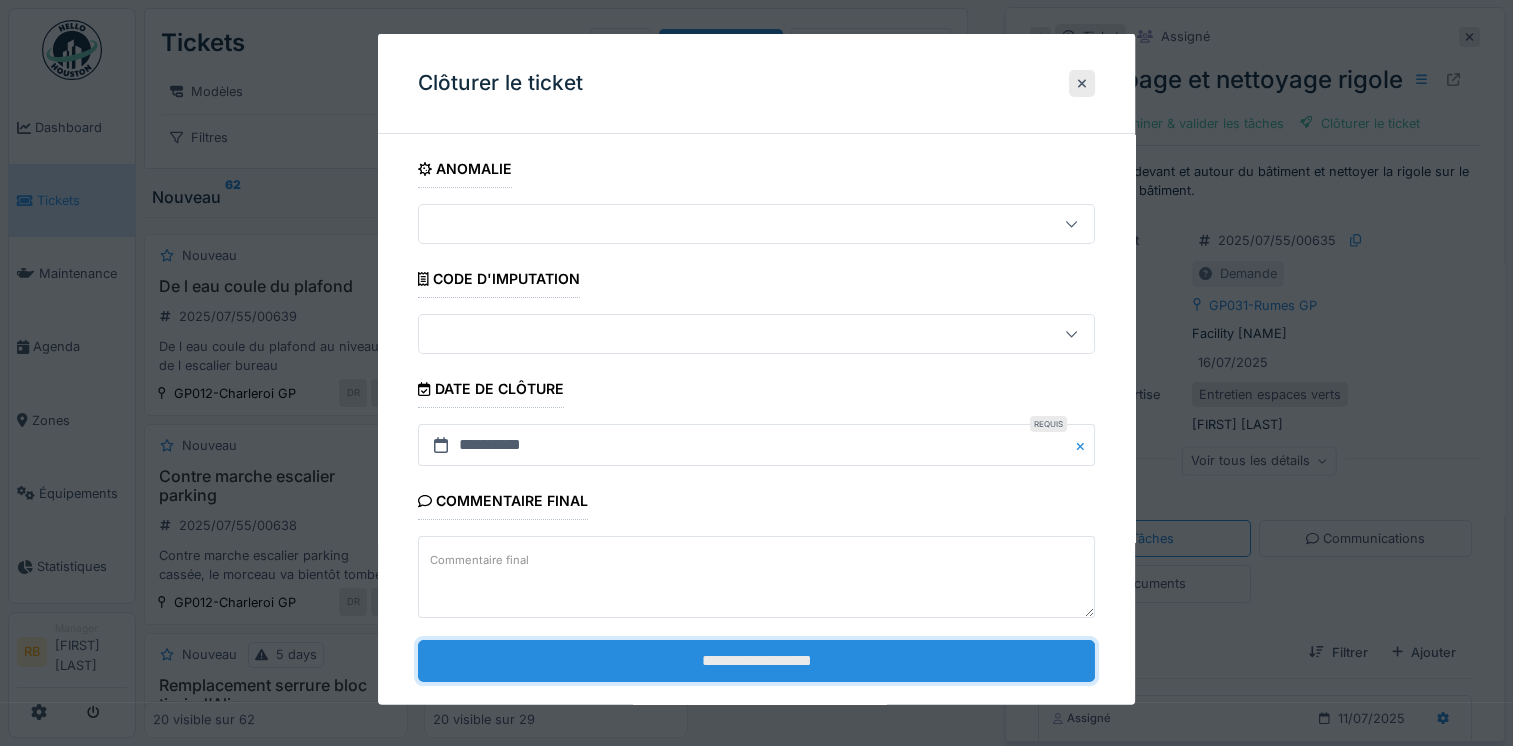 click on "**********" at bounding box center (756, 660) 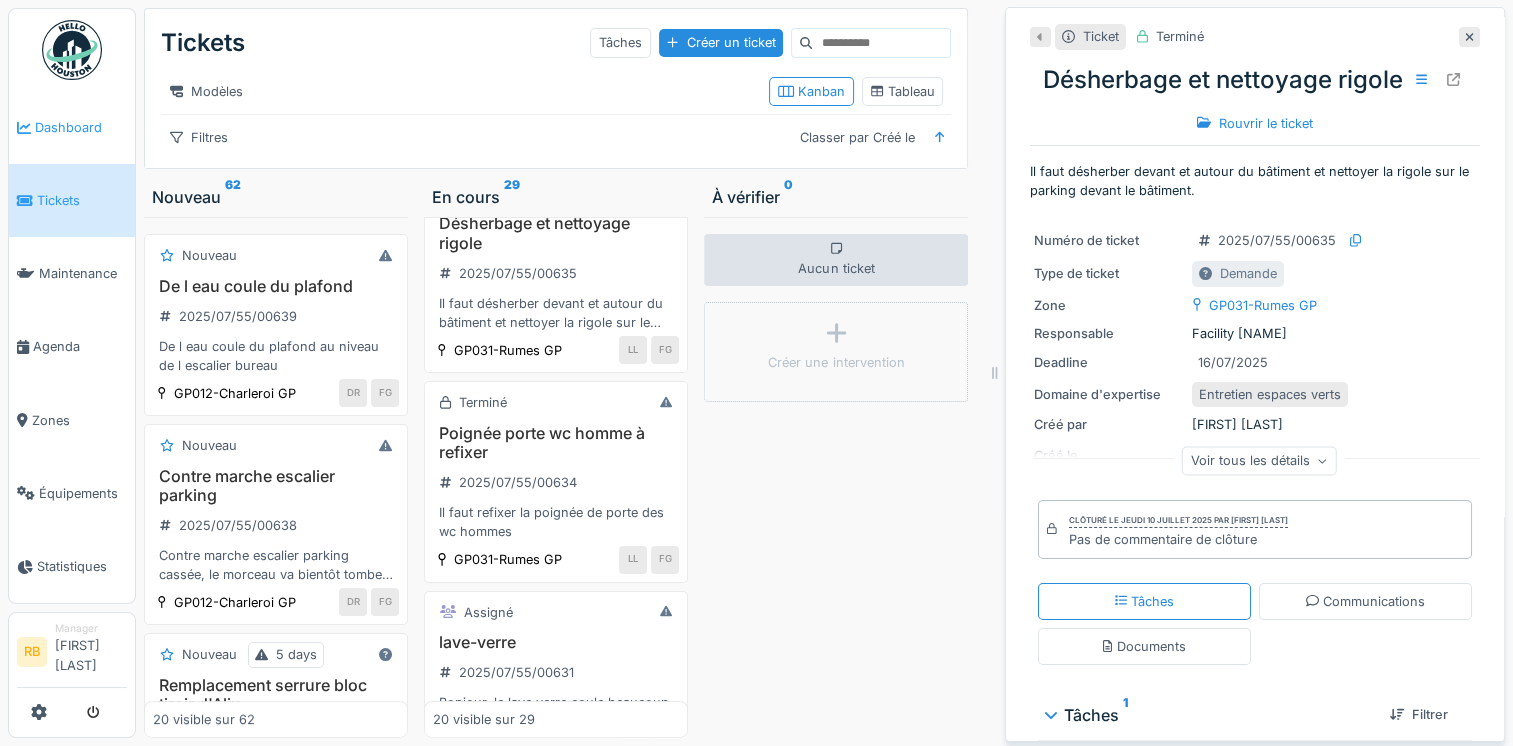 click on "Dashboard" at bounding box center [81, 127] 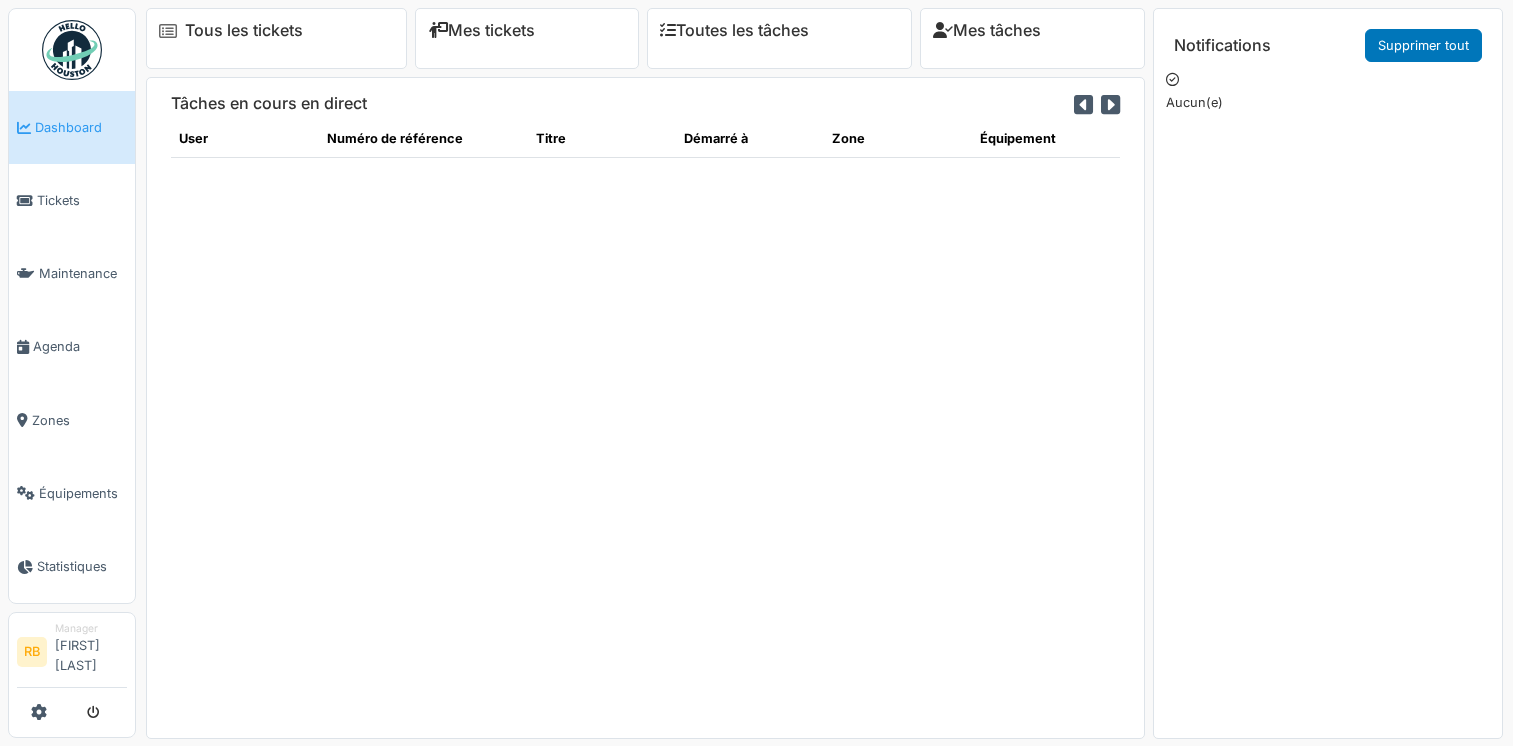 scroll, scrollTop: 0, scrollLeft: 0, axis: both 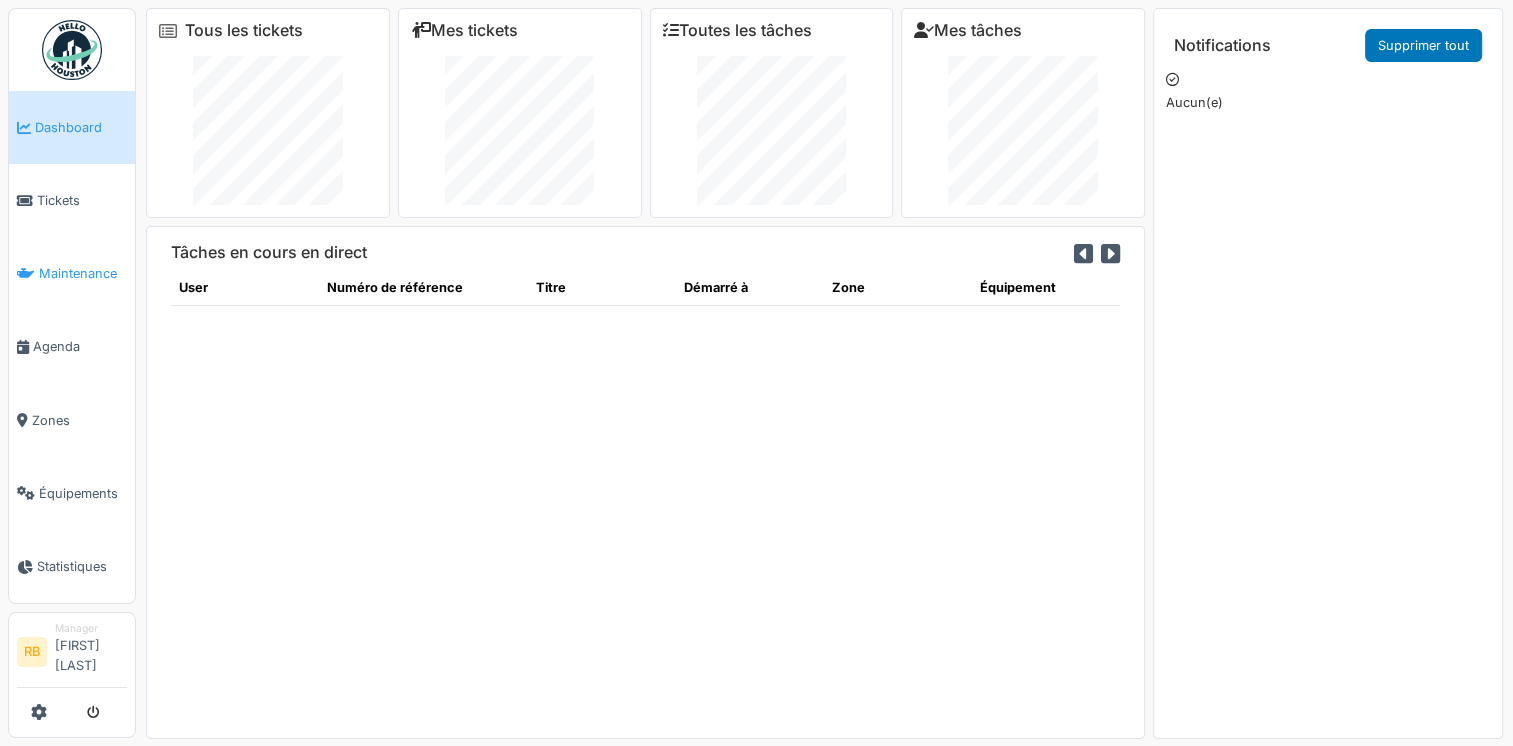 click on "Maintenance" at bounding box center [72, 273] 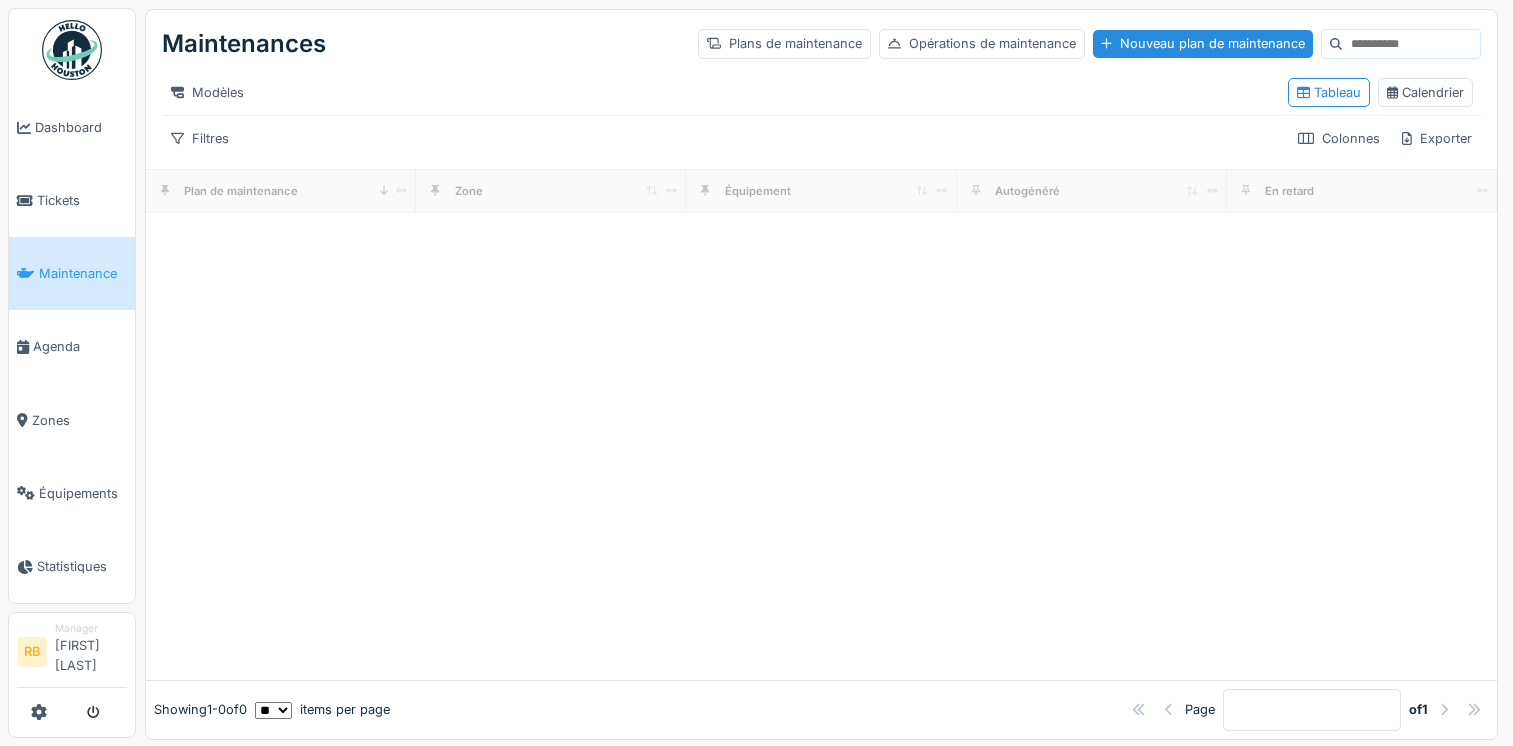 scroll, scrollTop: 0, scrollLeft: 0, axis: both 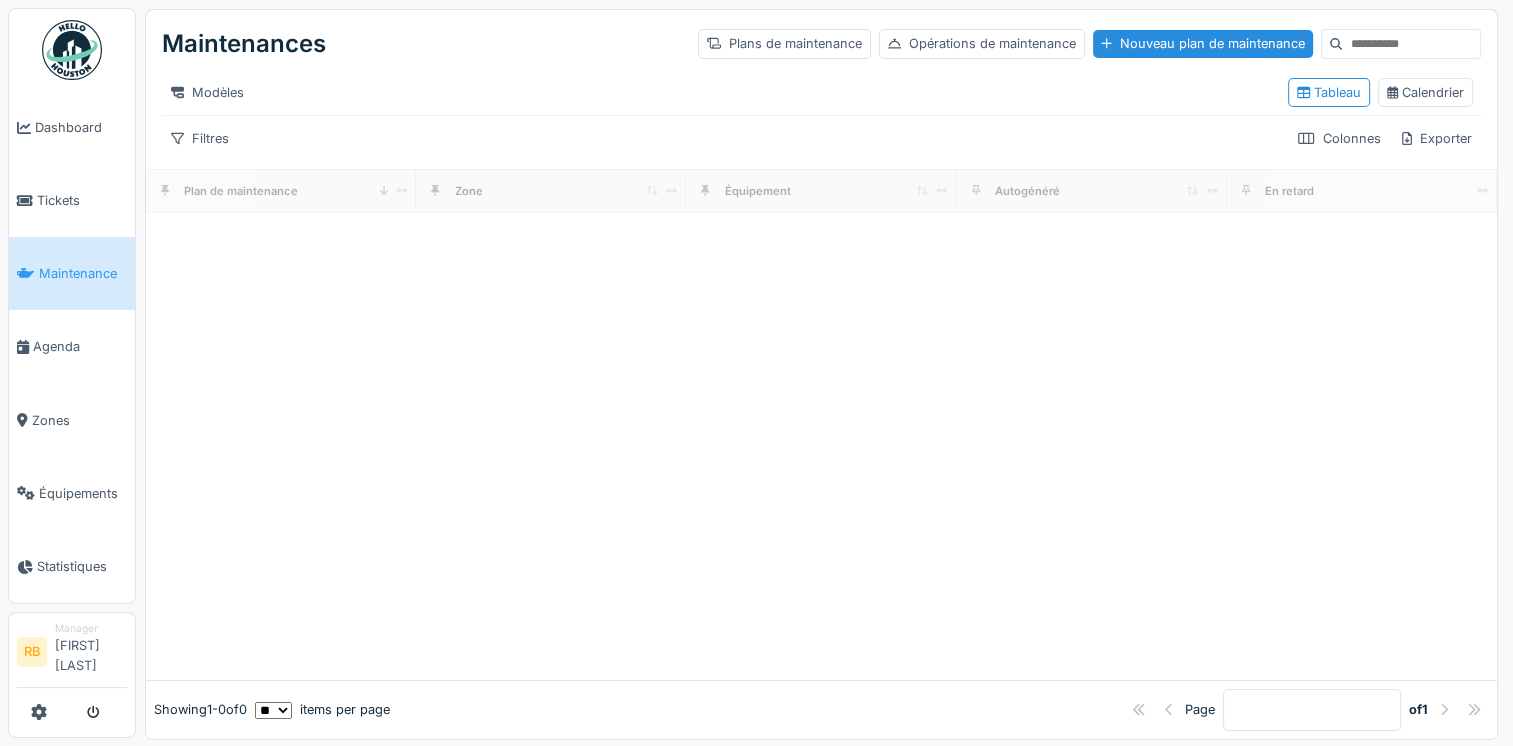 click at bounding box center (756, 373) 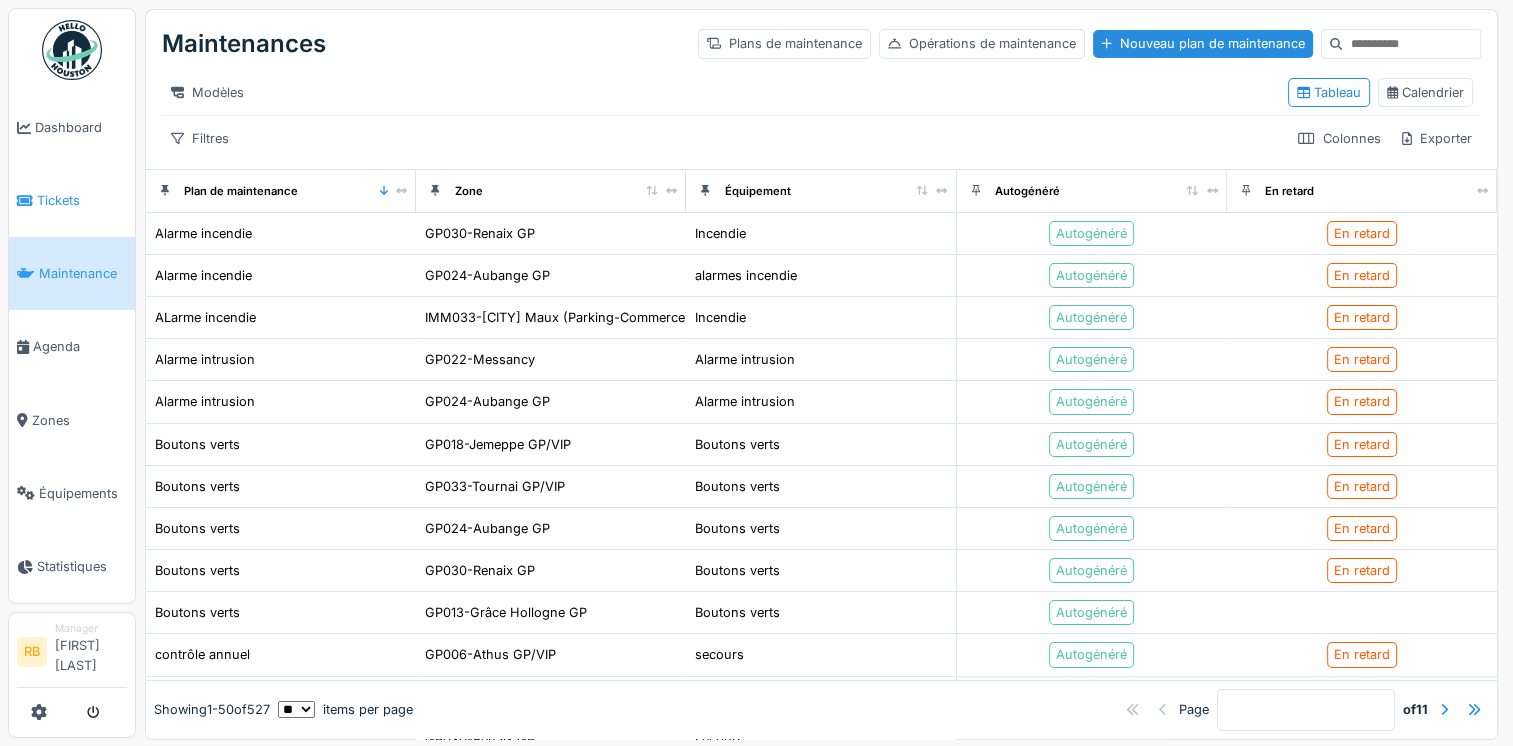click on "Tickets" at bounding box center [82, 200] 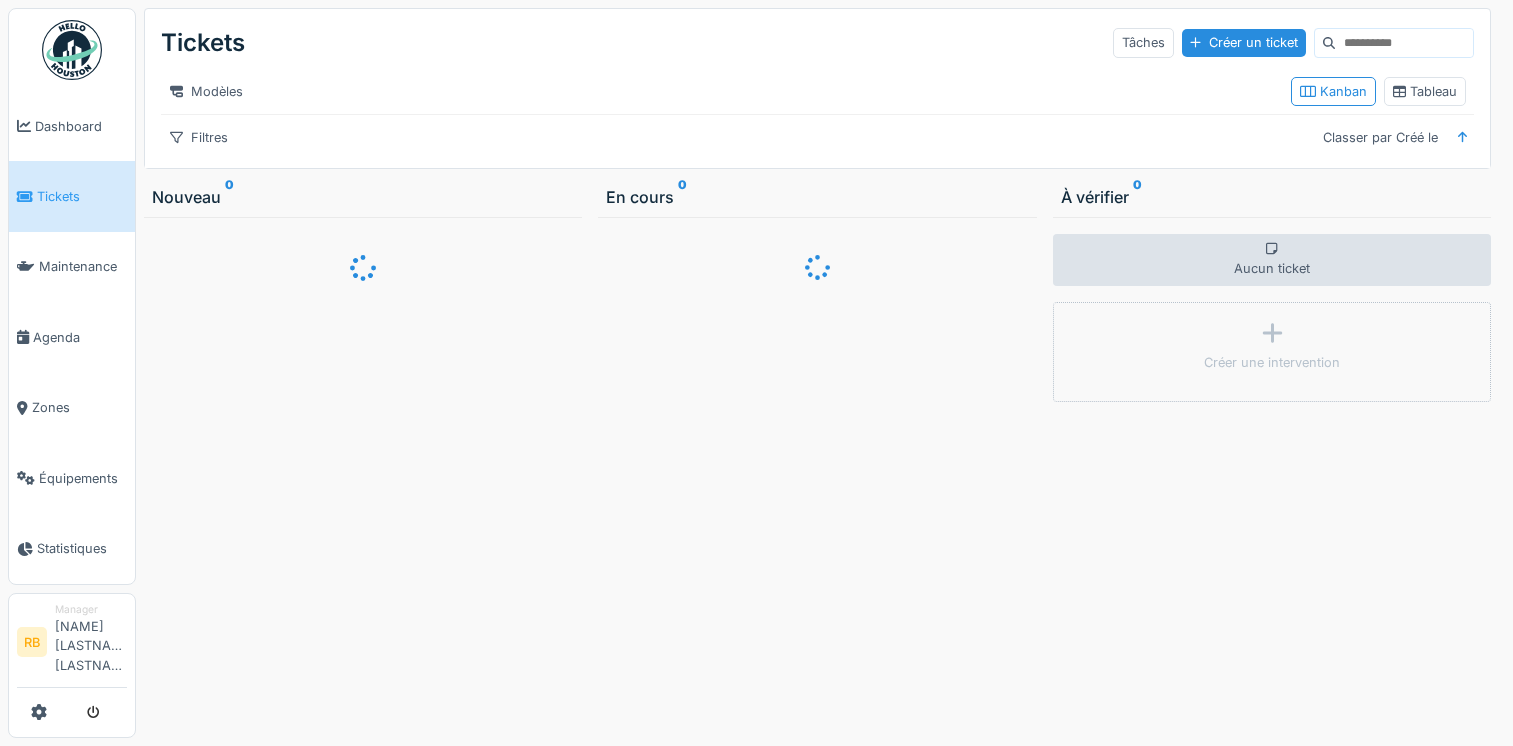 scroll, scrollTop: 0, scrollLeft: 0, axis: both 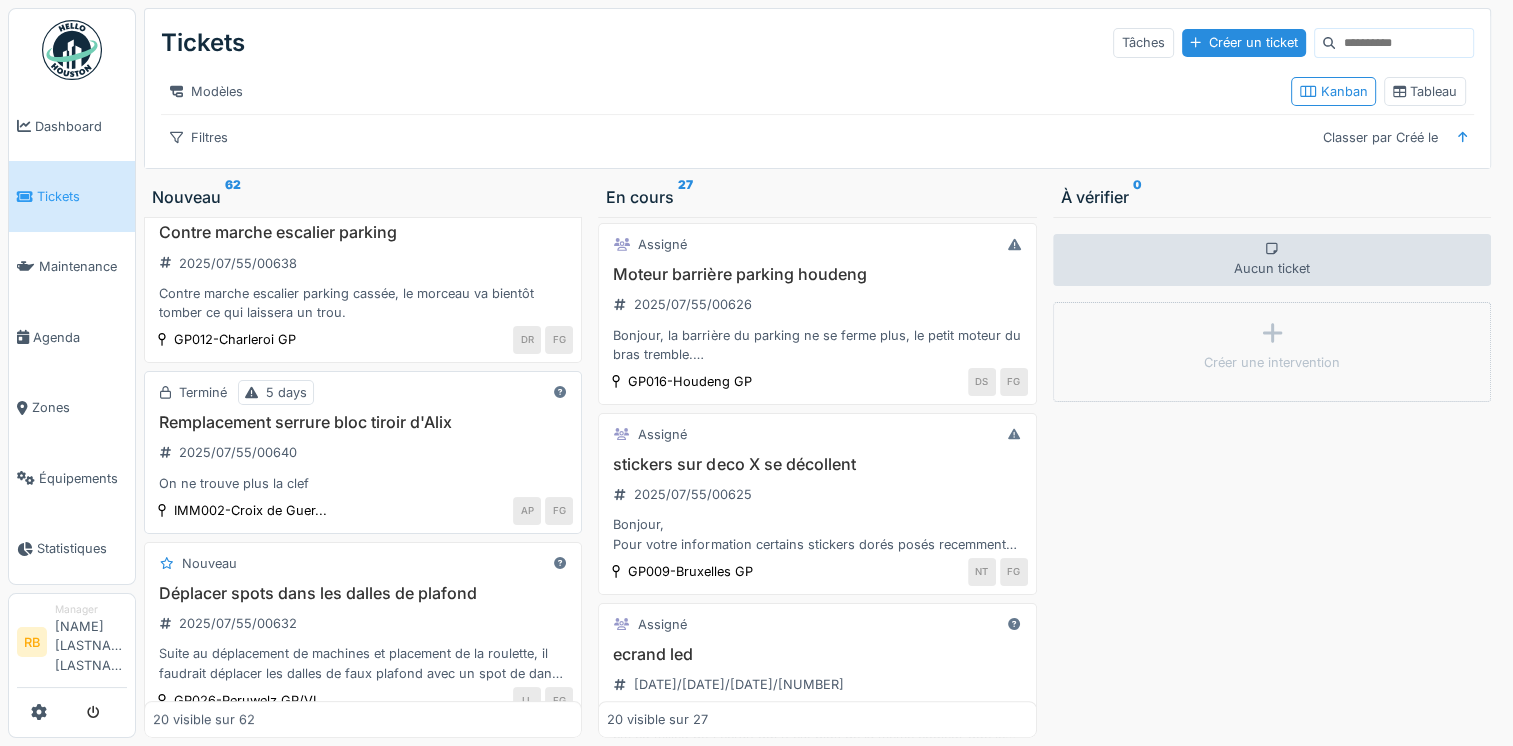 click on "Remplacement serrure bloc tiroir d'Alix 2025/07/55/00640 On ne trouve plus la clef" at bounding box center (363, 453) 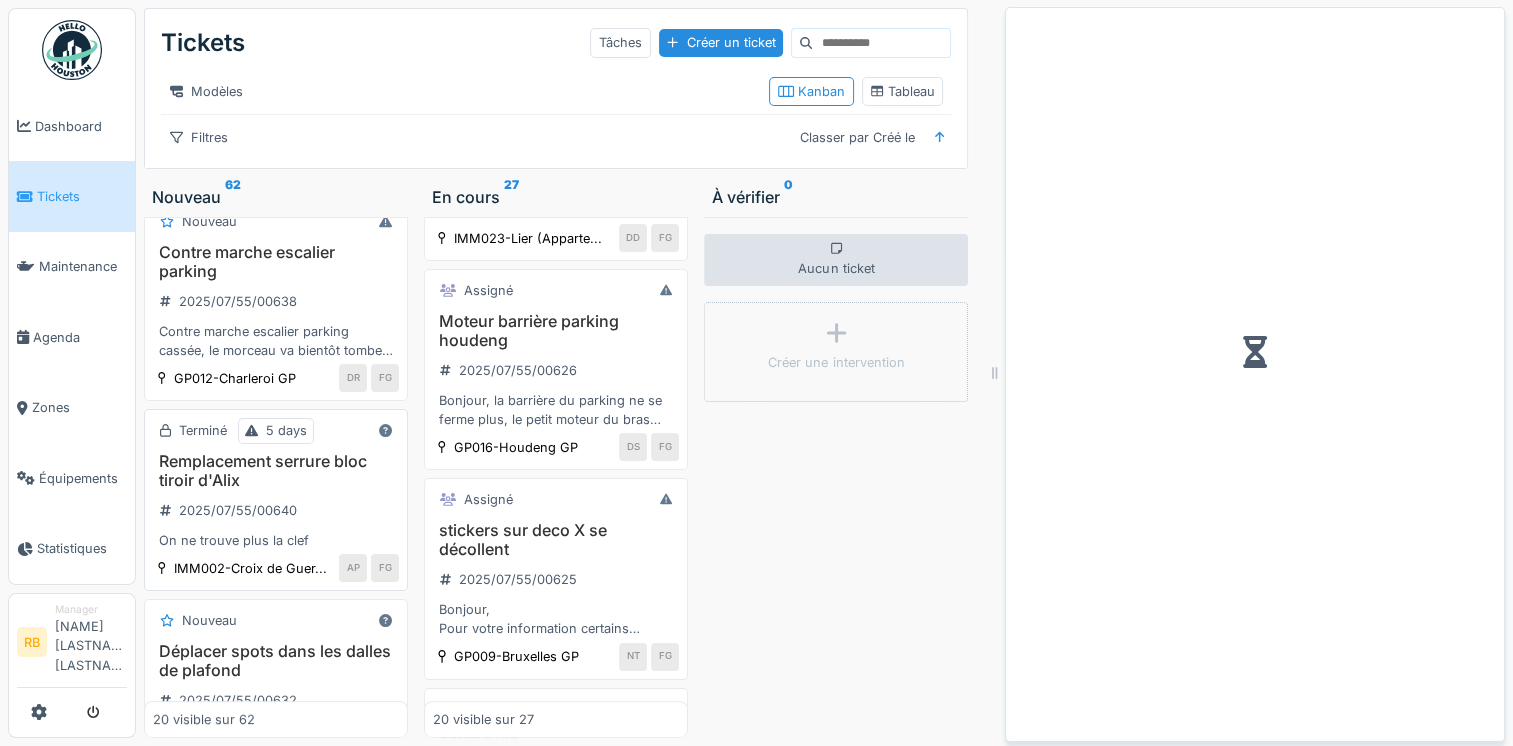 scroll, scrollTop: 244, scrollLeft: 0, axis: vertical 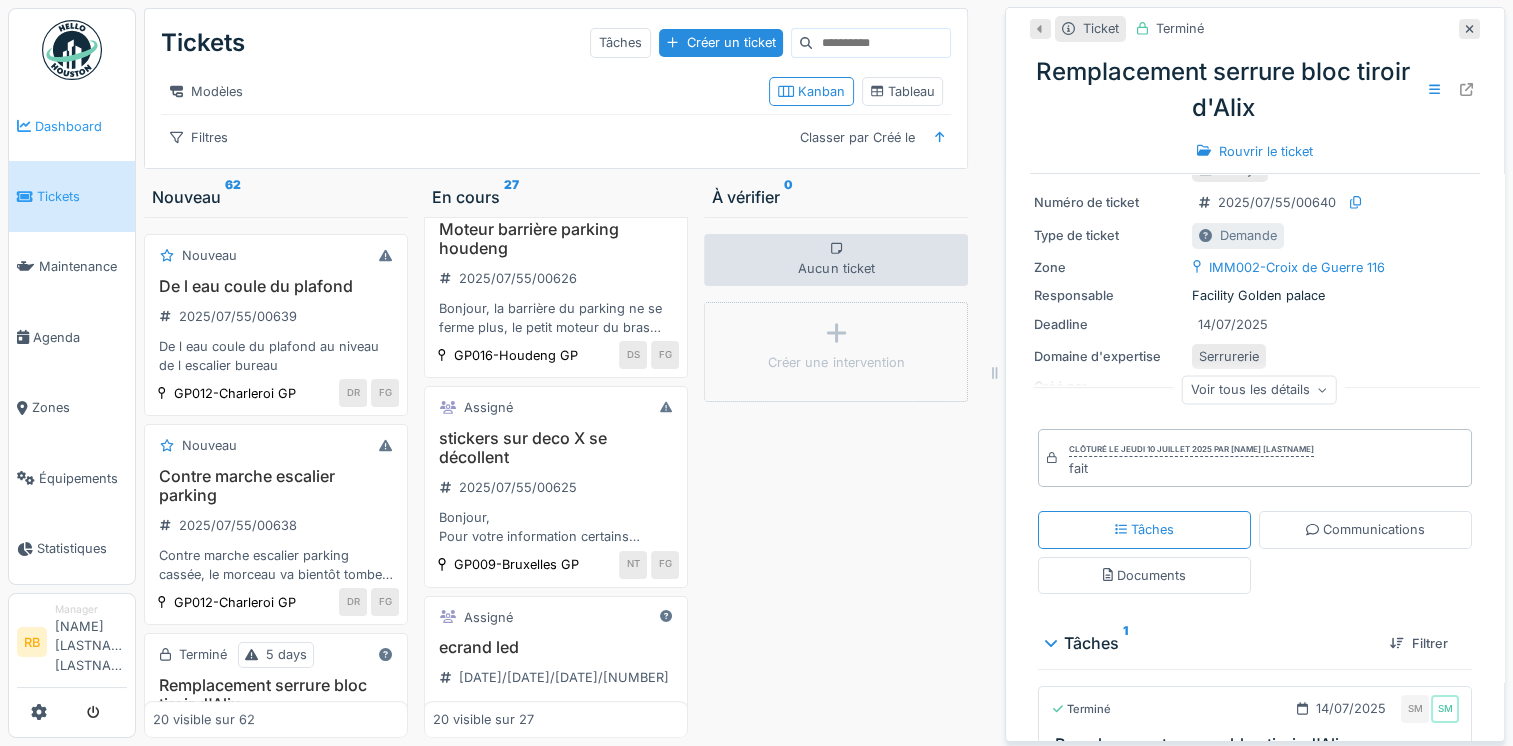 click on "Dashboard" at bounding box center (81, 126) 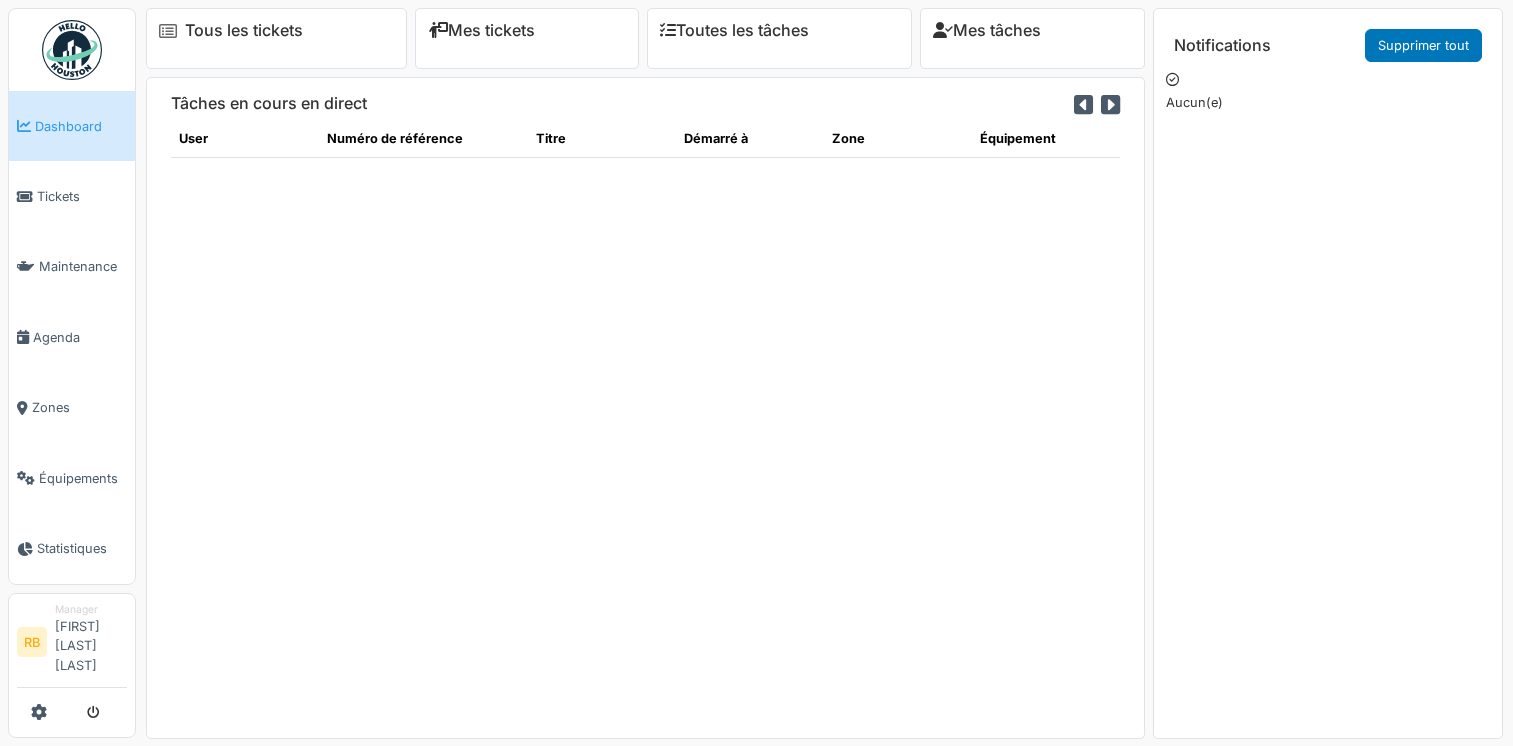 scroll, scrollTop: 0, scrollLeft: 0, axis: both 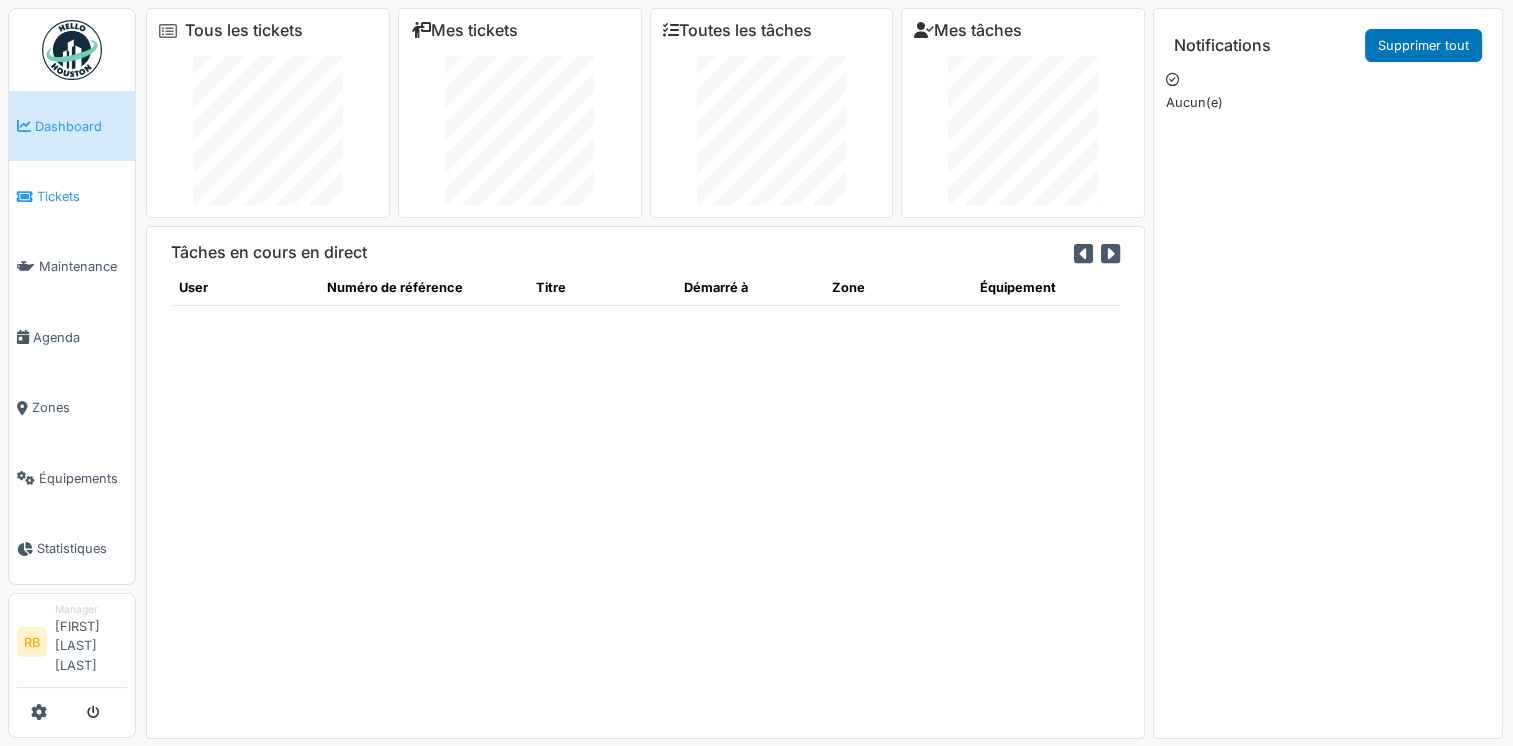 click on "Tickets" at bounding box center [82, 196] 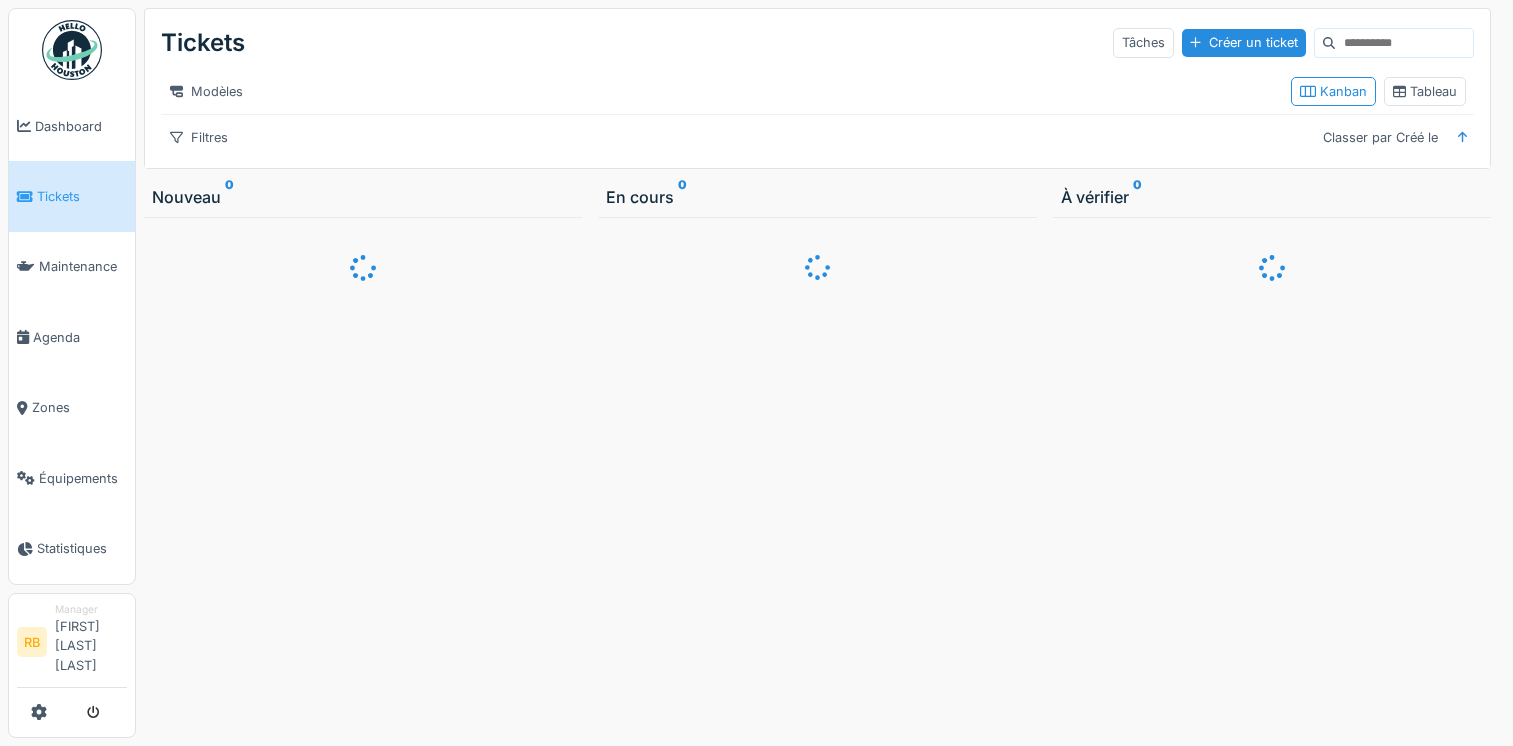 scroll, scrollTop: 0, scrollLeft: 0, axis: both 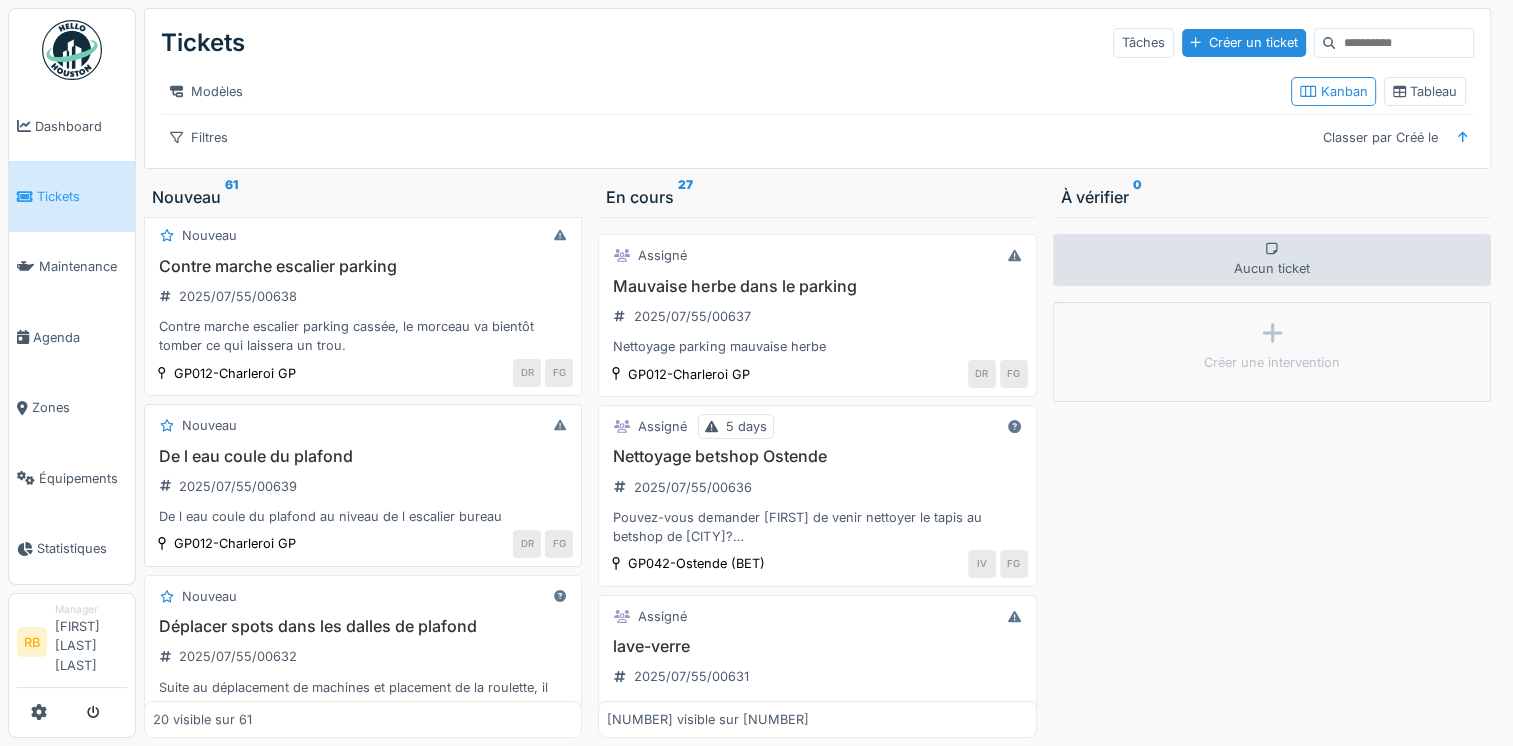 click on "De l eau coule du plafond" at bounding box center (363, 456) 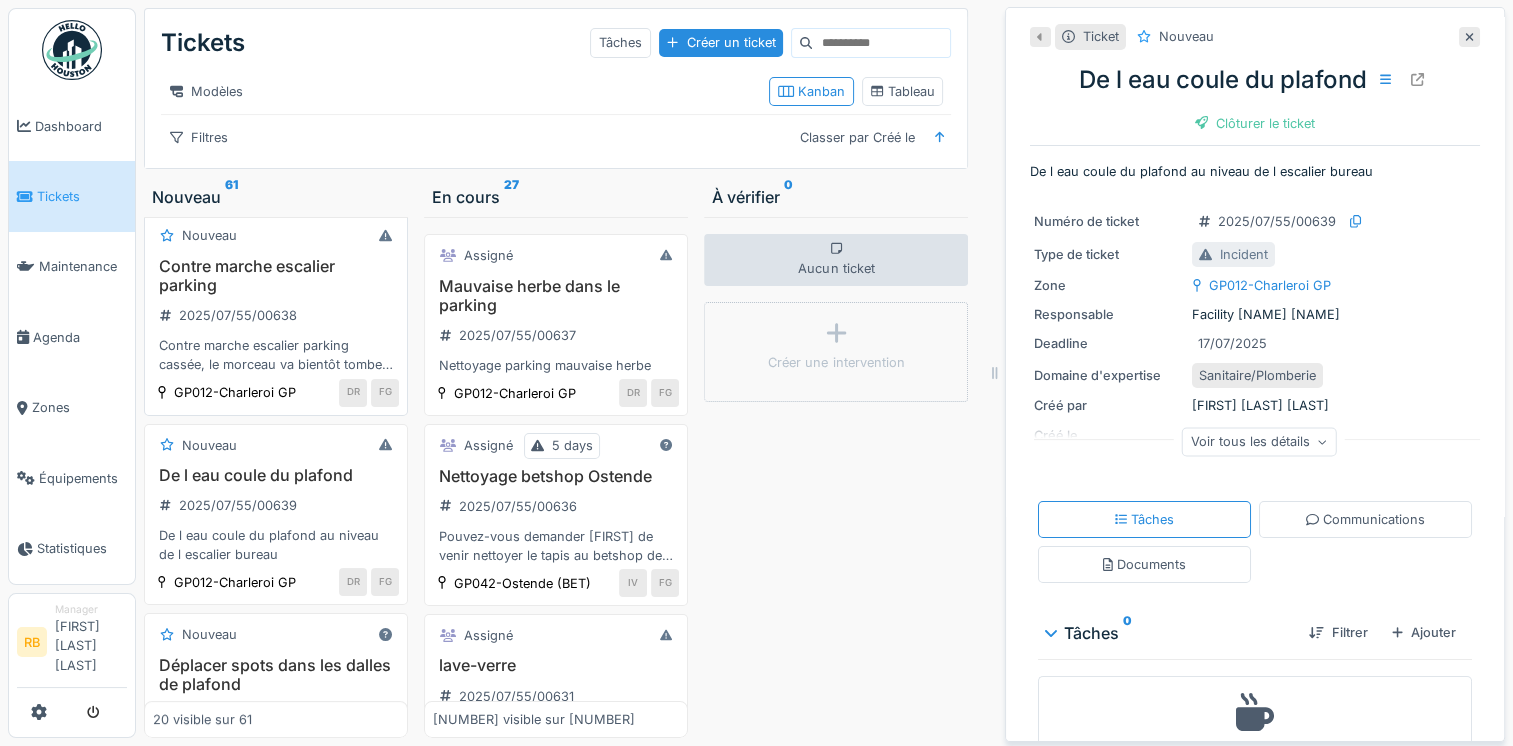 click on "Contre marche escalier parking" at bounding box center [276, 276] 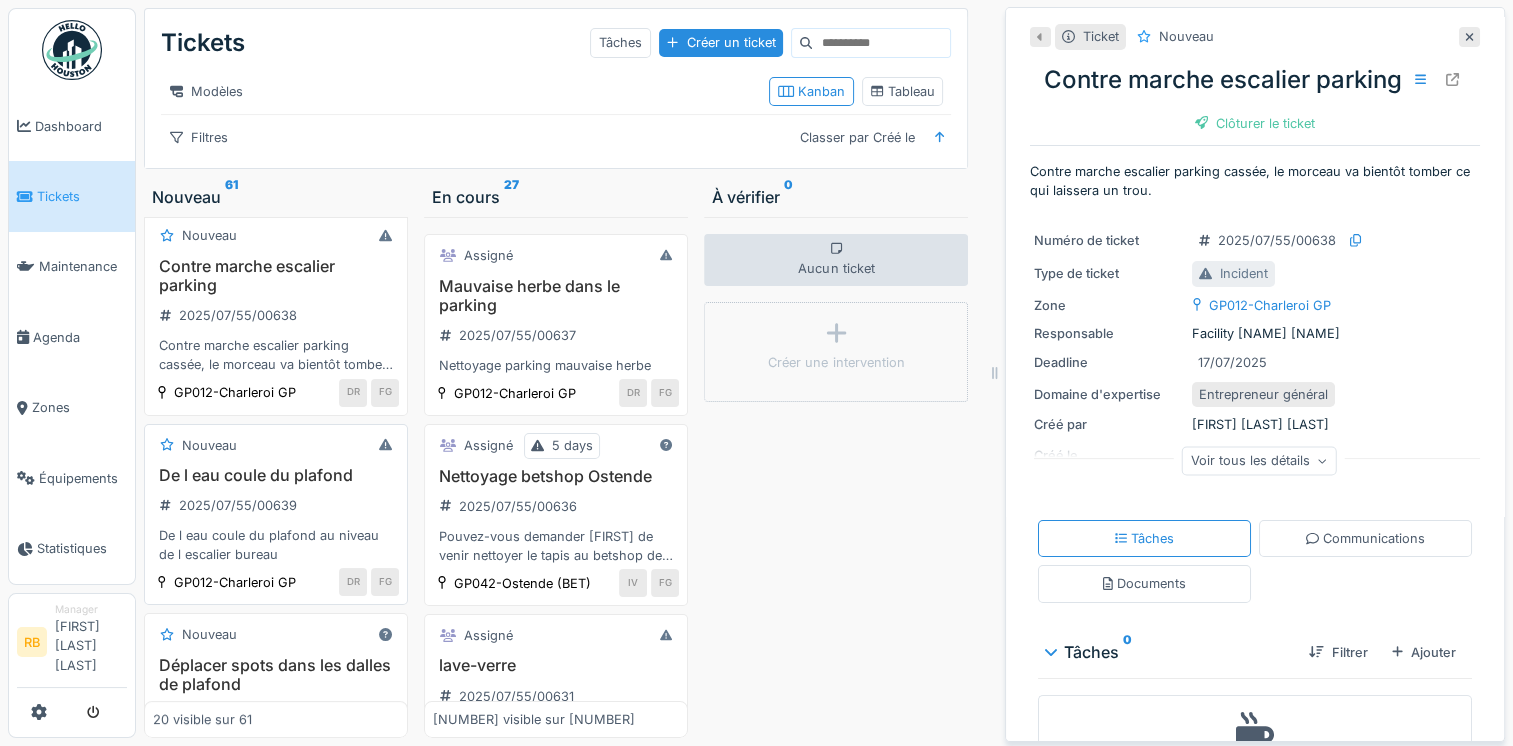 click on "Nouveau De l eau coule du plafond  2025/07/55/00639 De l eau coule du plafond au niveau de l escalier bureau  GP012-Charleroi GP DR FG" at bounding box center (276, 515) 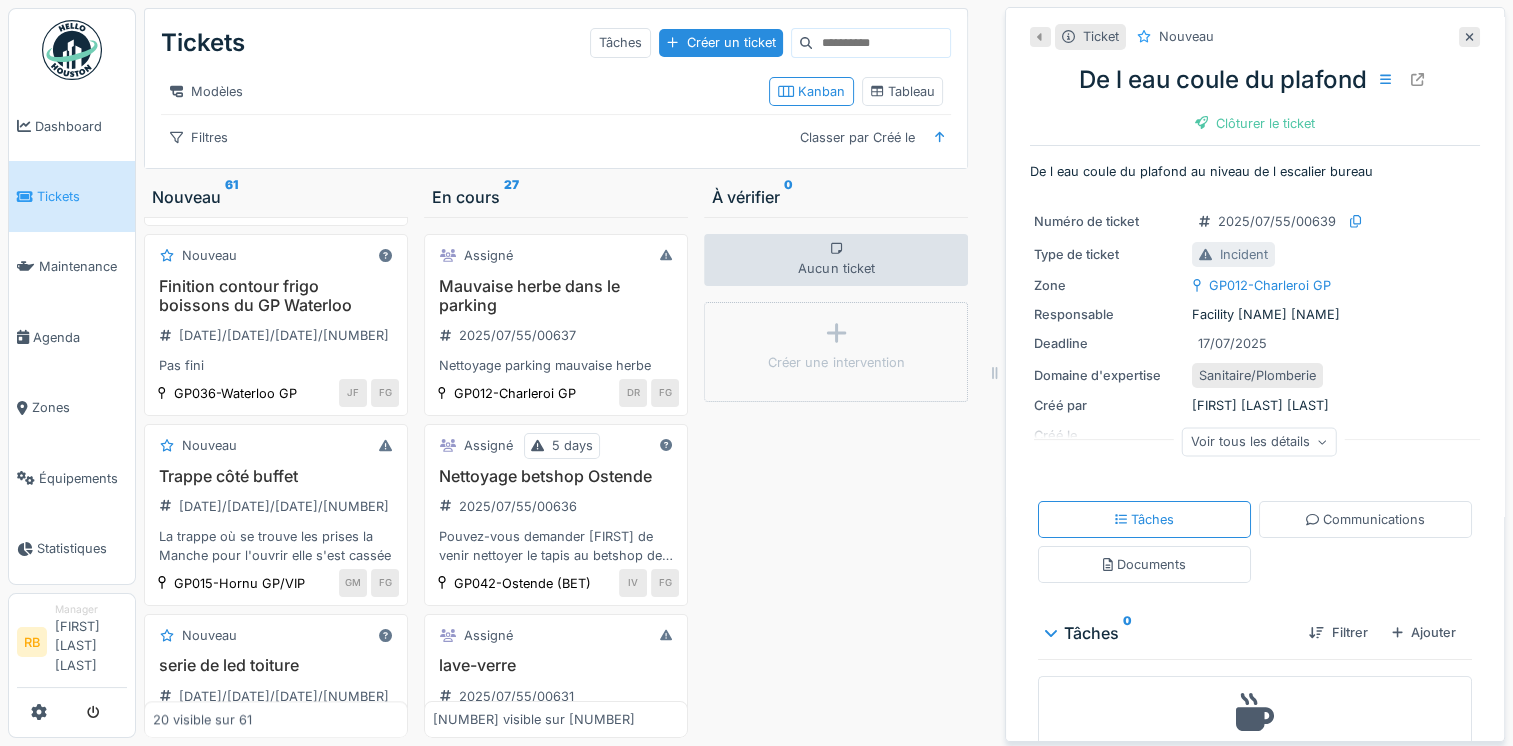 scroll, scrollTop: 2292, scrollLeft: 0, axis: vertical 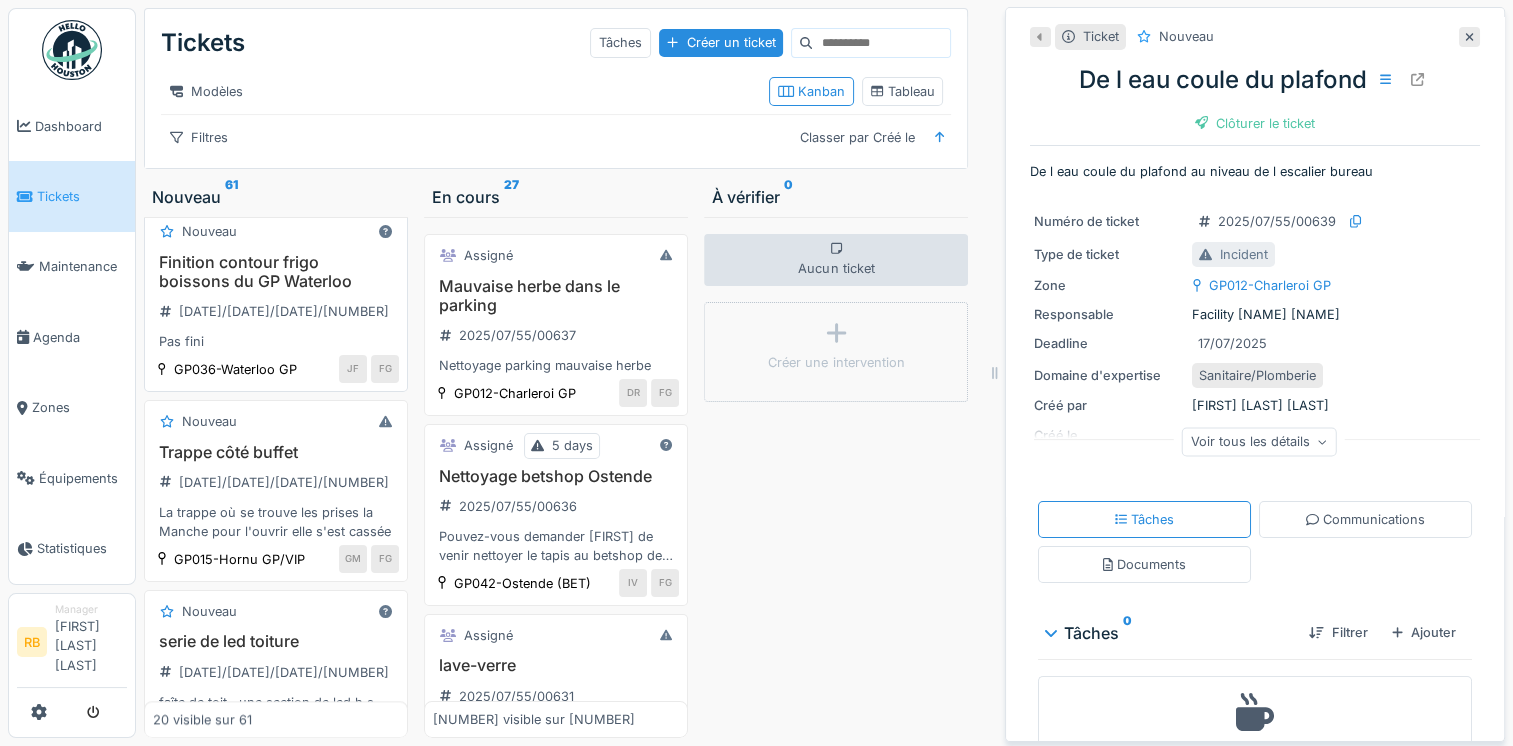 click on "Finition contour frigo boissons du GP Waterloo  2025/07/55/00586 Pas fini" at bounding box center (276, 302) 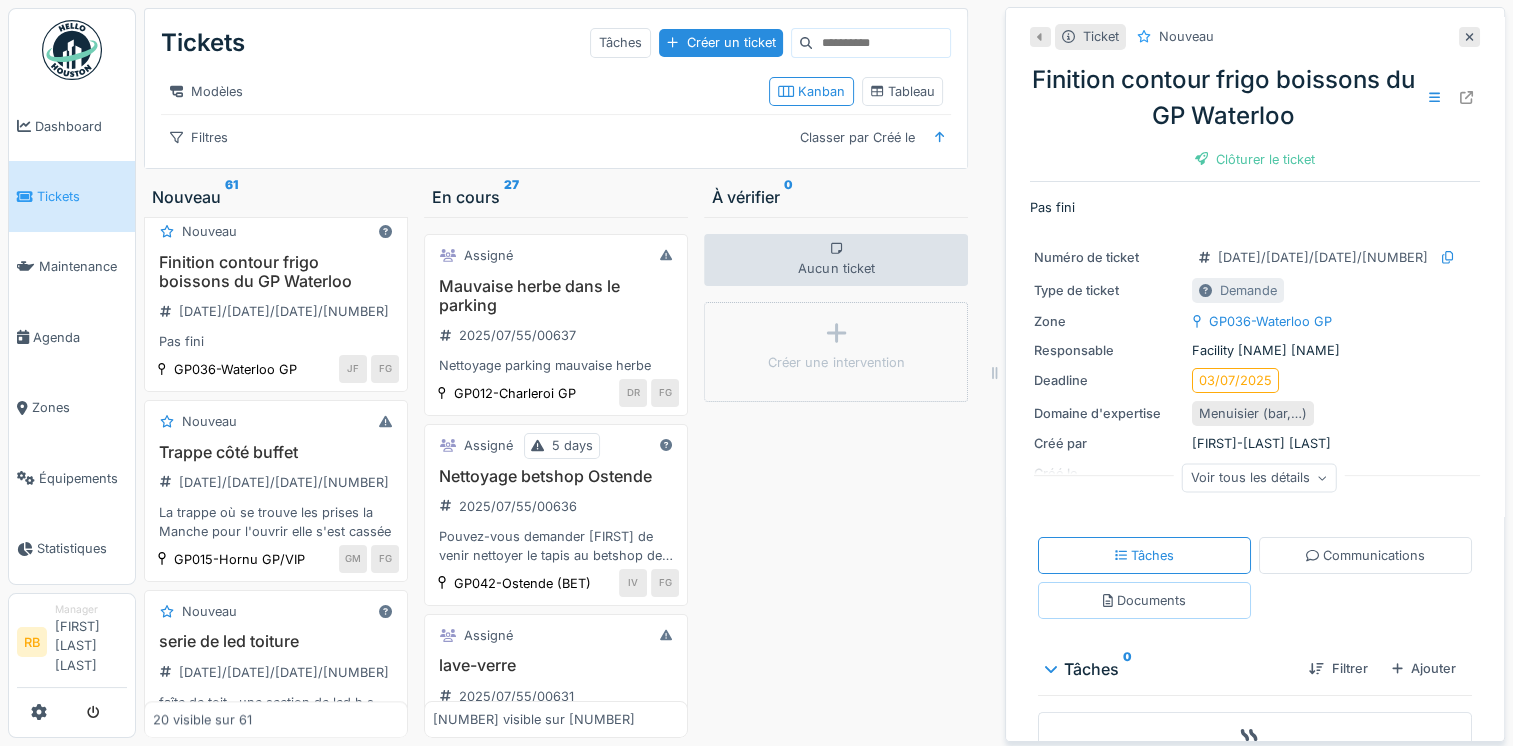 click on "Documents" at bounding box center (1144, 600) 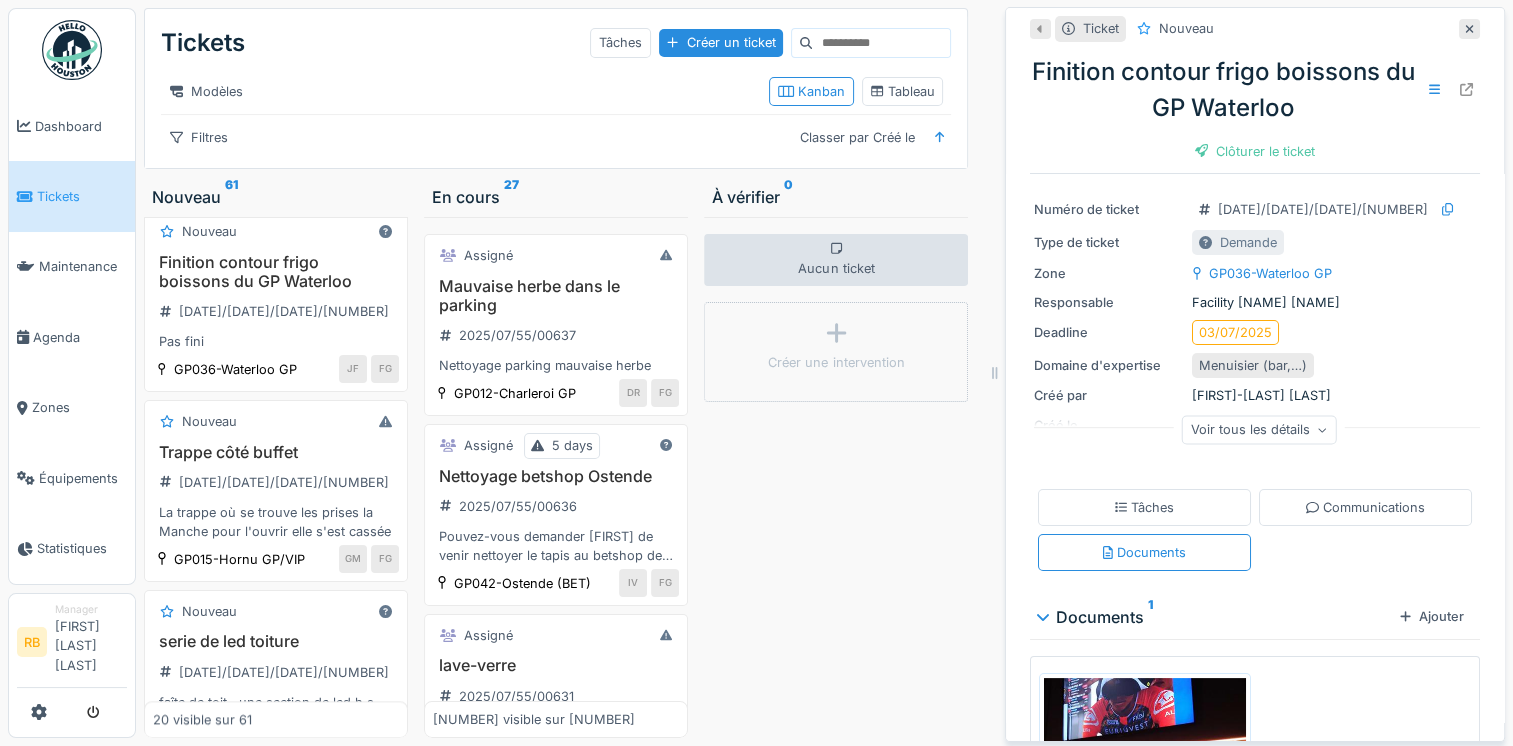 scroll, scrollTop: 195, scrollLeft: 0, axis: vertical 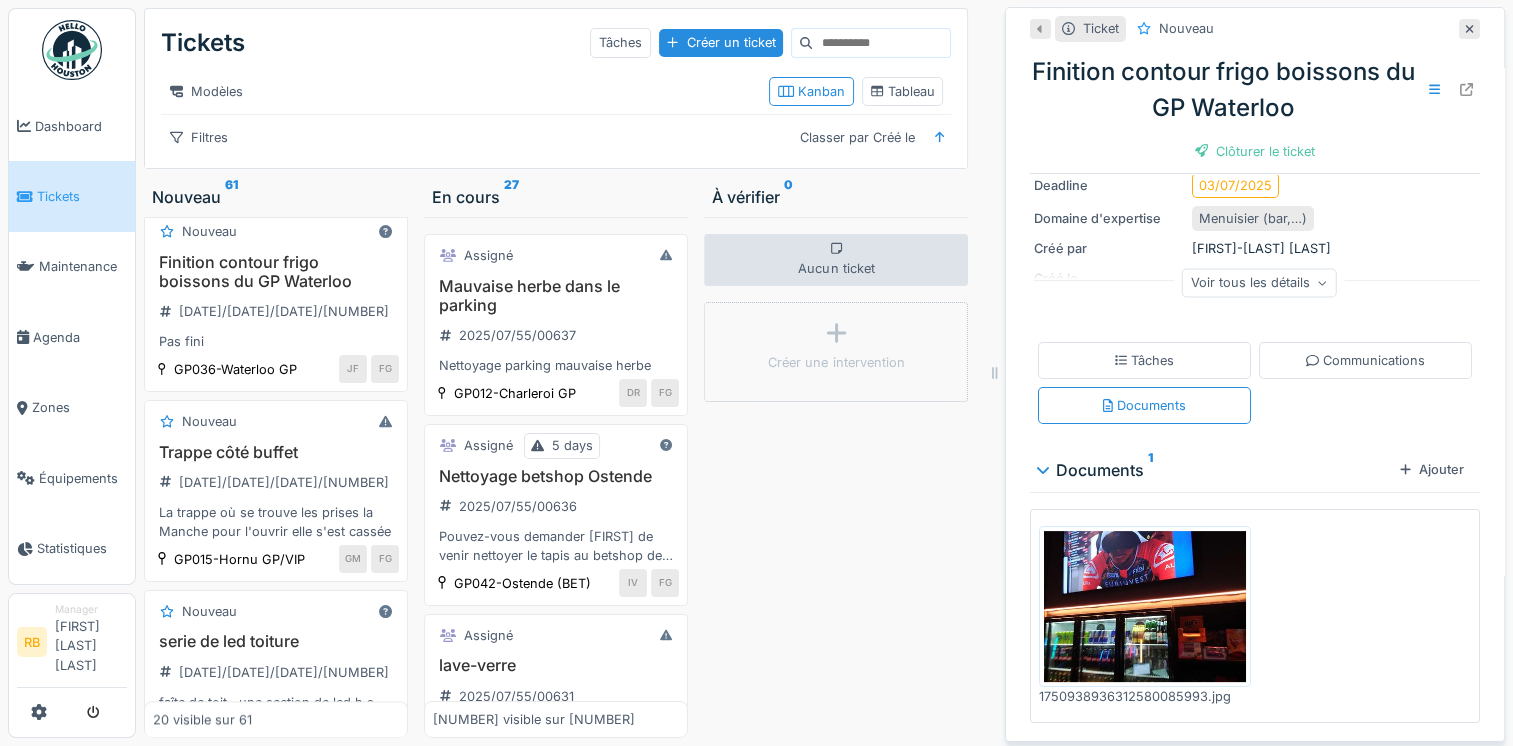 click at bounding box center [1145, 607] 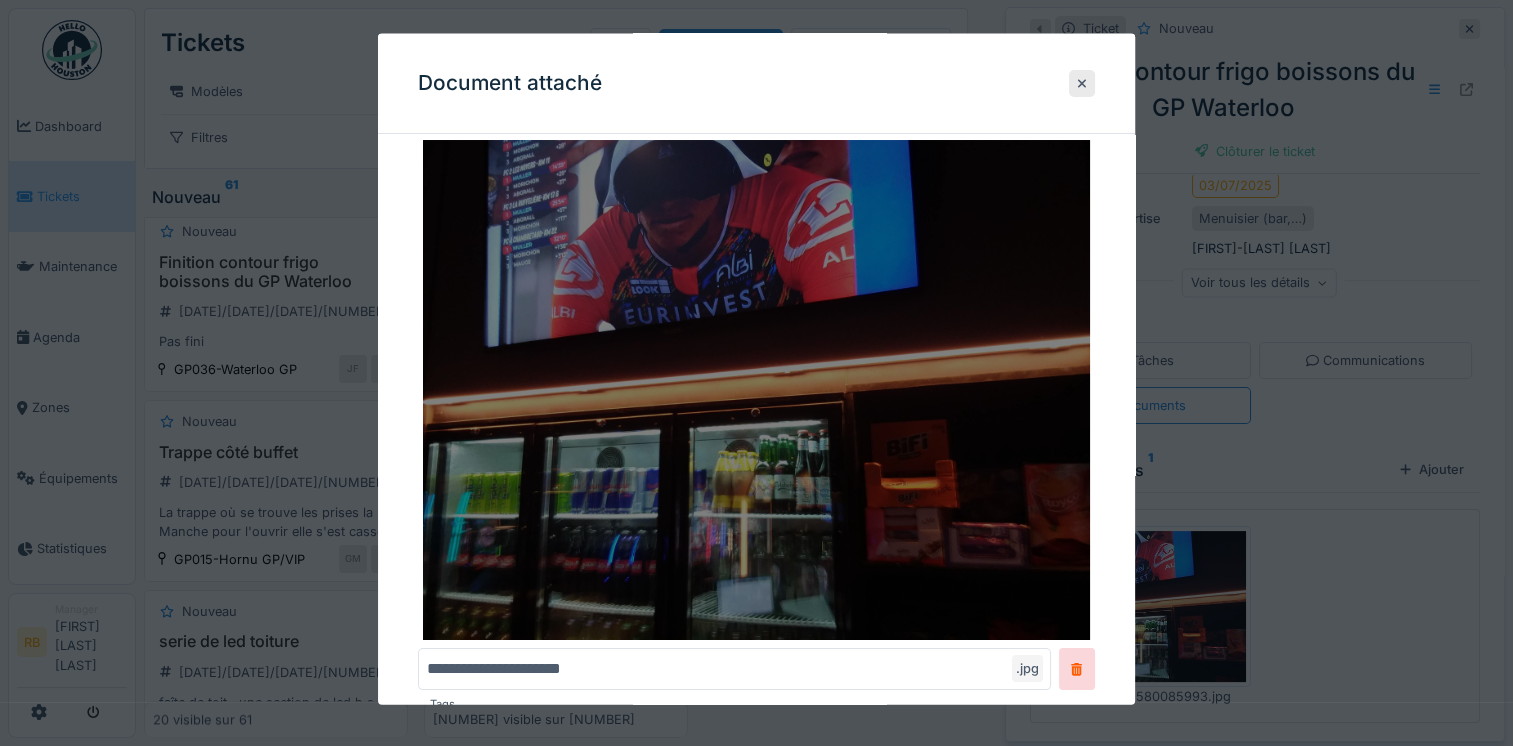 scroll, scrollTop: 68, scrollLeft: 0, axis: vertical 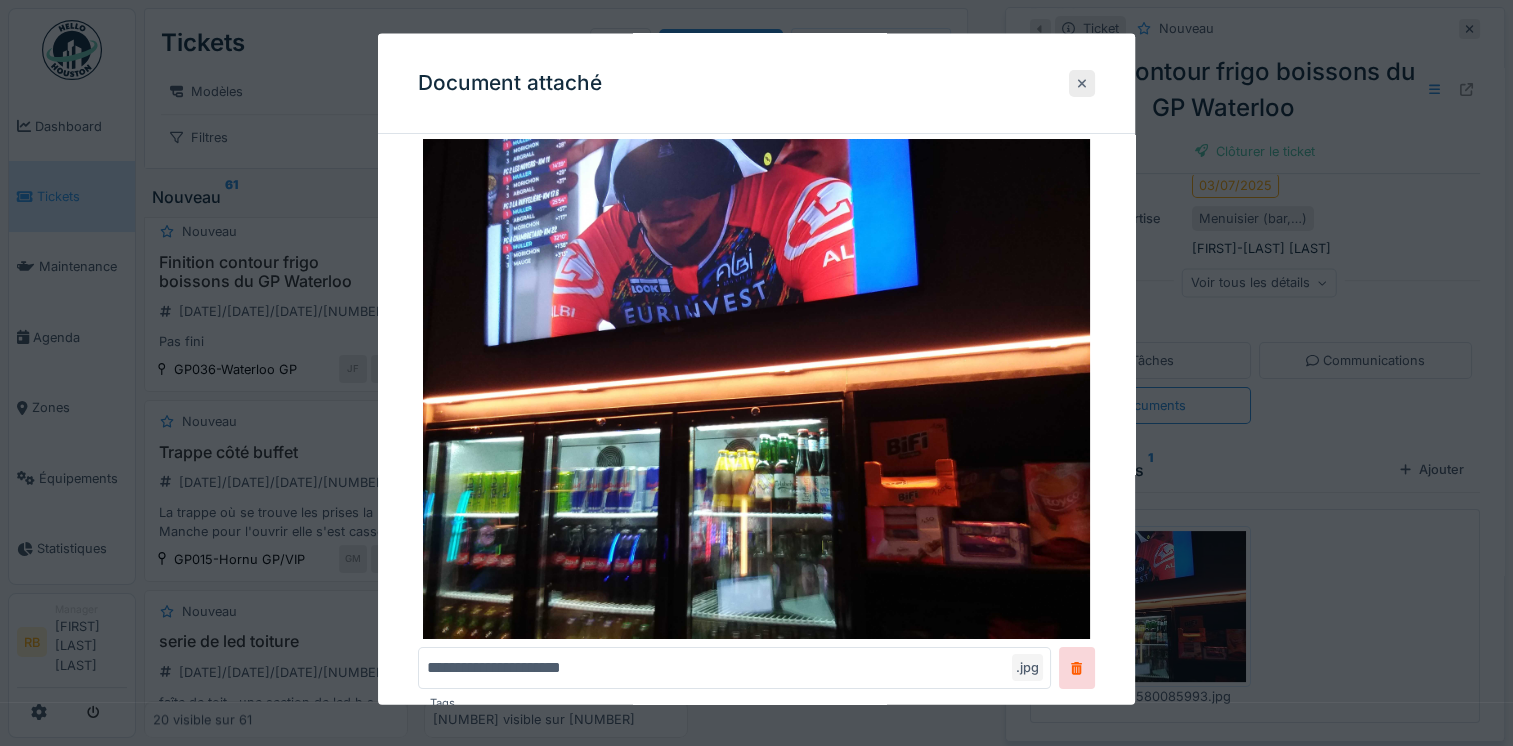 click at bounding box center (1082, 82) 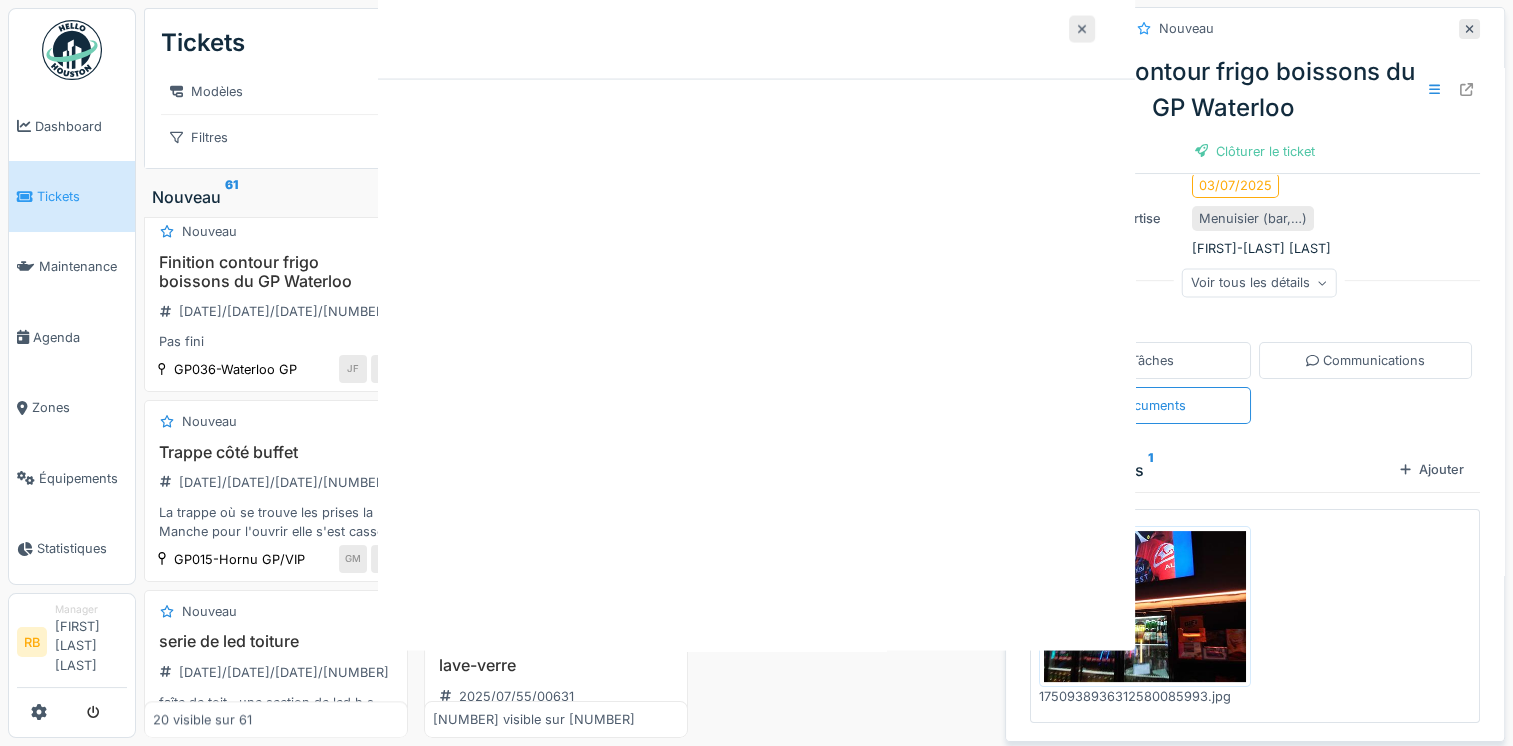 scroll, scrollTop: 0, scrollLeft: 0, axis: both 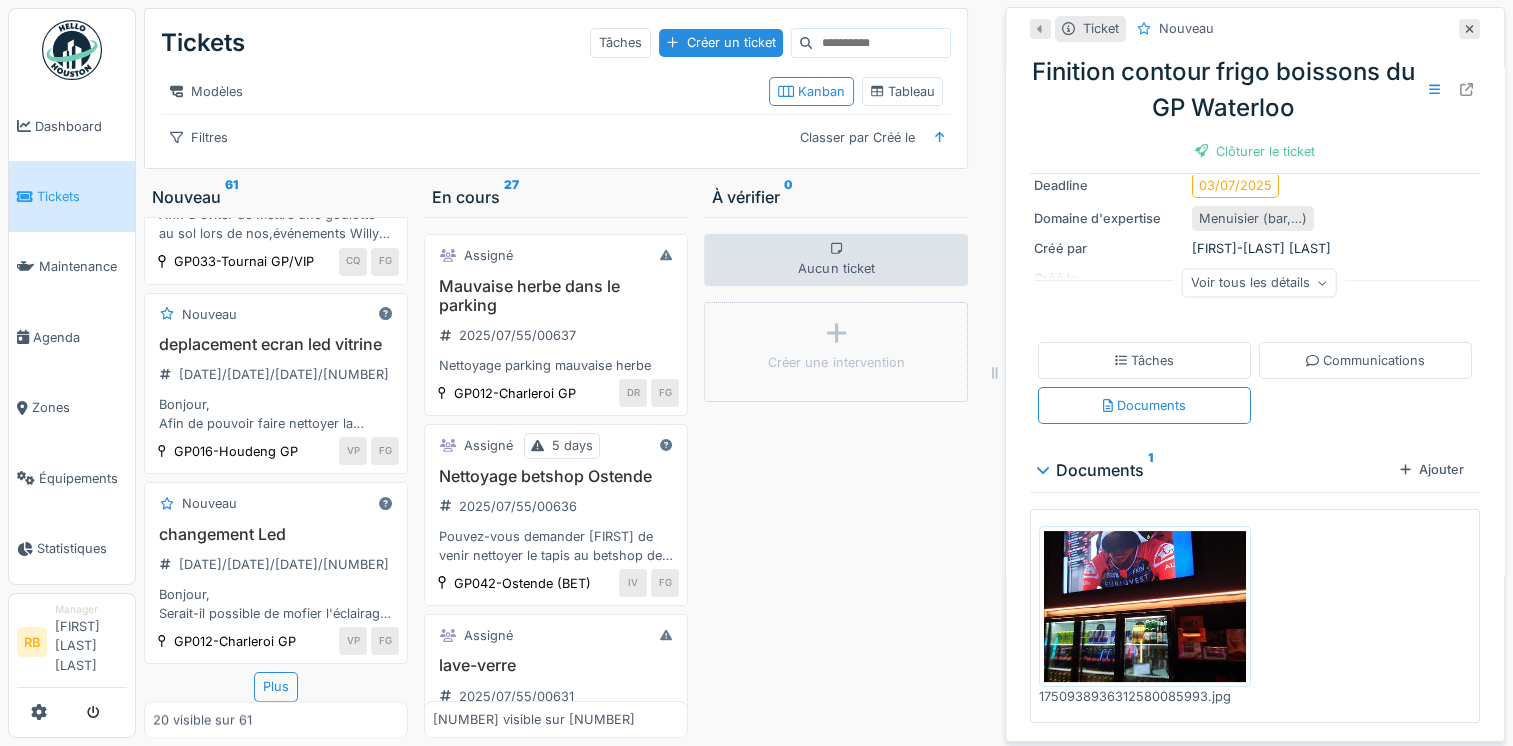 click on "20 visible sur 61" at bounding box center (276, 719) 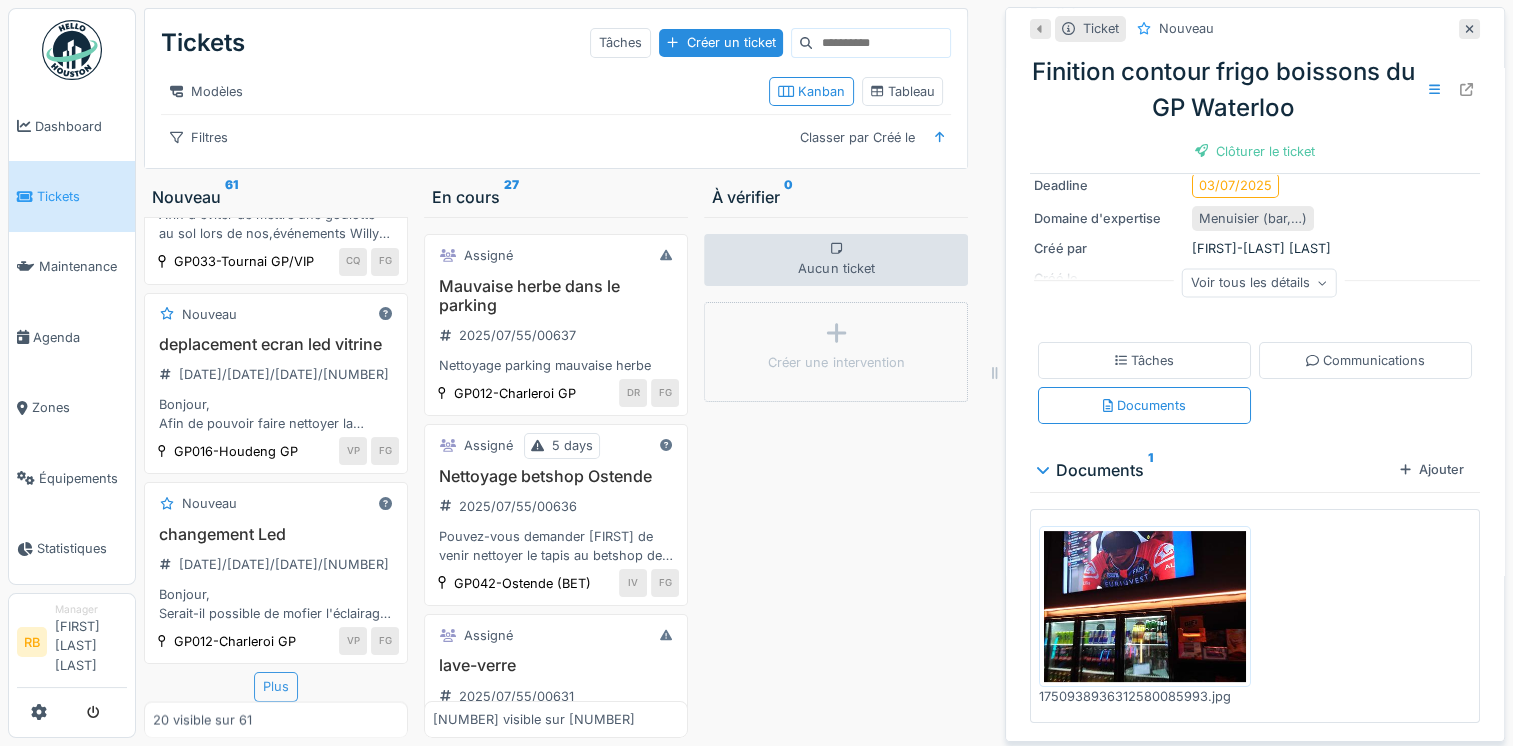 click on "Plus" at bounding box center (276, 686) 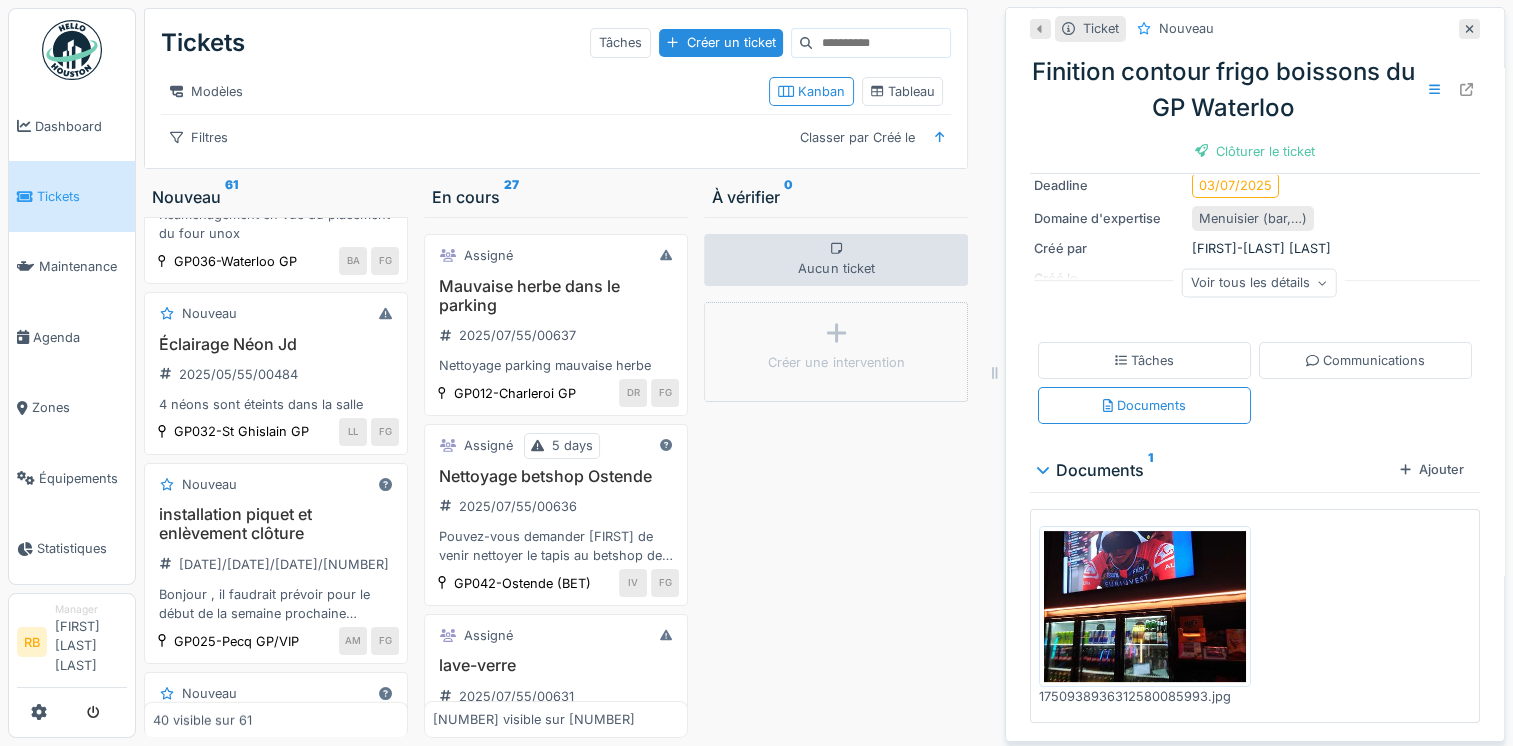 scroll, scrollTop: 4755, scrollLeft: 0, axis: vertical 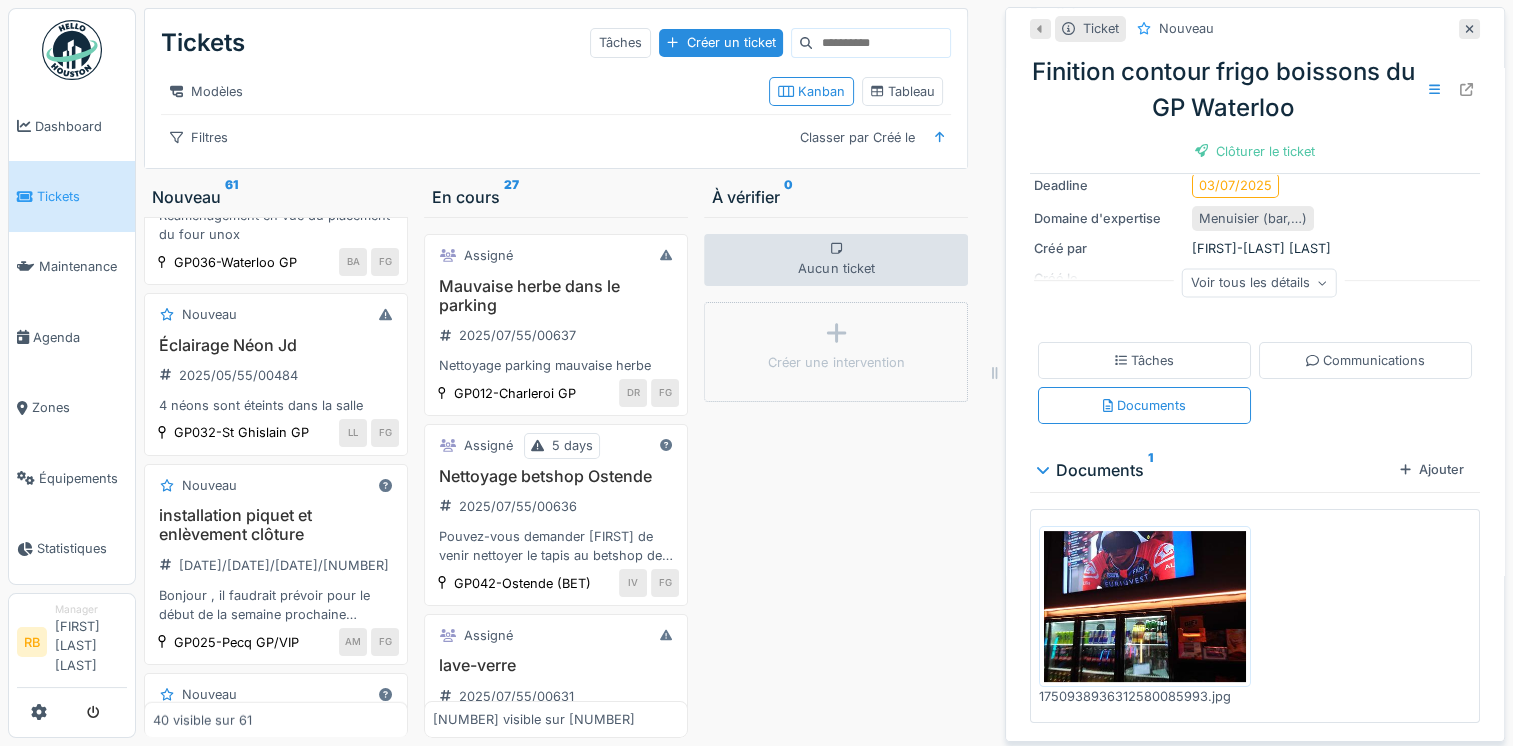 click on "BAR WATERLOO 2025/06/55/00501 Réaménagement en vue du placement du four unox" at bounding box center (276, 195) 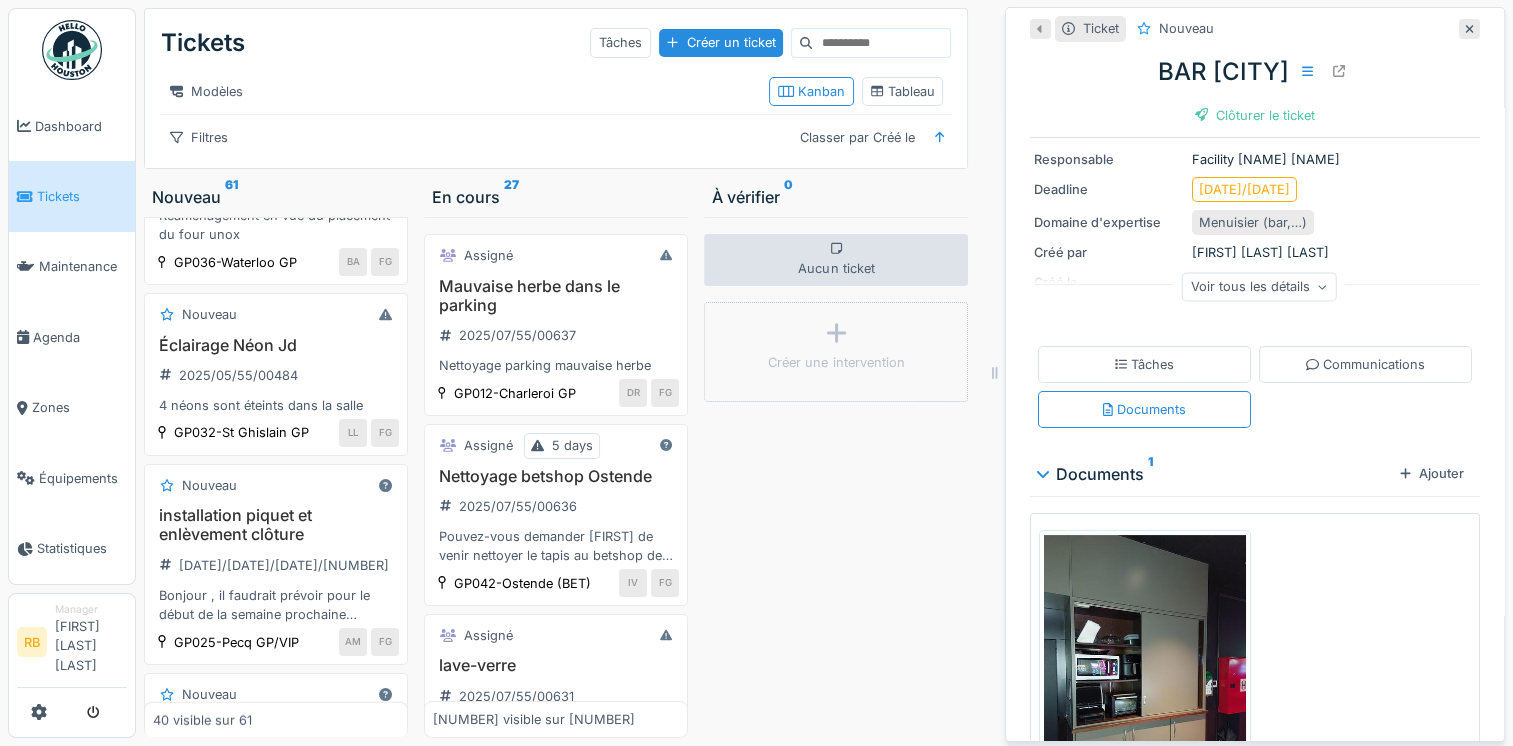 scroll, scrollTop: 0, scrollLeft: 0, axis: both 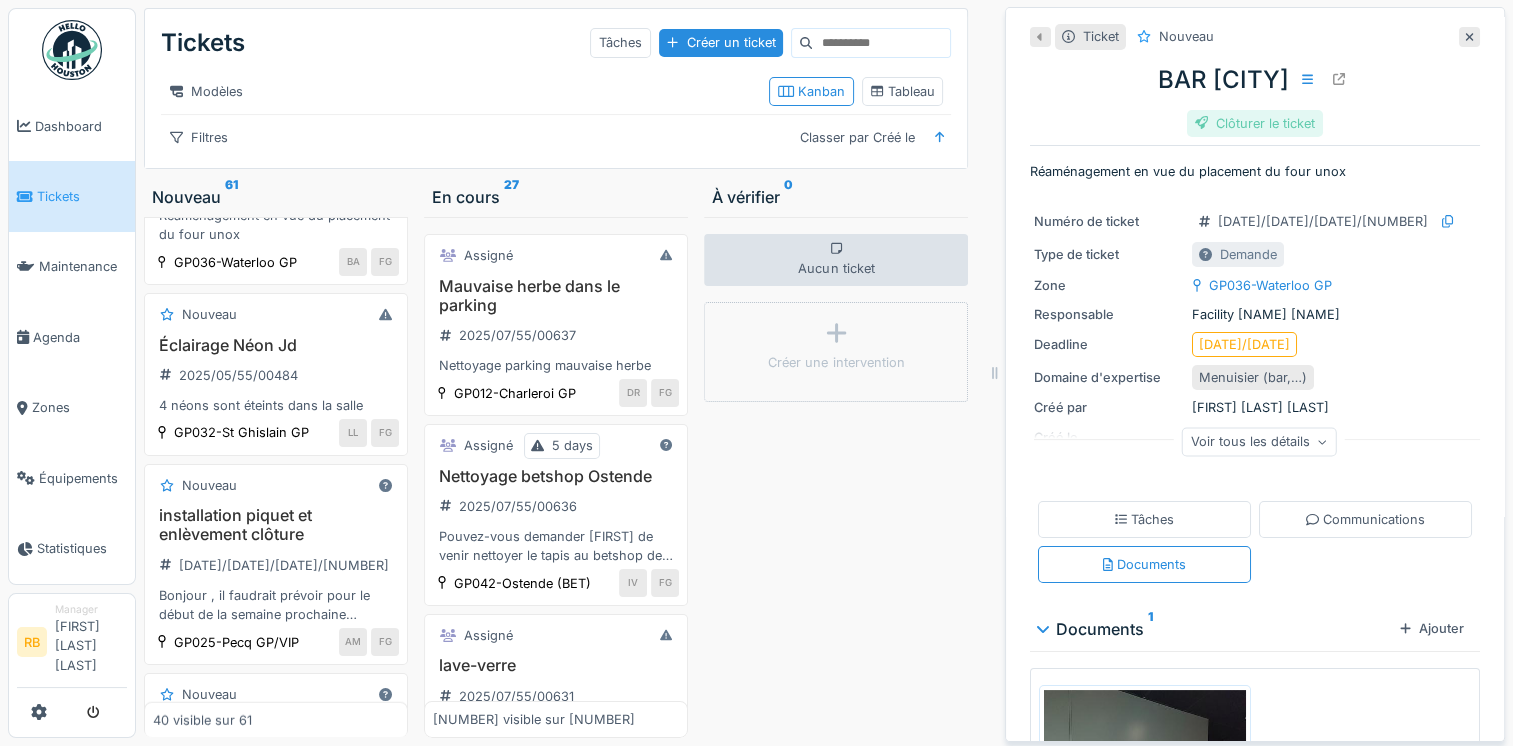 click on "Clôturer le ticket" at bounding box center (1255, 123) 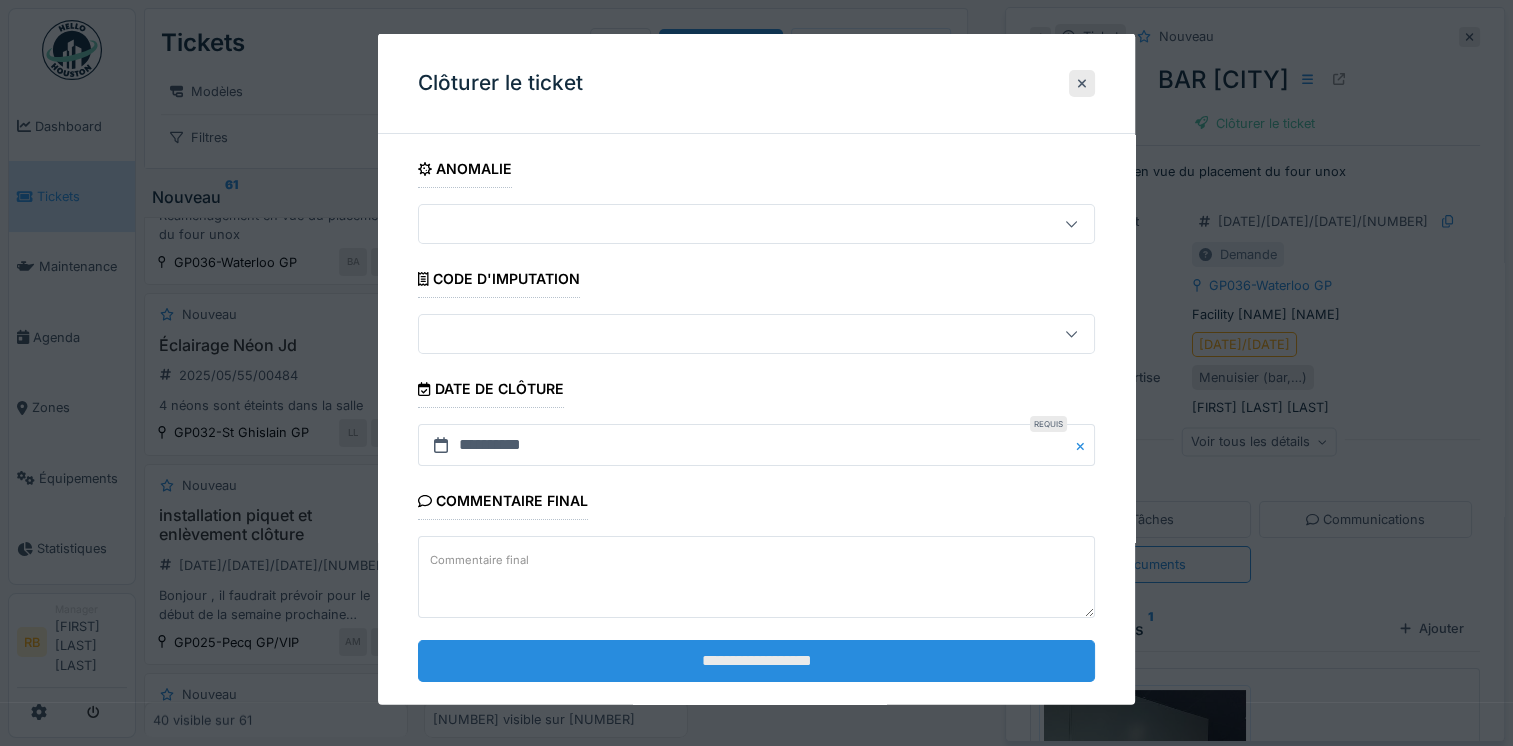 click on "**********" at bounding box center [756, 660] 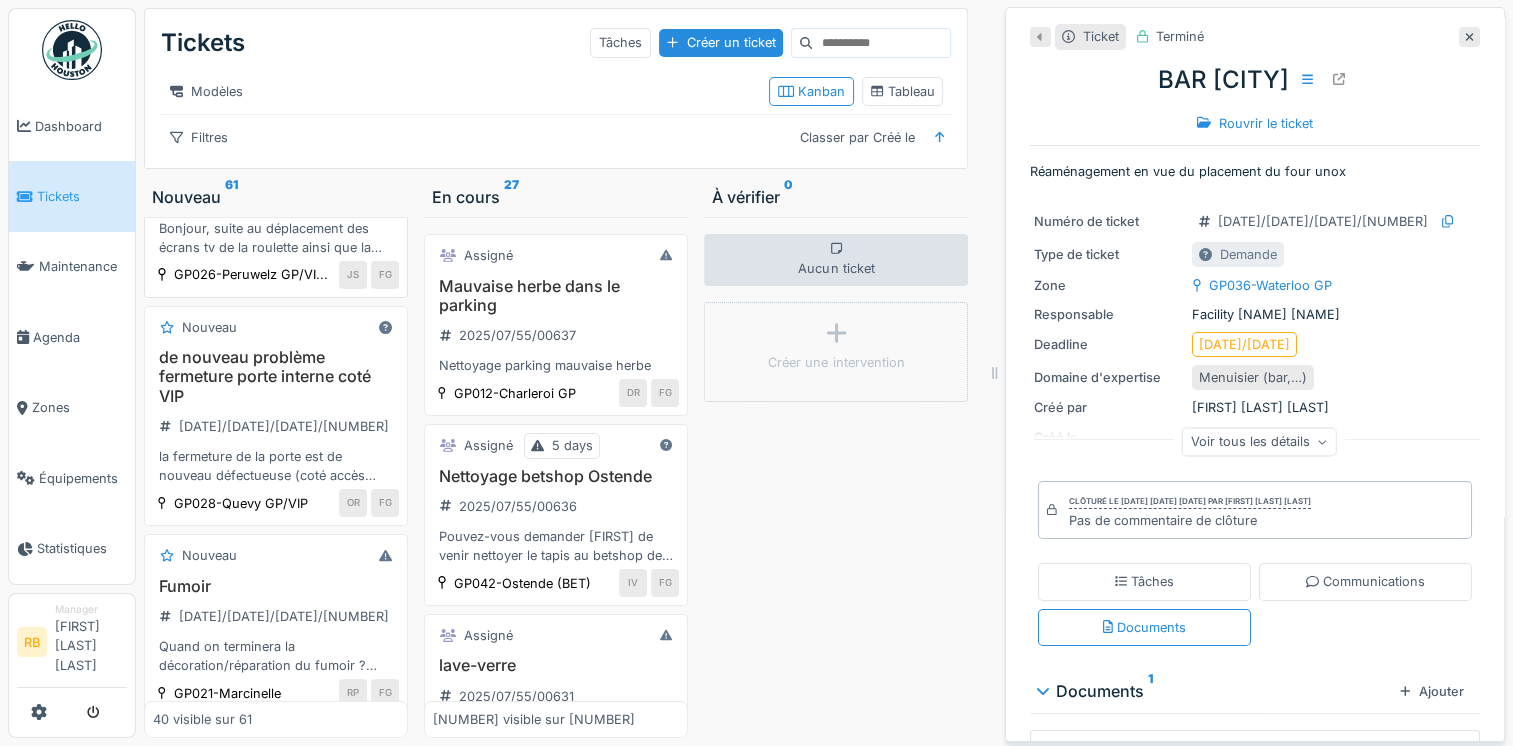 scroll, scrollTop: 6090, scrollLeft: 0, axis: vertical 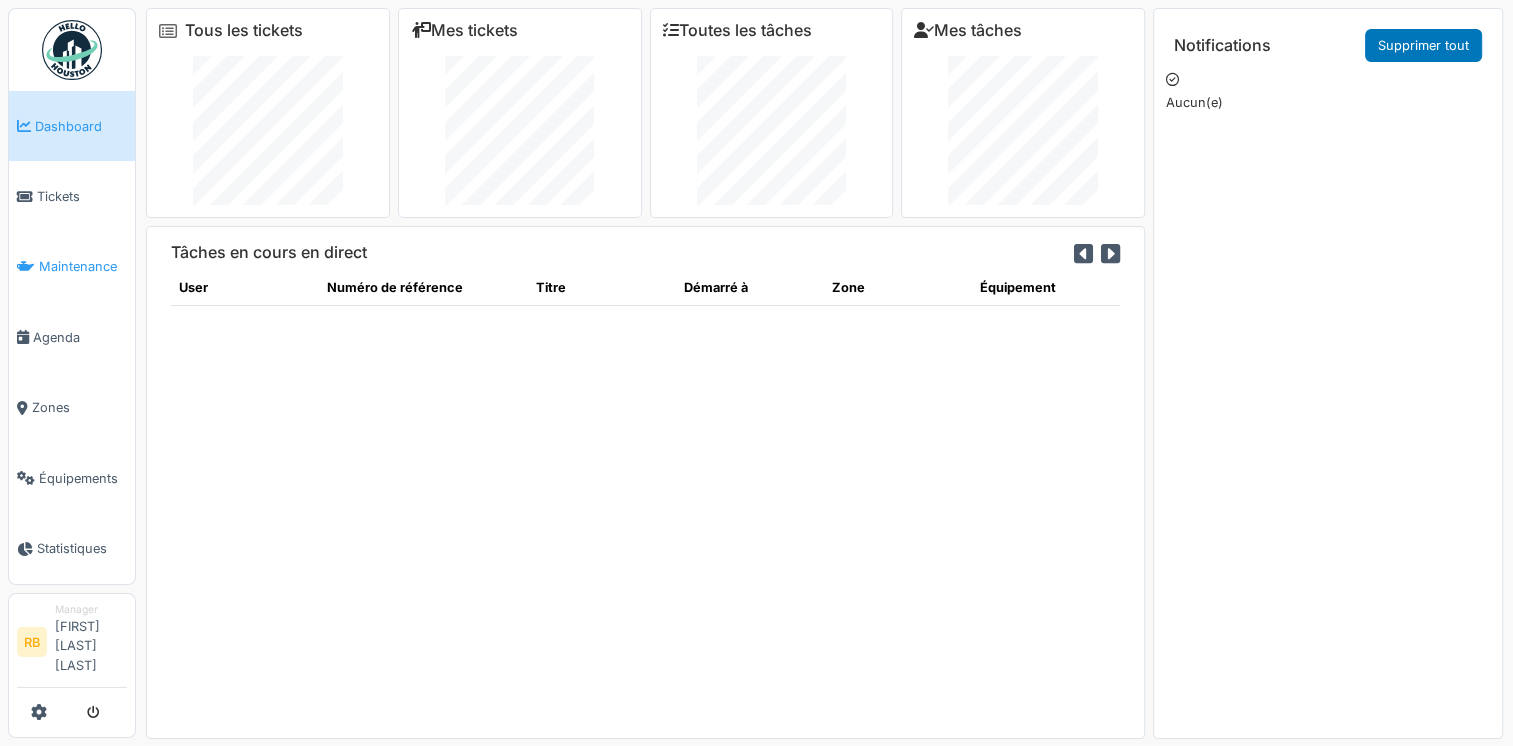 click on "Maintenance" at bounding box center (83, 266) 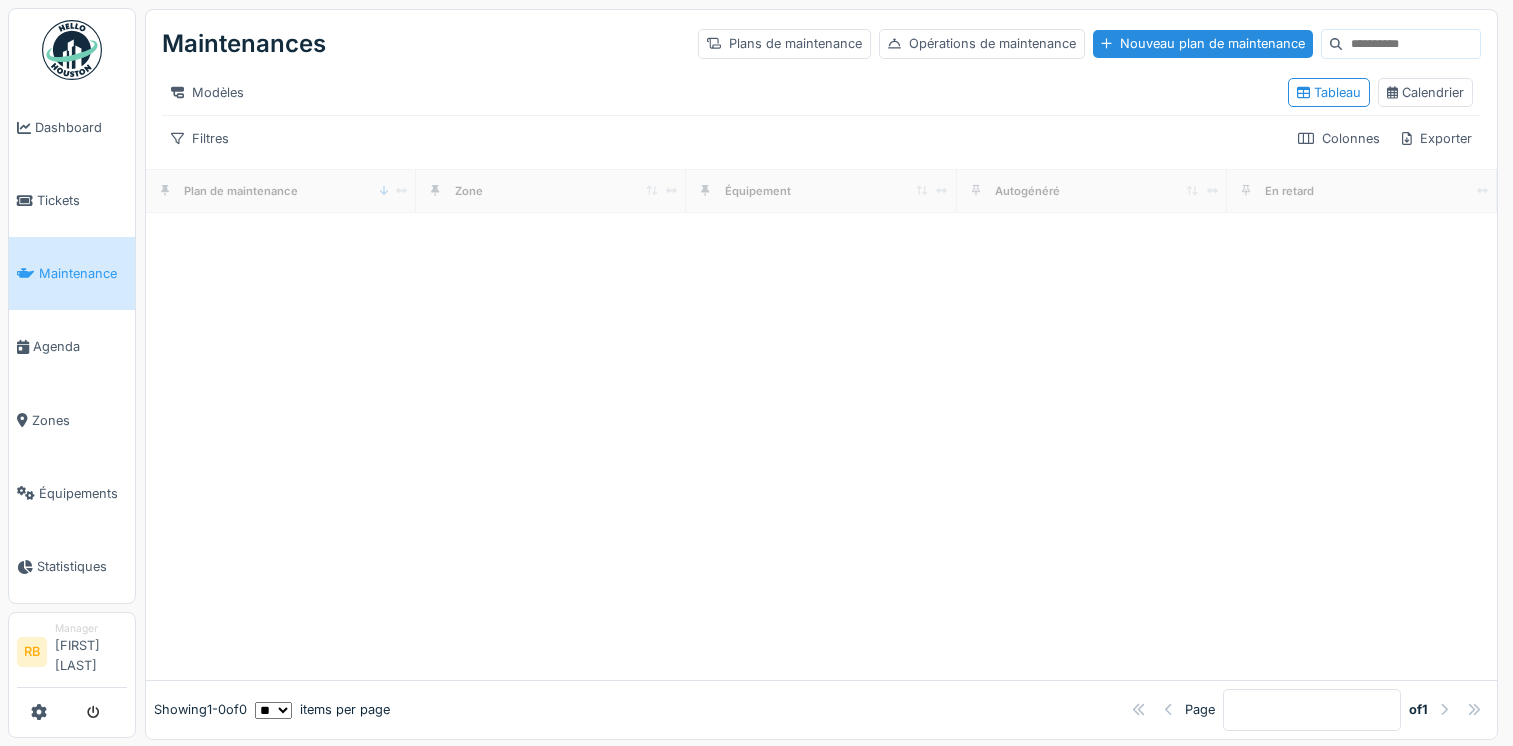 scroll, scrollTop: 0, scrollLeft: 0, axis: both 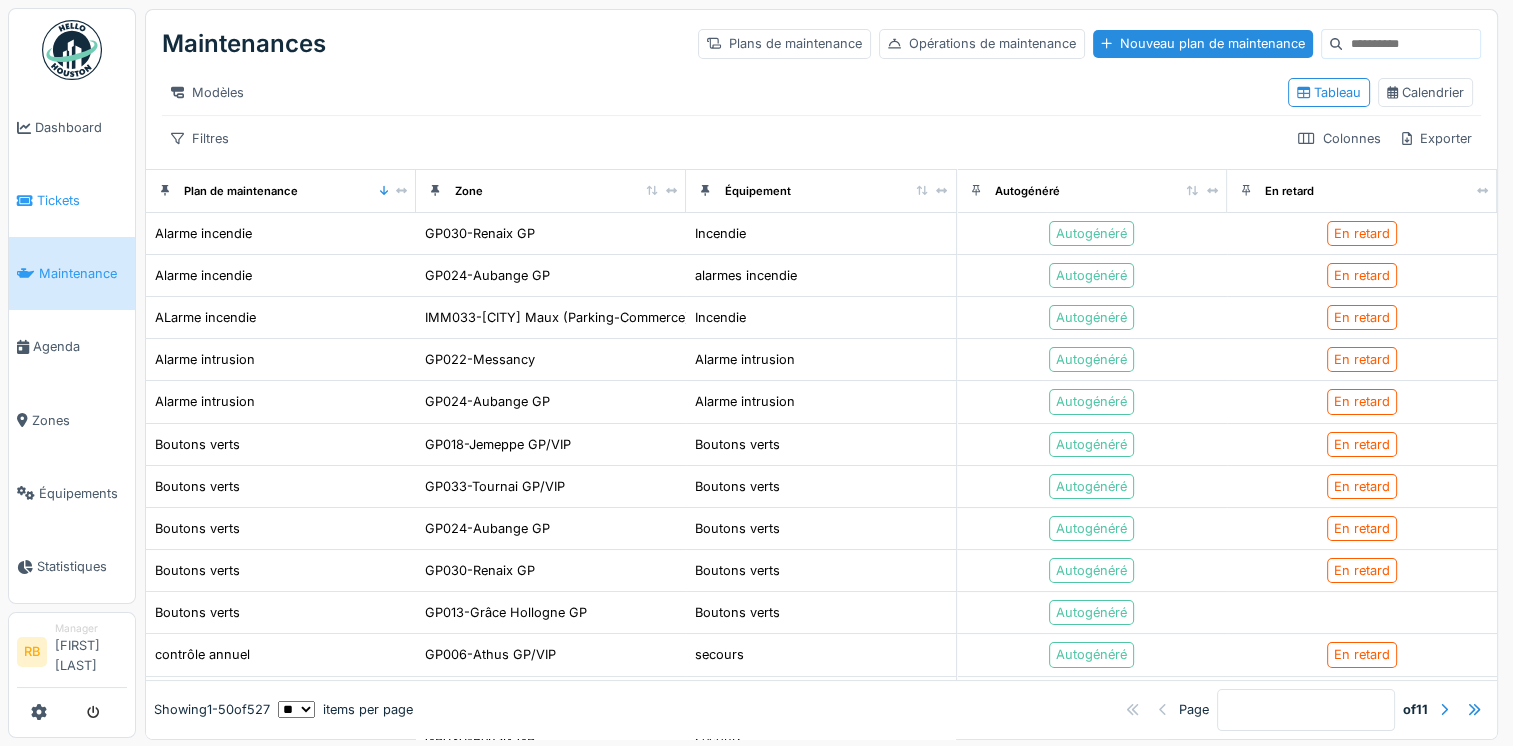 click on "Tickets" at bounding box center (82, 200) 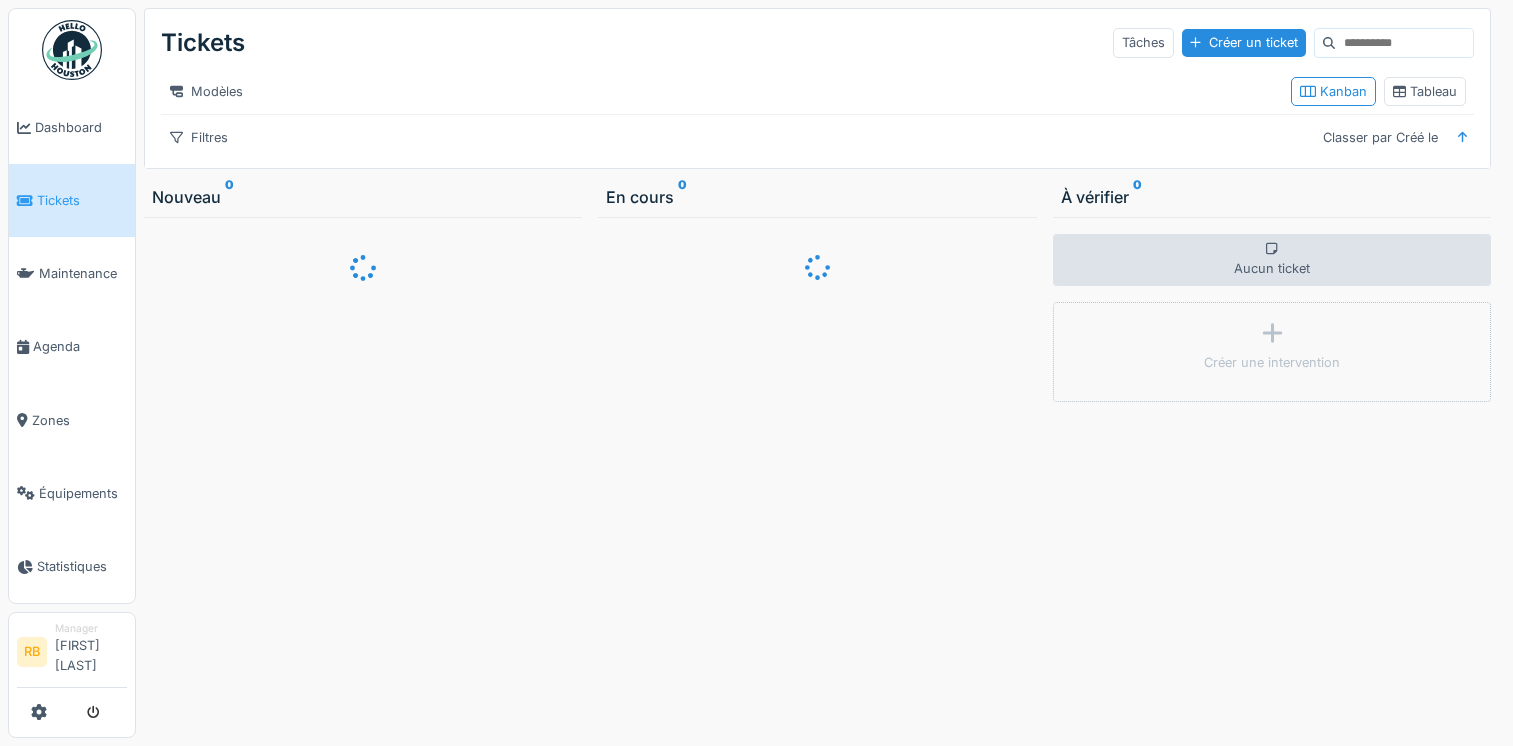 scroll, scrollTop: 0, scrollLeft: 0, axis: both 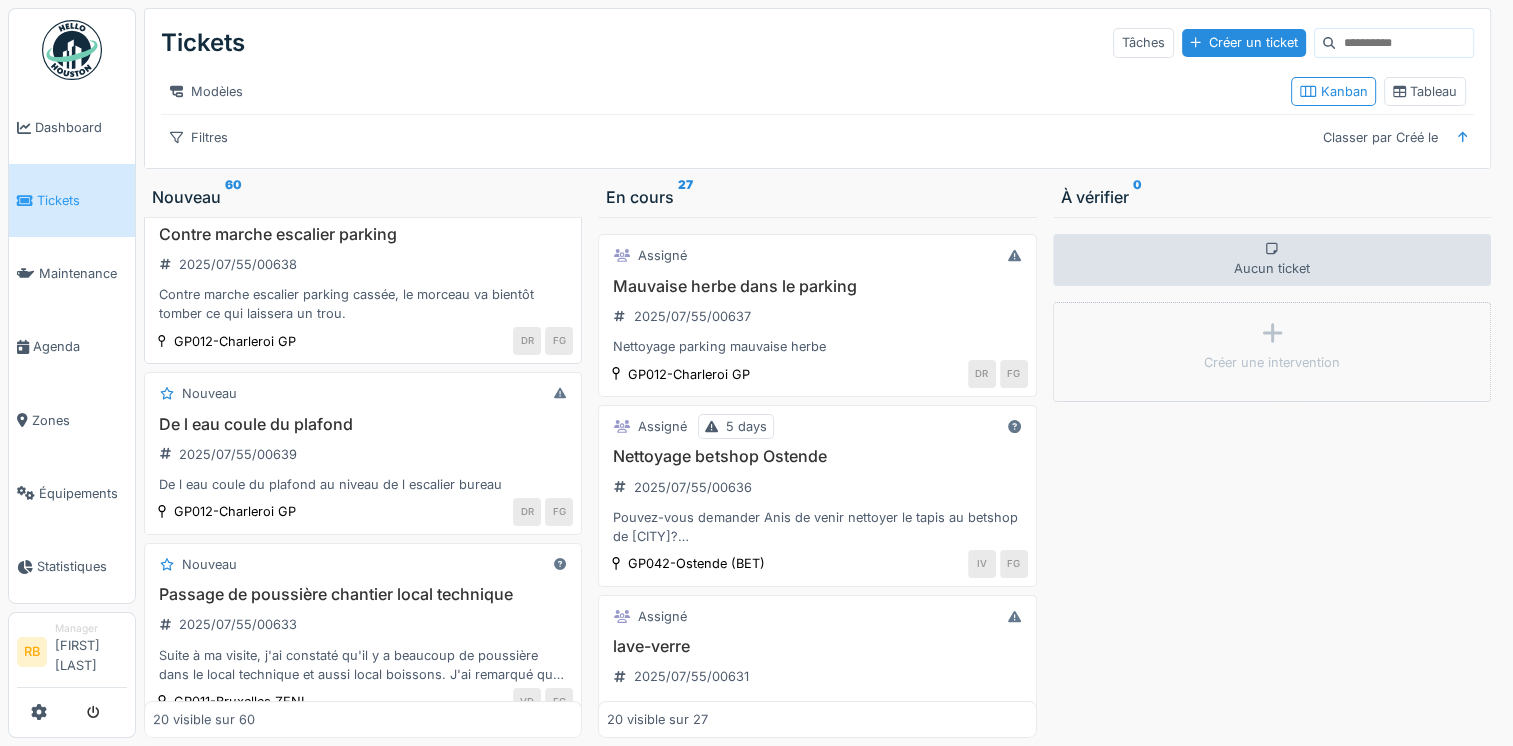 click on "Contre marche escalier parking cassée,  le morceau va bientôt tomber ce qui laissera un trou." at bounding box center [363, 304] 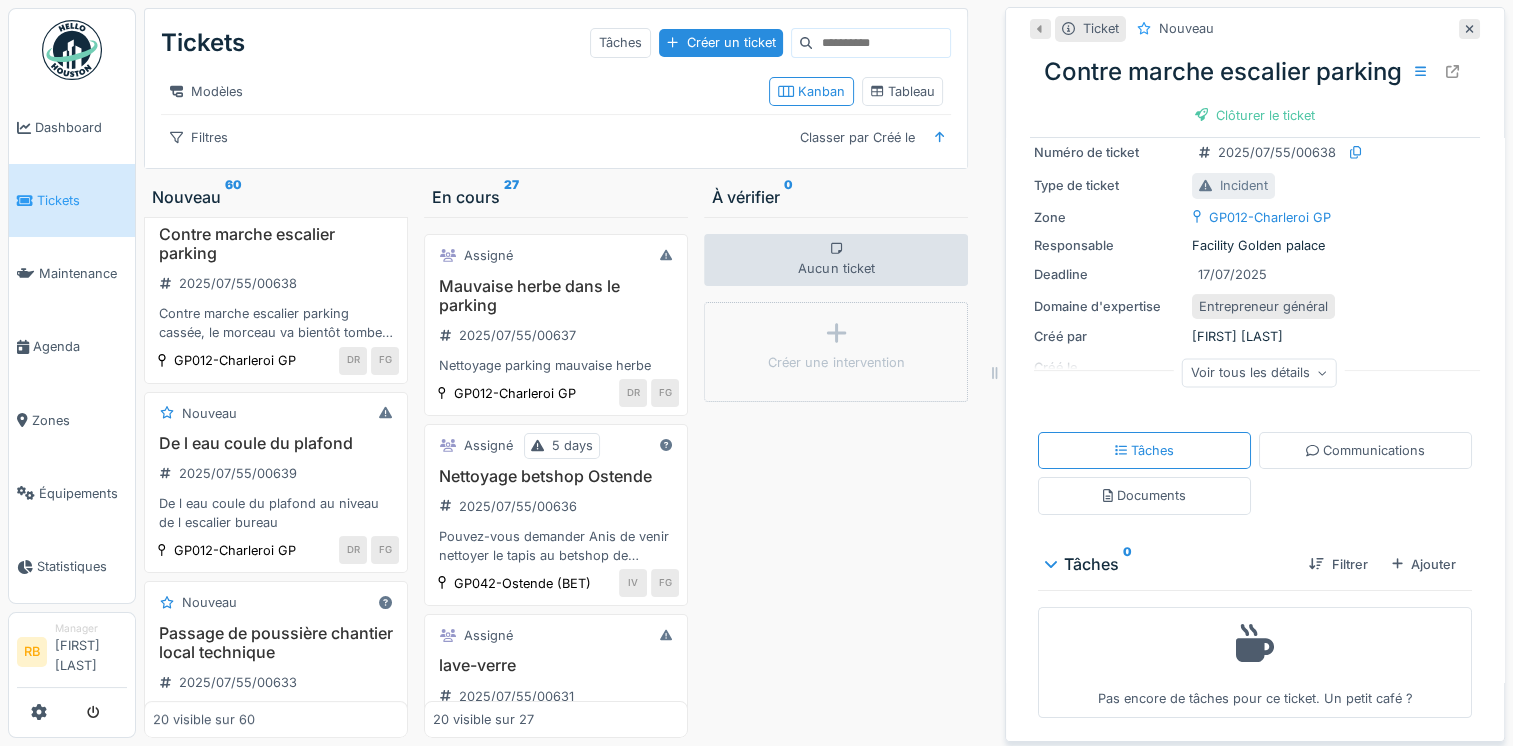 scroll, scrollTop: 0, scrollLeft: 0, axis: both 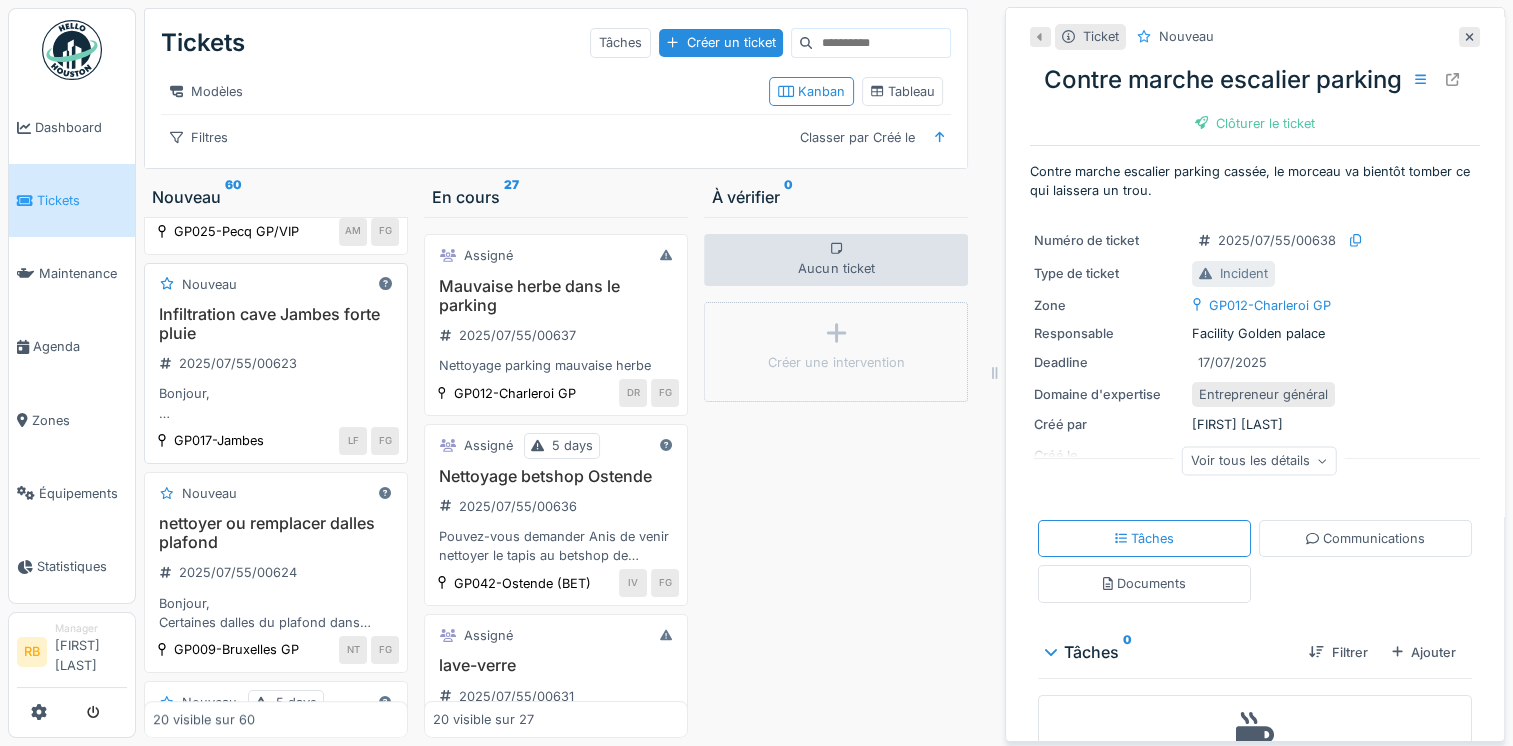 click on "Infiltration cave [CITY] forte pluie [DATE]/[DATE]/[DATE]/[NUMBER] Bonjour,
En cas de fortes pluies, de l’eau s’infiltre dans la cave du GP [CITY] par la porte située au fond de celle-ci. Bien que l’eau ne s’accumule pas, le tapis se retrouve imbibé d’humidité et met du temps à sécher, ce qui entraîne l’apparition de mauvaises odeurs et de moisissures.
Bàv" at bounding box center [276, 364] 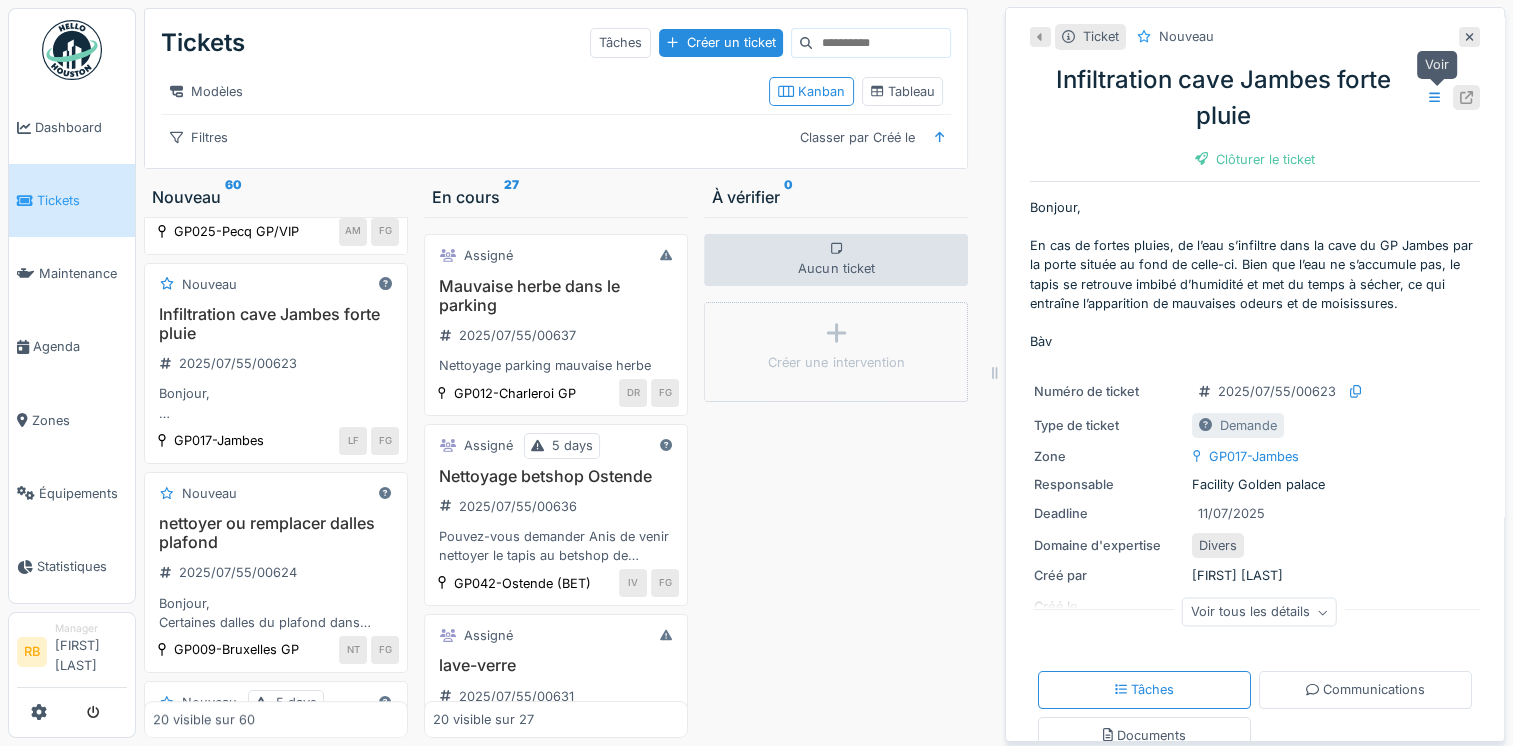 click 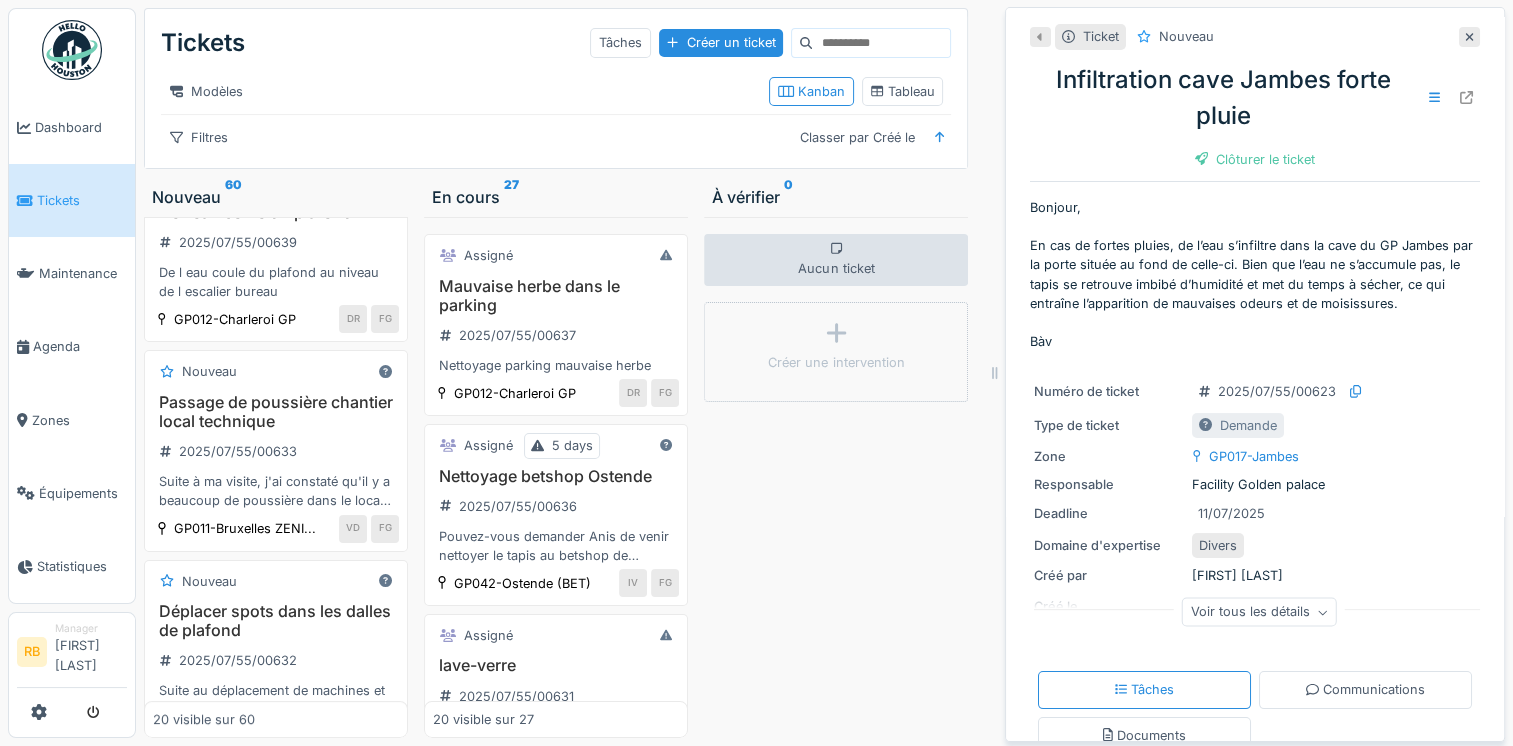 scroll, scrollTop: 295, scrollLeft: 0, axis: vertical 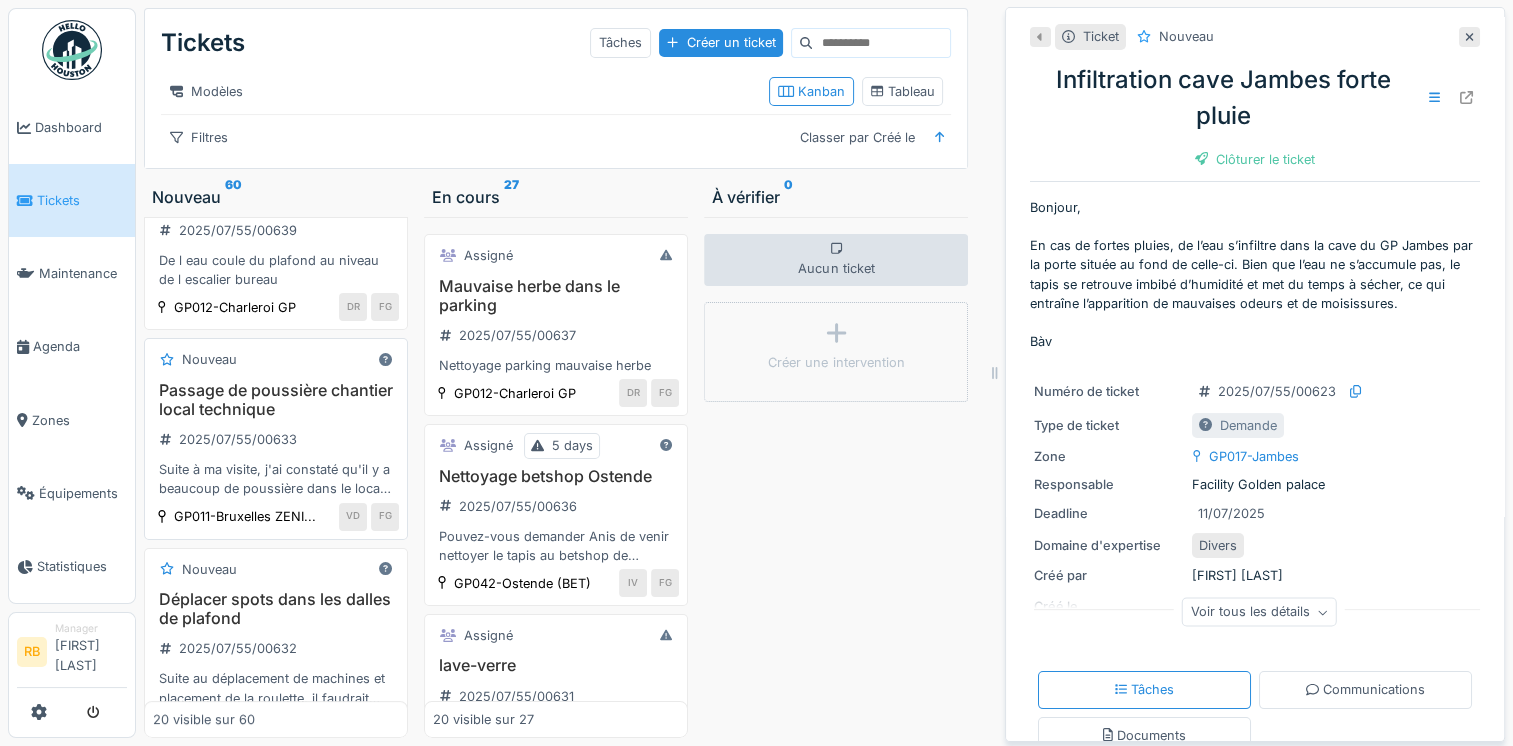 click on "Passage de poussière chantier local technique [DATE]/[DATE]/[DATE]/[NUMBER] Suite à ma visite, j'ai constaté qu'il y a beaucoup de poussière dans le local technique et aussi local boissons. J'ai remarqué qu'il y a une ouverture entre le local technique et le chantier de l'hôtel. Il faudra rendre RF ces passages. Plusieurs trous en bas et en haut." at bounding box center [276, 440] 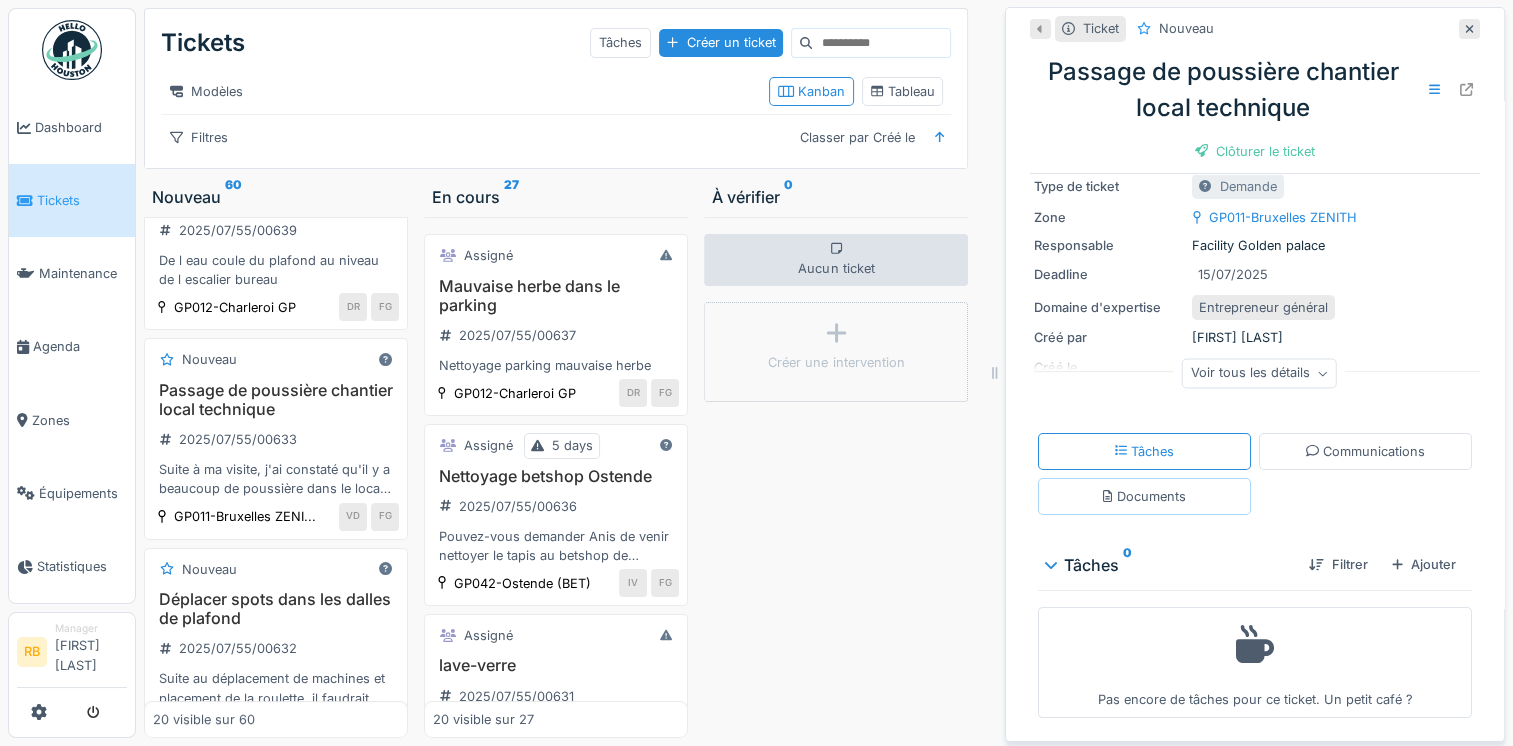 scroll, scrollTop: 162, scrollLeft: 0, axis: vertical 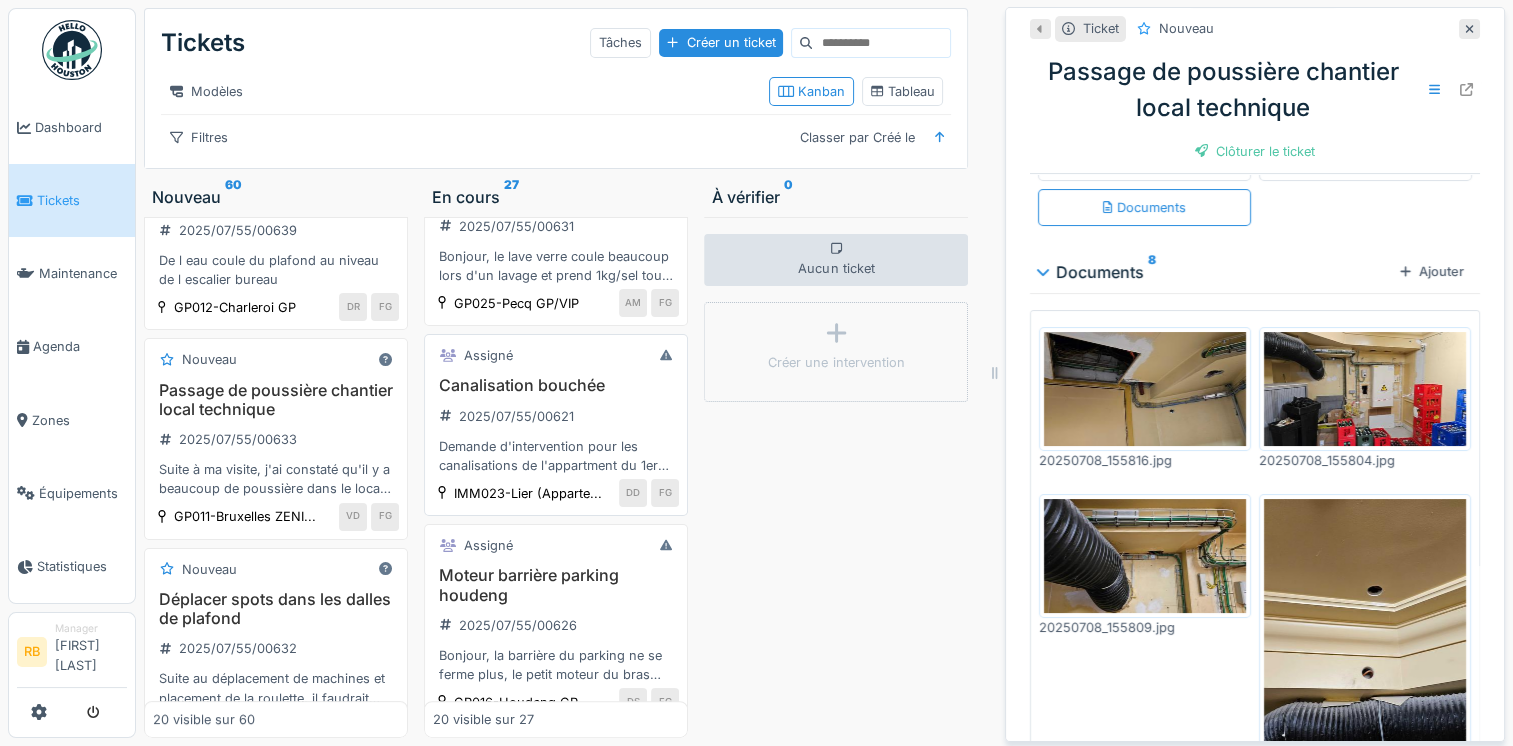 click on "Canalisation bouchée [DATE]/[DATE]/[DATE]/[NUMBER] Demande d'intervention pour les canalisations de l'appartment du 1er étage à [CITY] qui sont bouchées (voir mail)" at bounding box center (556, 425) 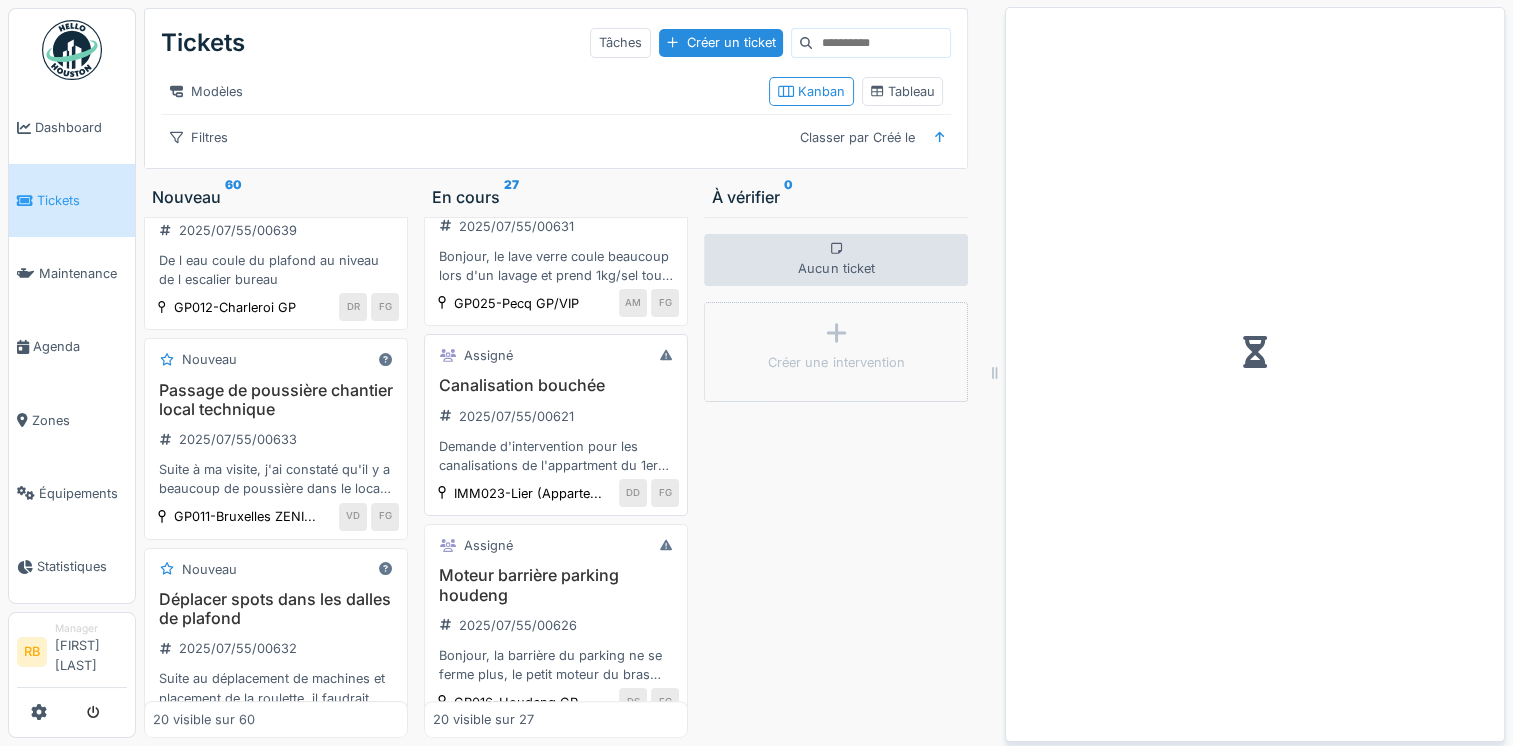 scroll, scrollTop: 0, scrollLeft: 0, axis: both 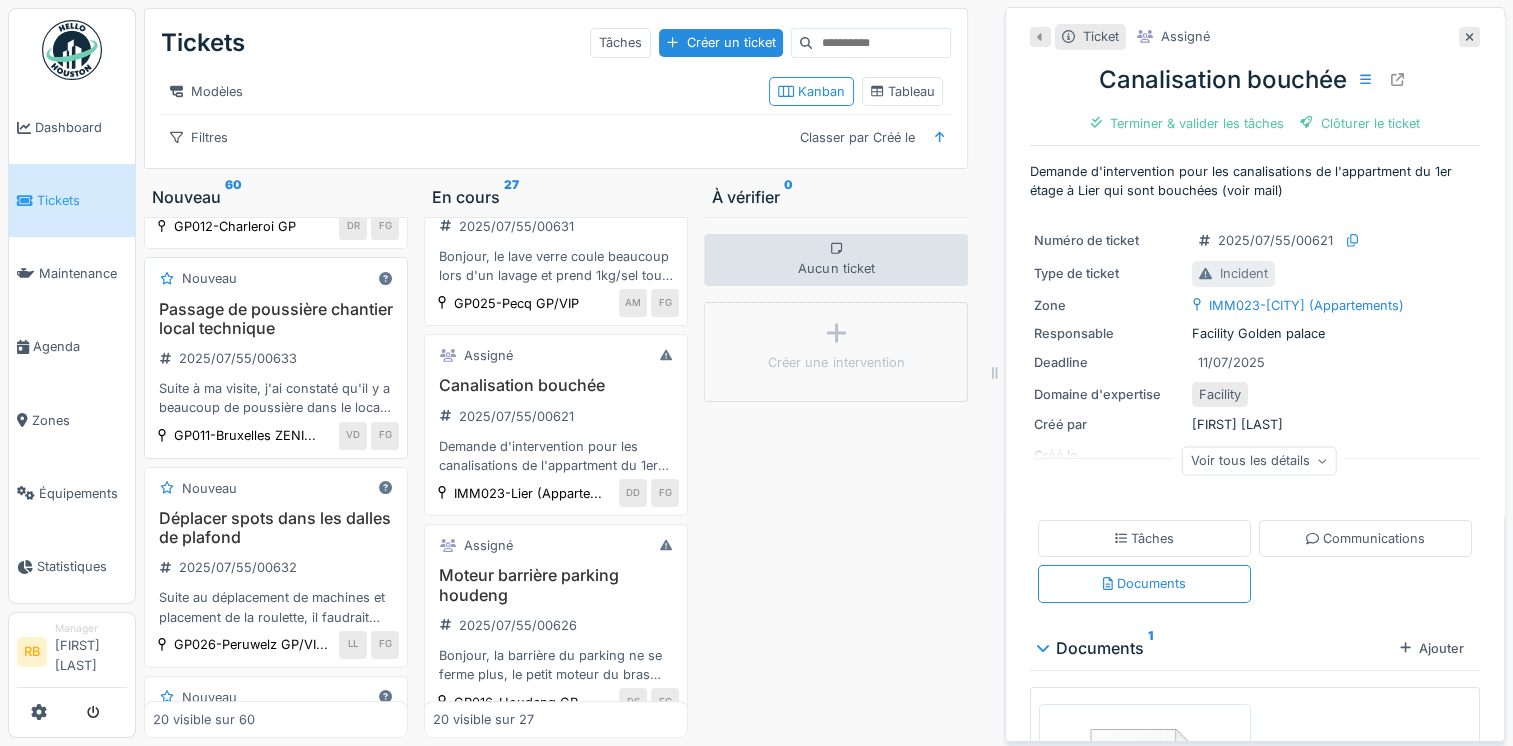 click on "Passage de poussière chantier local technique [DATE]/[DATE]/[DATE]/[NUMBER] Suite à ma visite, j'ai constaté qu'il y a beaucoup de poussière dans le local technique et aussi local boissons. J'ai remarqué qu'il y a une ouverture entre le local technique et le chantier de l'hôtel. Il faudra rendre RF ces passages. Plusieurs trous en bas et en haut." at bounding box center [276, 359] 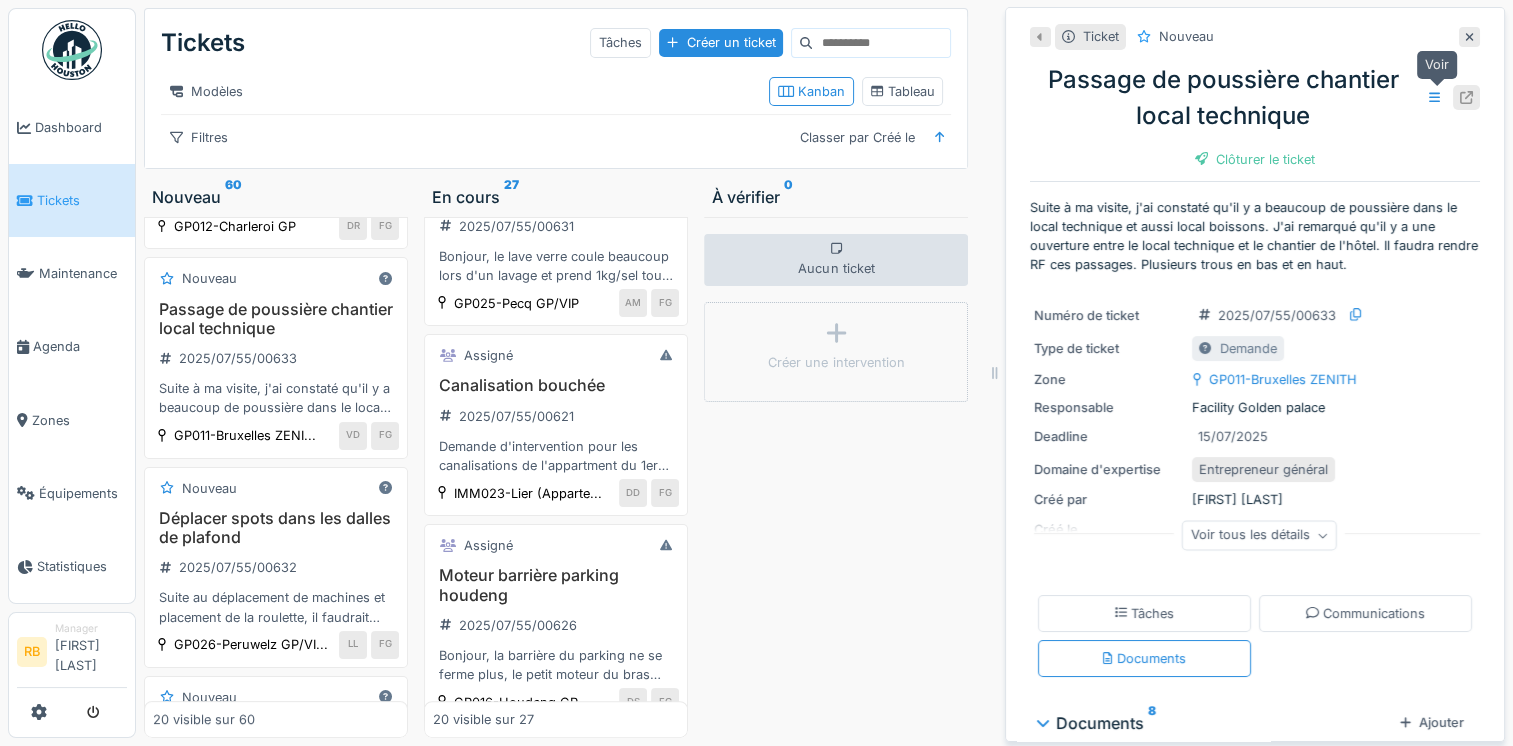 click 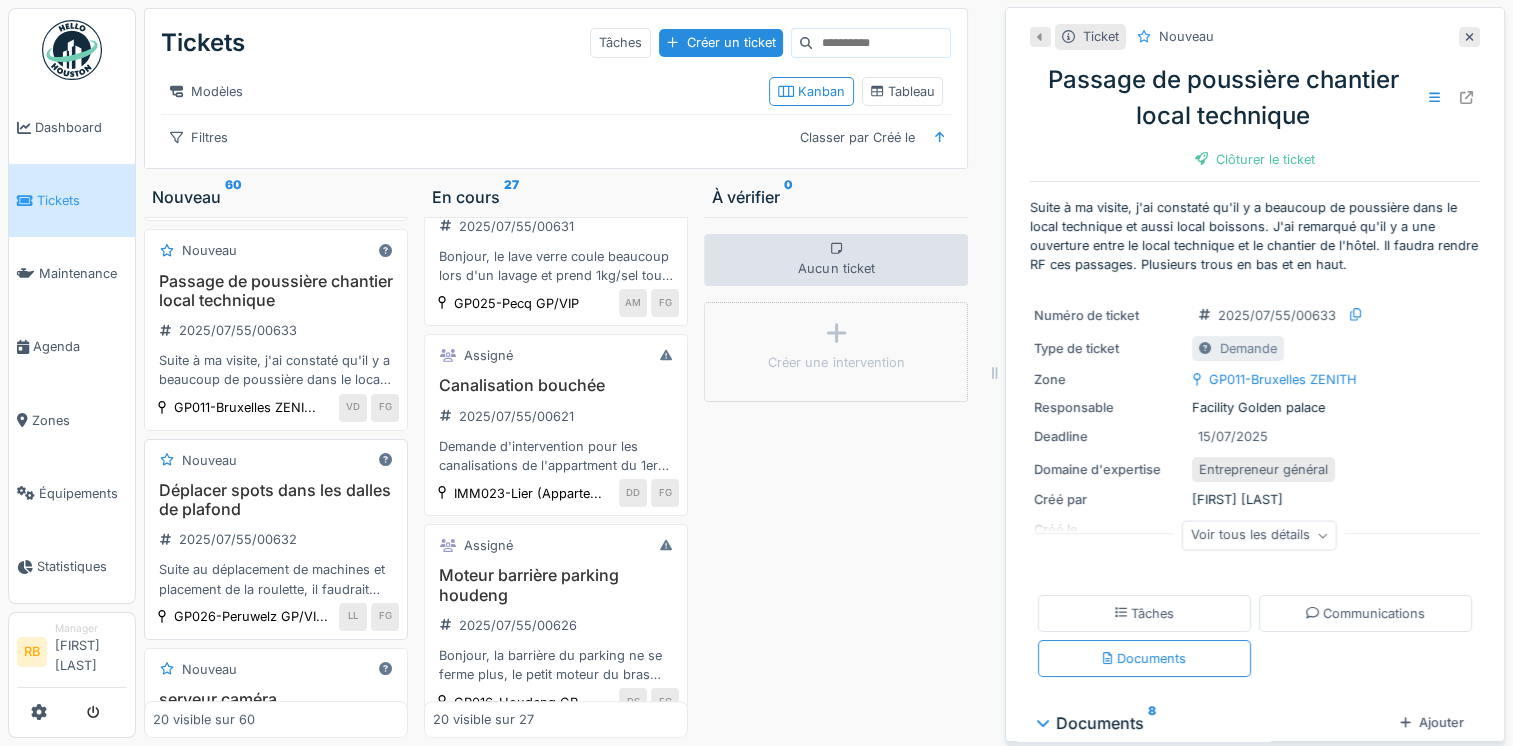 scroll, scrollTop: 298, scrollLeft: 0, axis: vertical 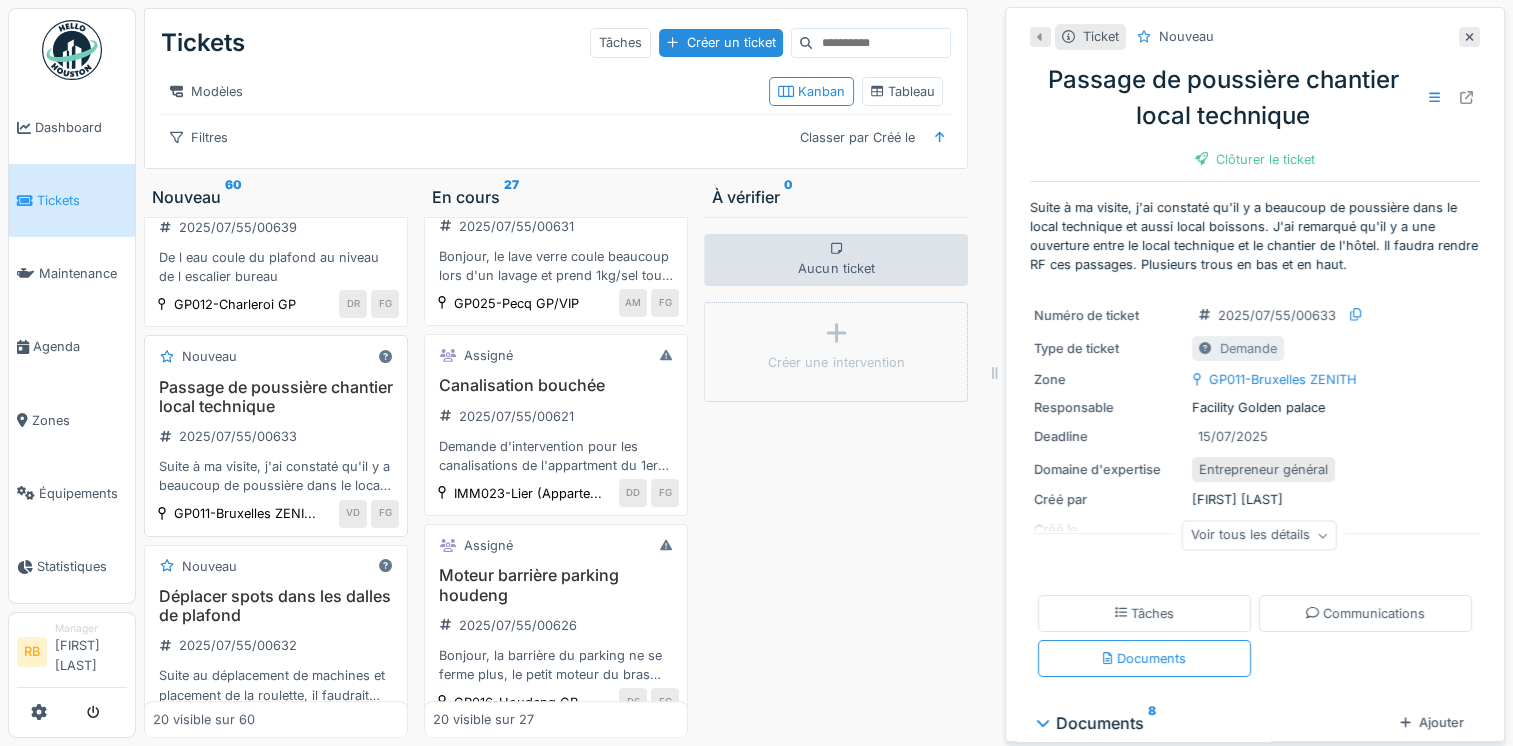 click on "Passage de poussière chantier local technique [DATE]/[DATE]/[DATE]/[NUMBER] Suite à ma visite, j'ai constaté qu'il y a beaucoup de poussière dans le local technique et aussi local boissons. J'ai remarqué qu'il y a une ouverture entre le local technique et le chantier de l'hôtel. Il faudra rendre RF ces passages. Plusieurs trous en bas et en haut." at bounding box center (276, 437) 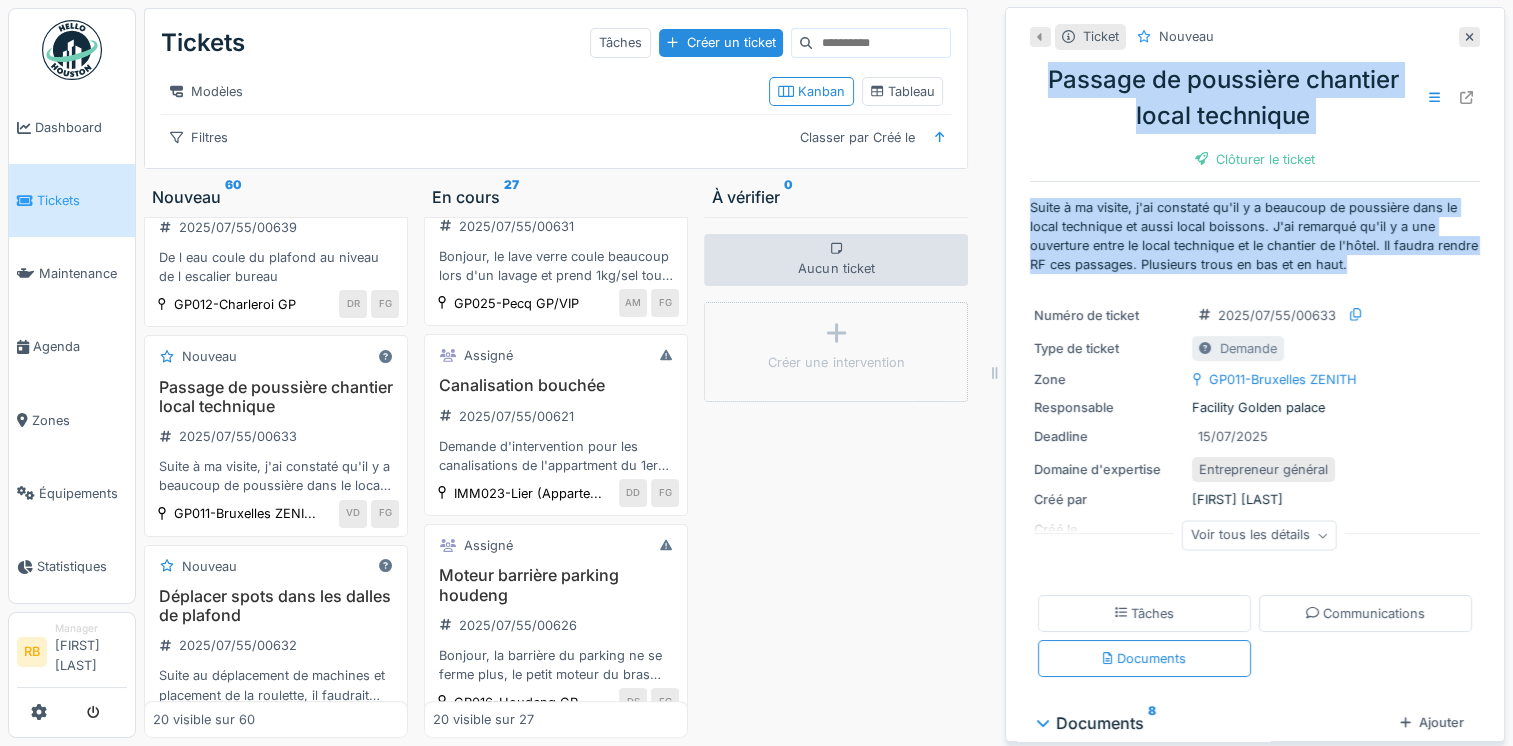 drag, startPoint x: 1374, startPoint y: 249, endPoint x: 1027, endPoint y: 69, distance: 390.90793 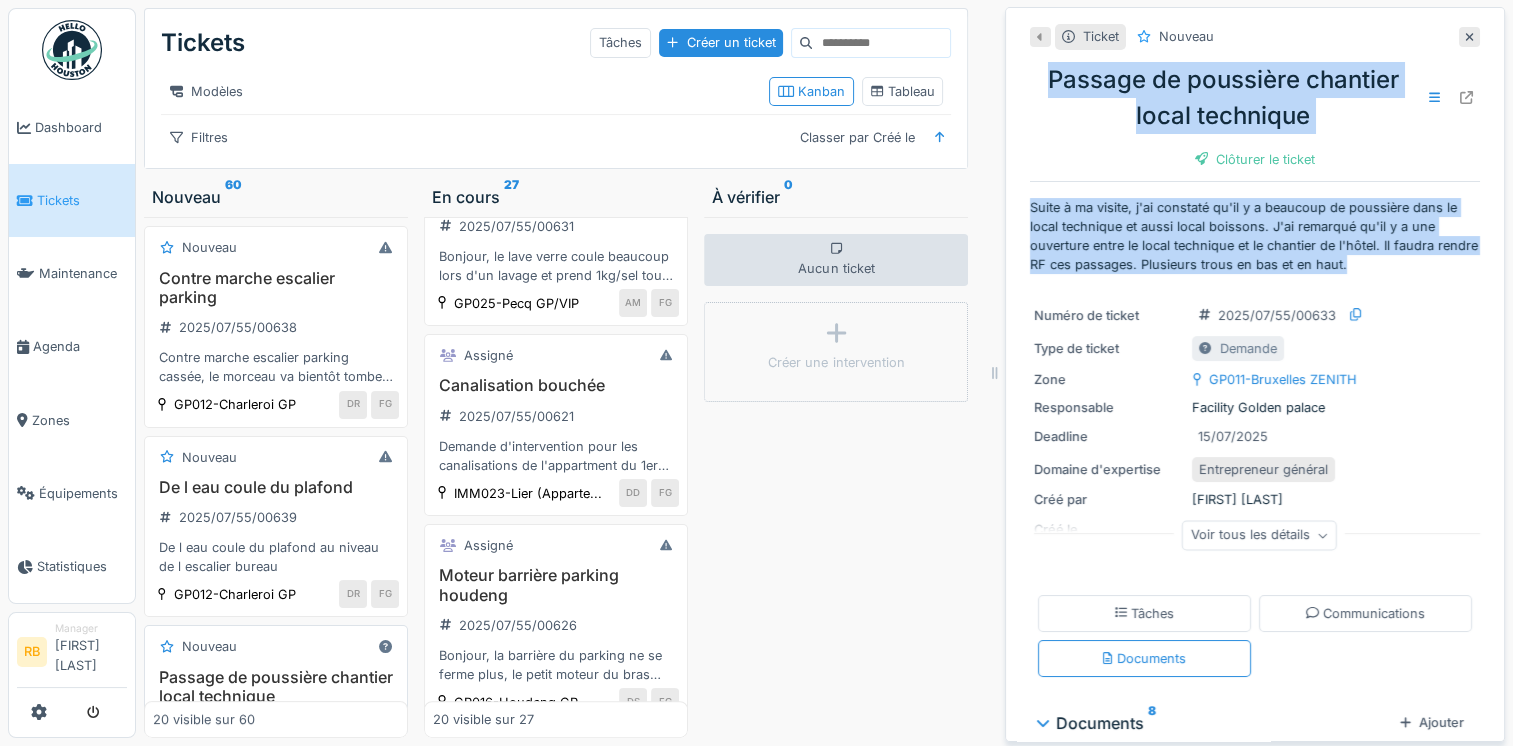 scroll, scrollTop: 0, scrollLeft: 0, axis: both 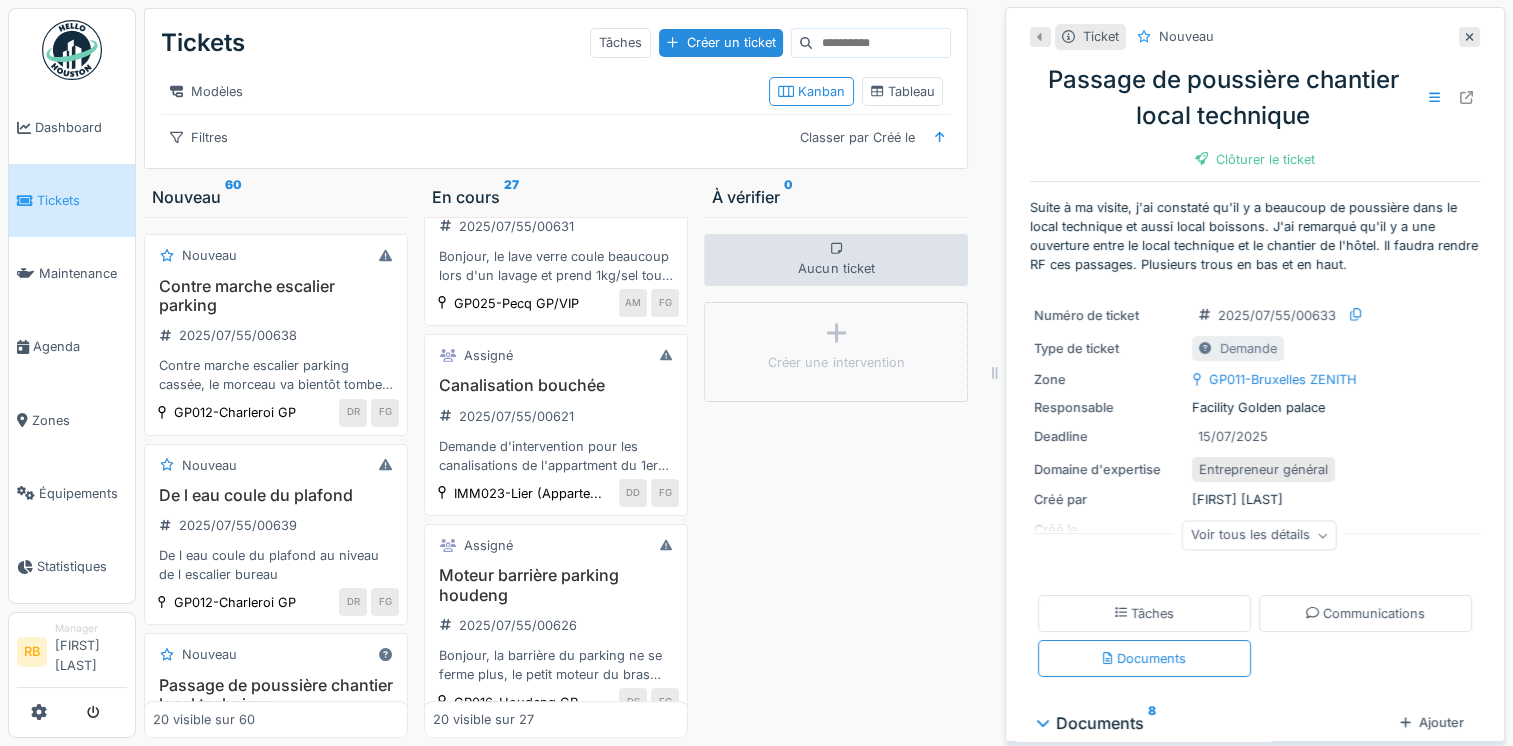 click on "Responsable Facility Golden palace" at bounding box center [1255, 407] 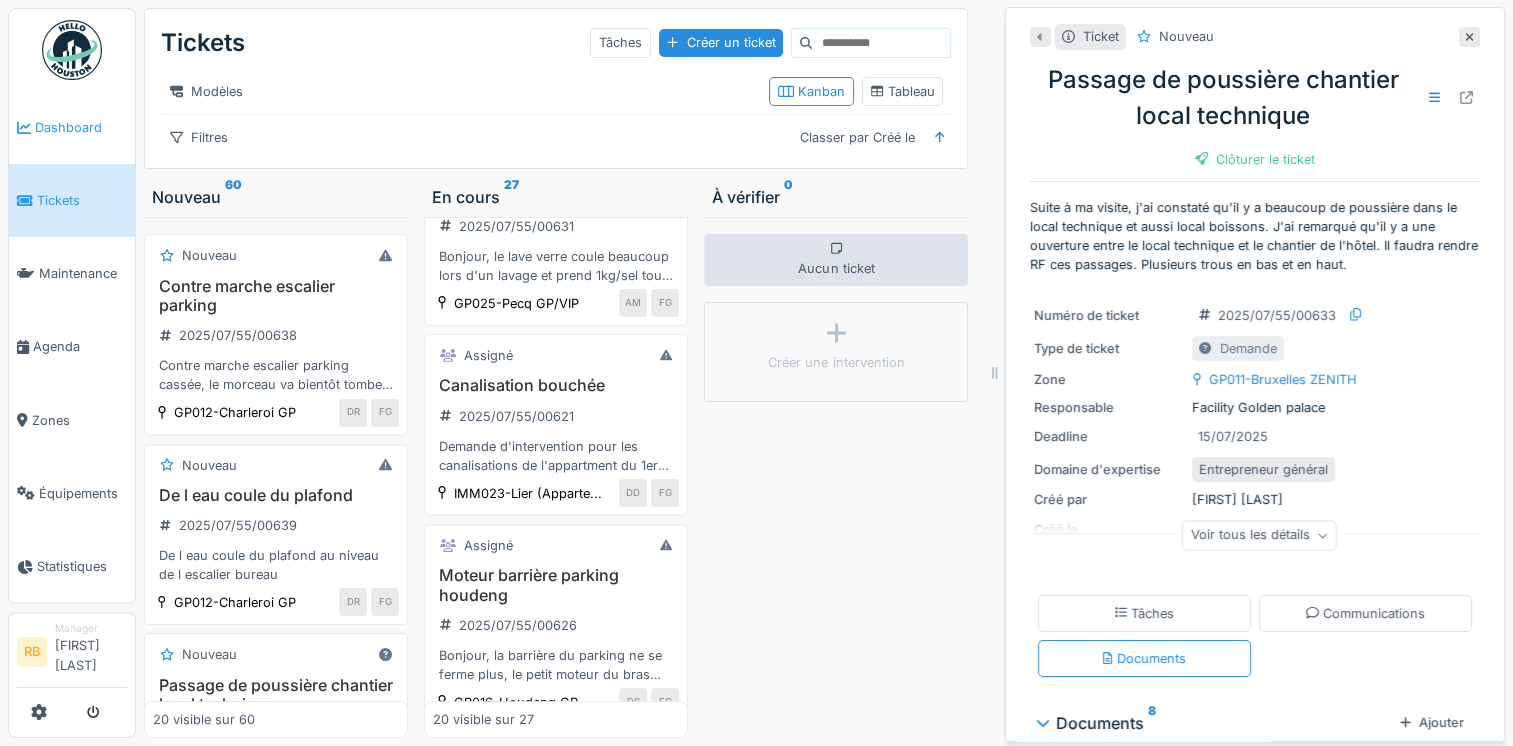 click on "Dashboard" at bounding box center [81, 127] 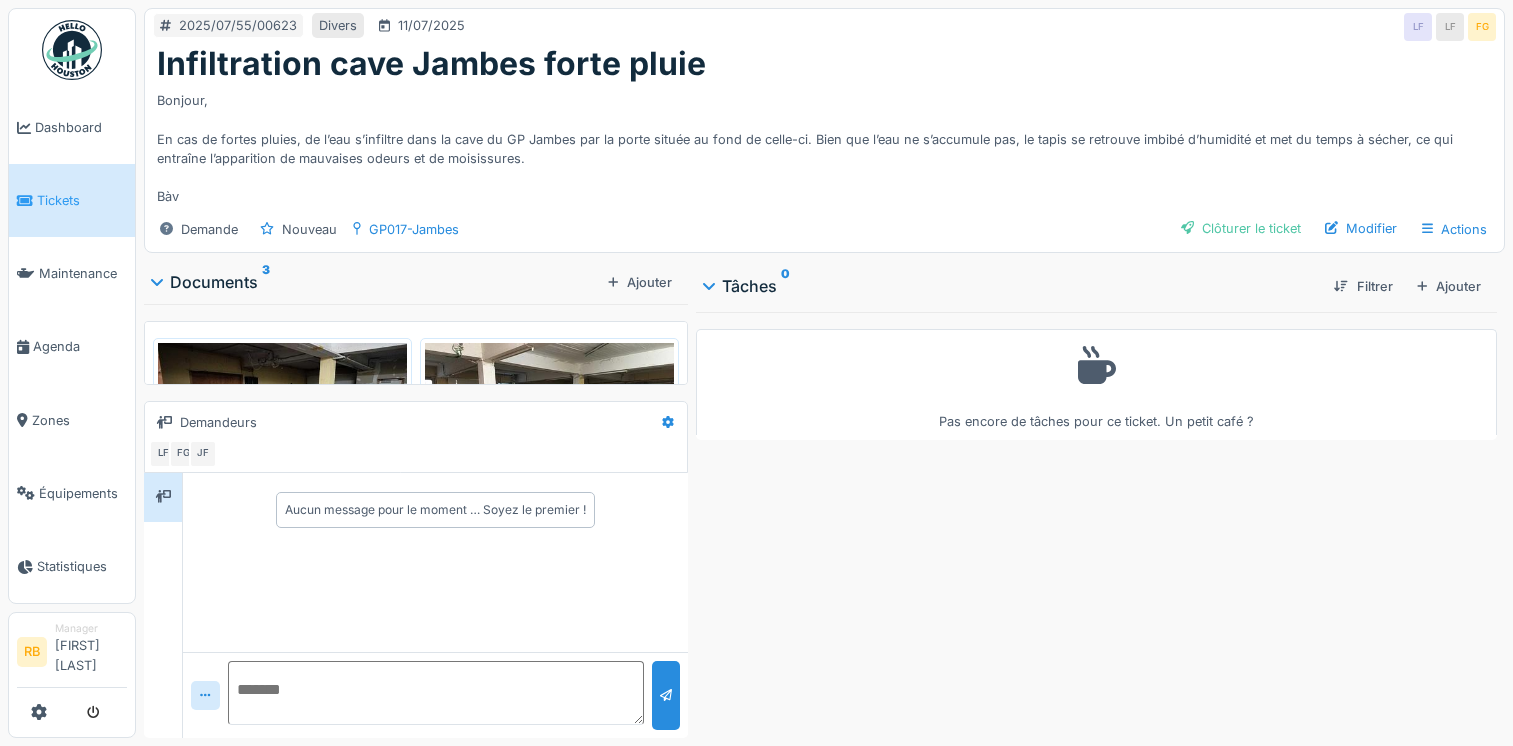 scroll, scrollTop: 0, scrollLeft: 0, axis: both 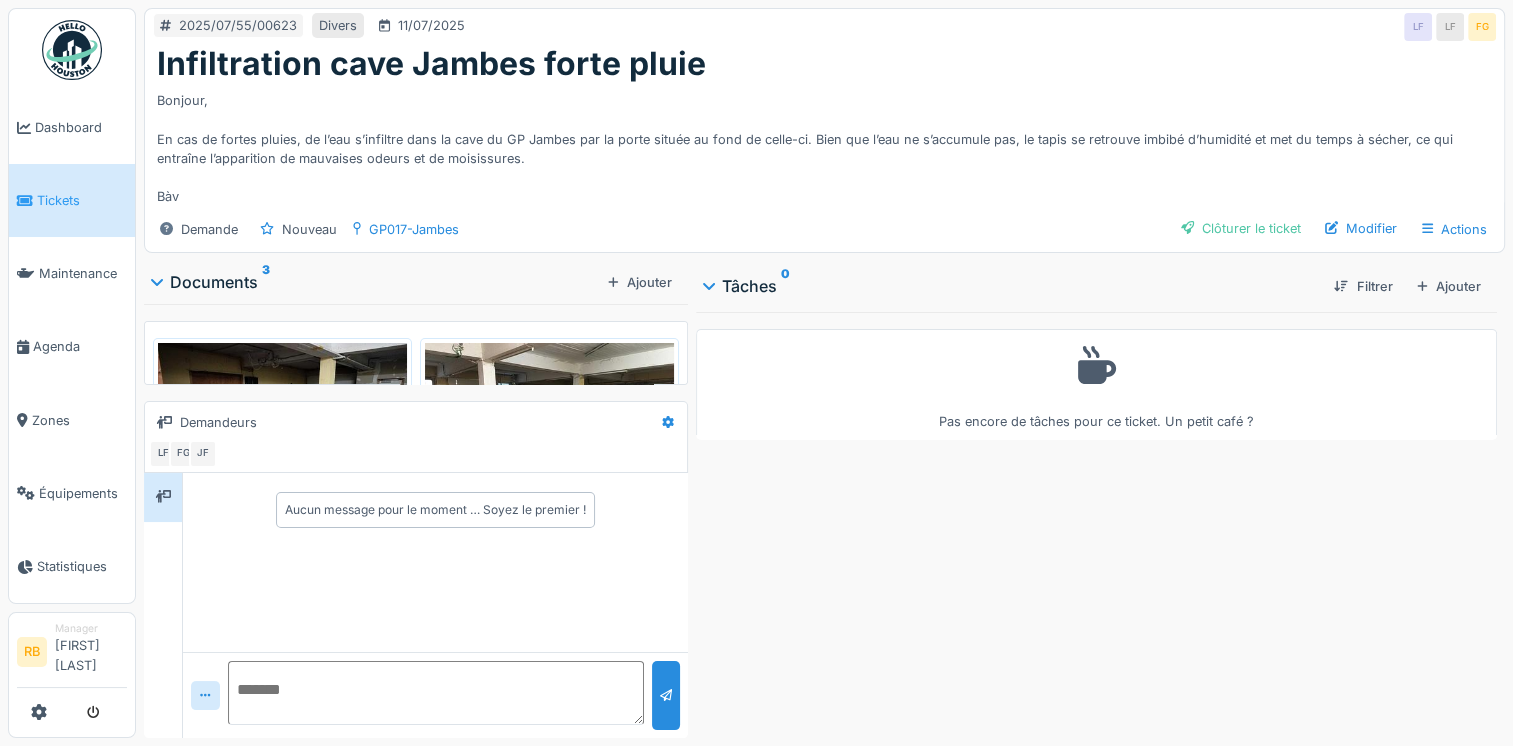 click at bounding box center [282, 436] 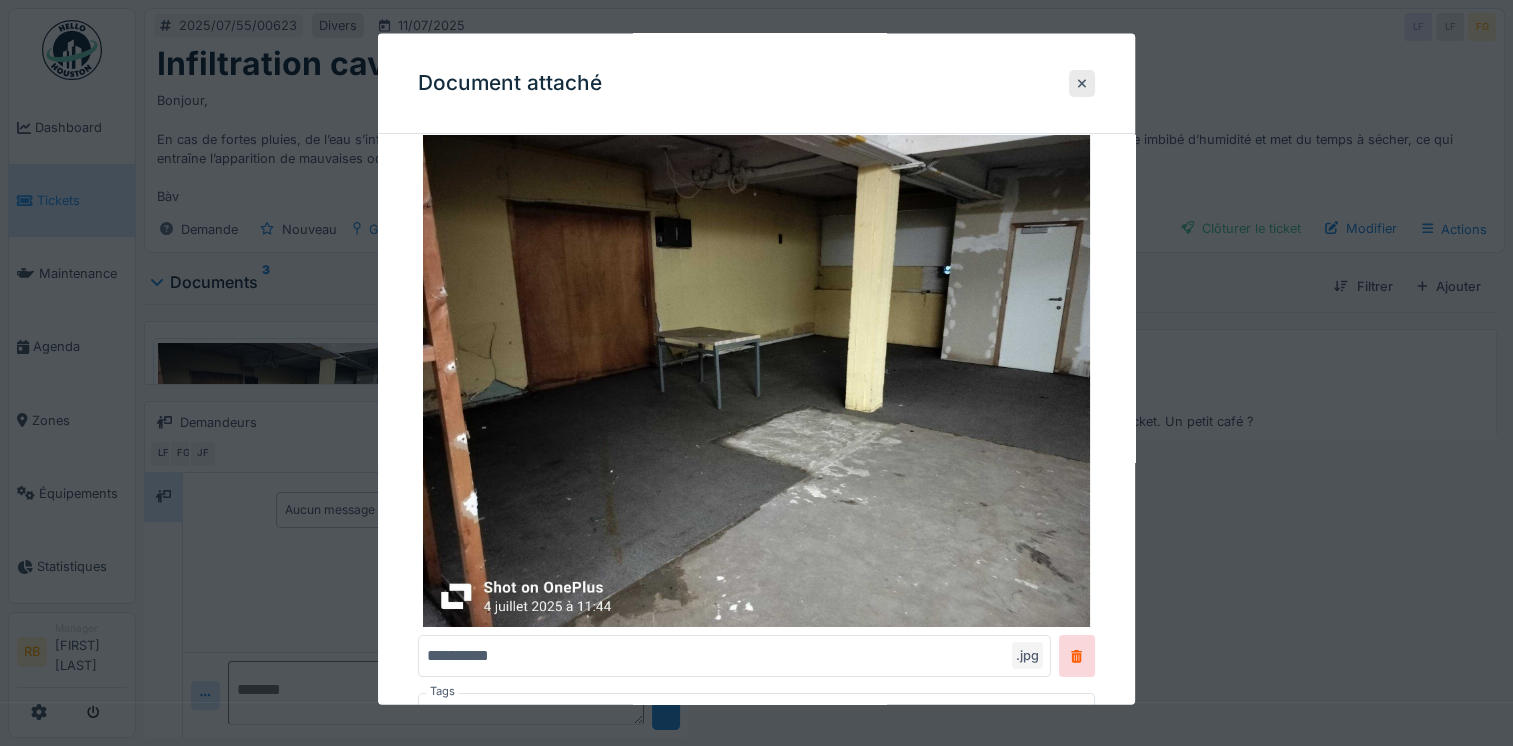 scroll, scrollTop: 82, scrollLeft: 0, axis: vertical 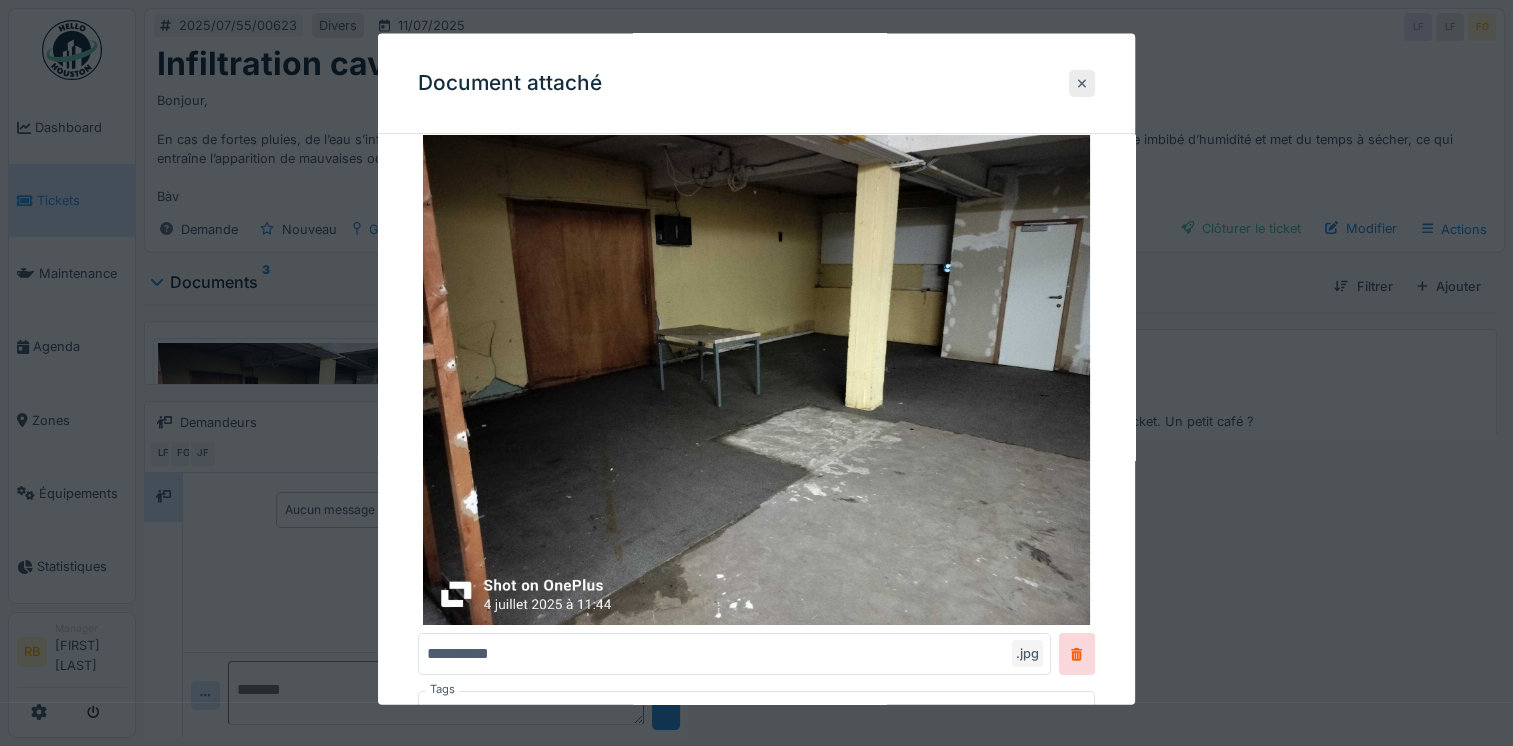 click at bounding box center [1082, 82] 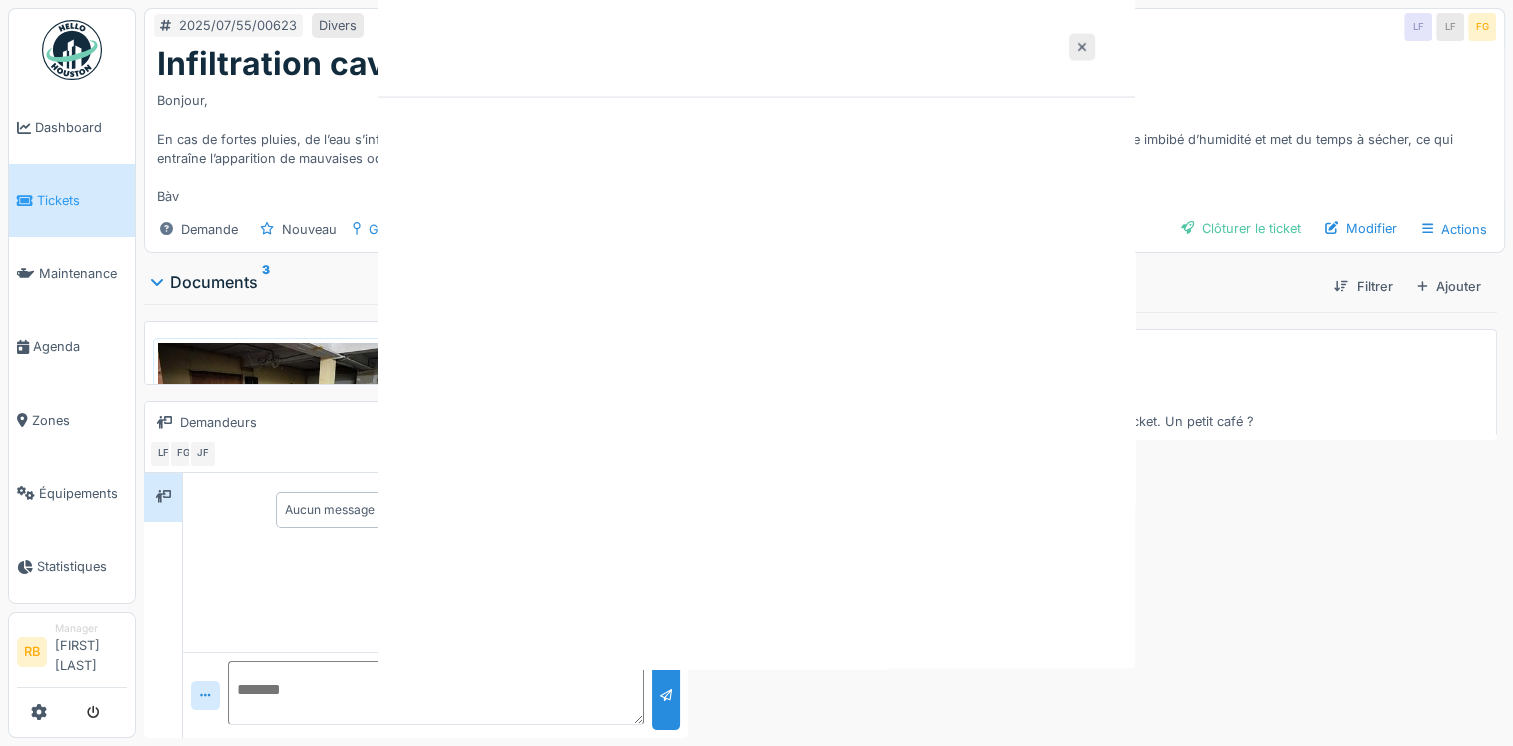 scroll, scrollTop: 0, scrollLeft: 0, axis: both 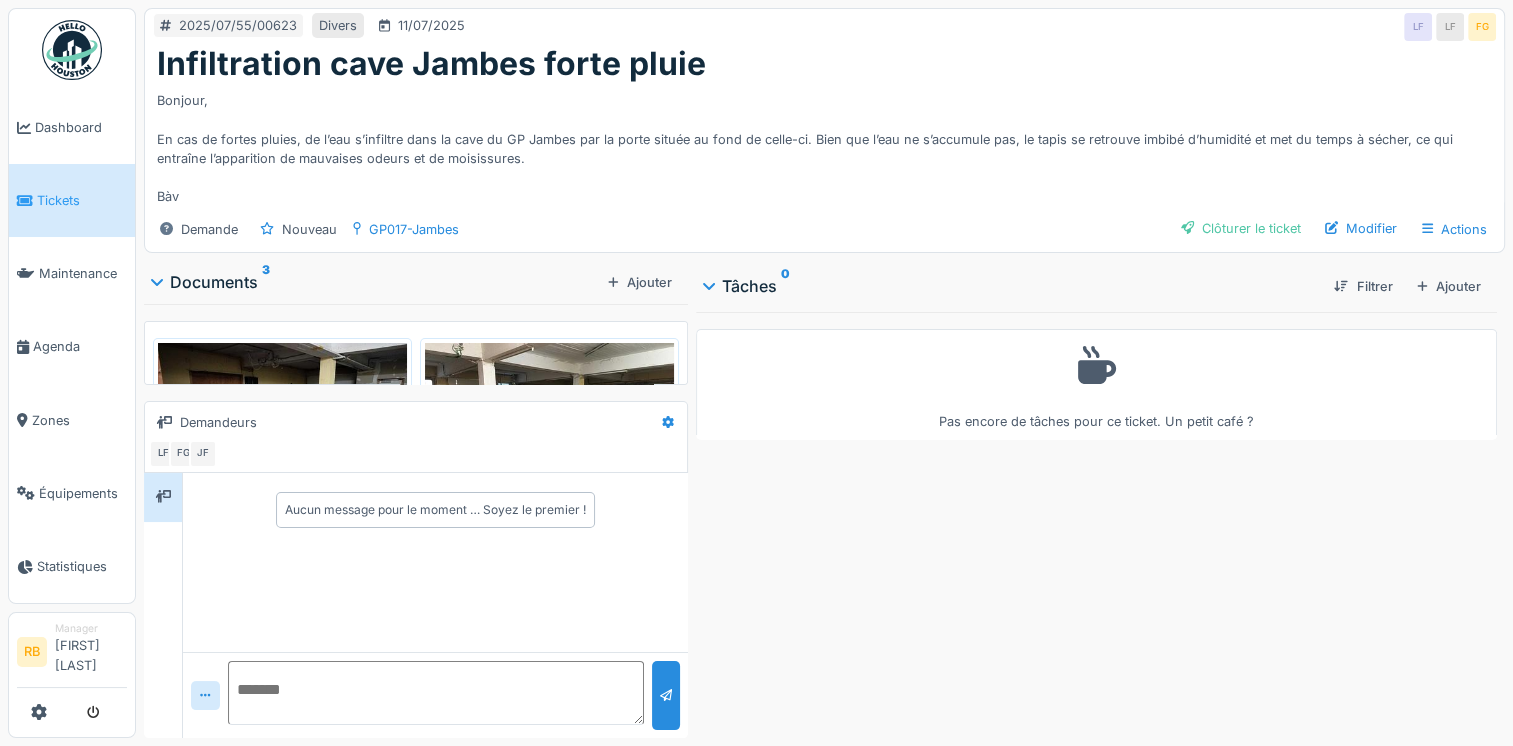 click at bounding box center [549, 436] 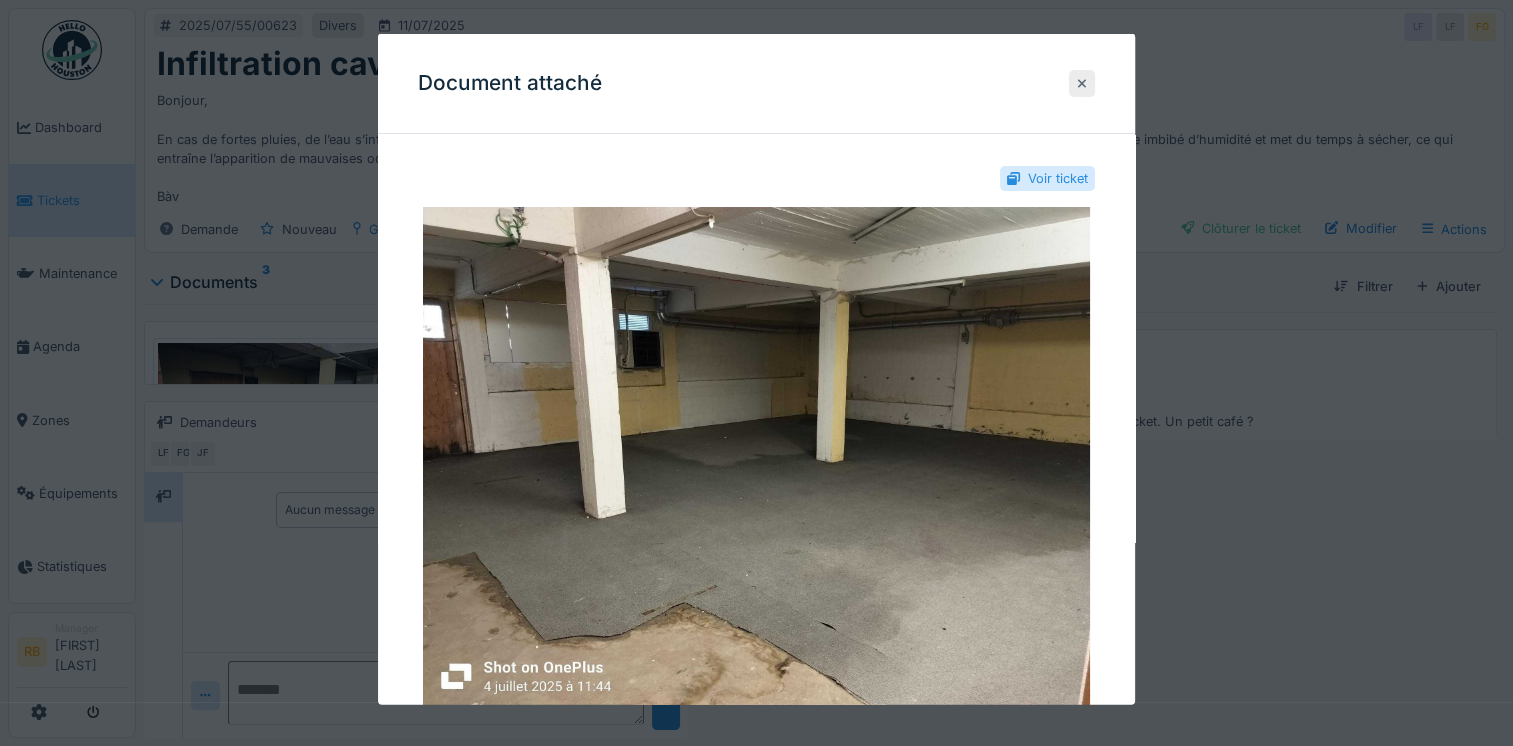 click at bounding box center (1082, 82) 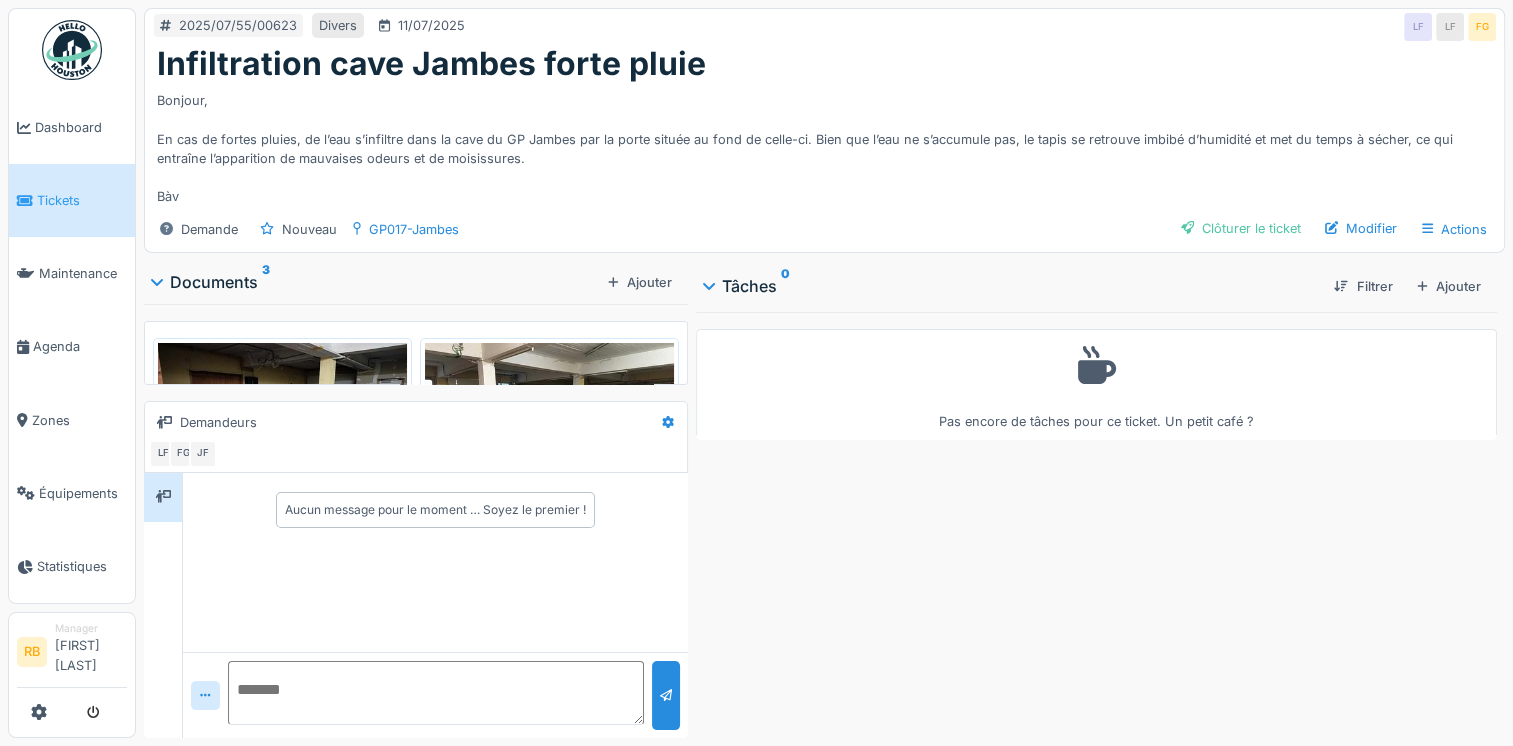 scroll, scrollTop: 155, scrollLeft: 0, axis: vertical 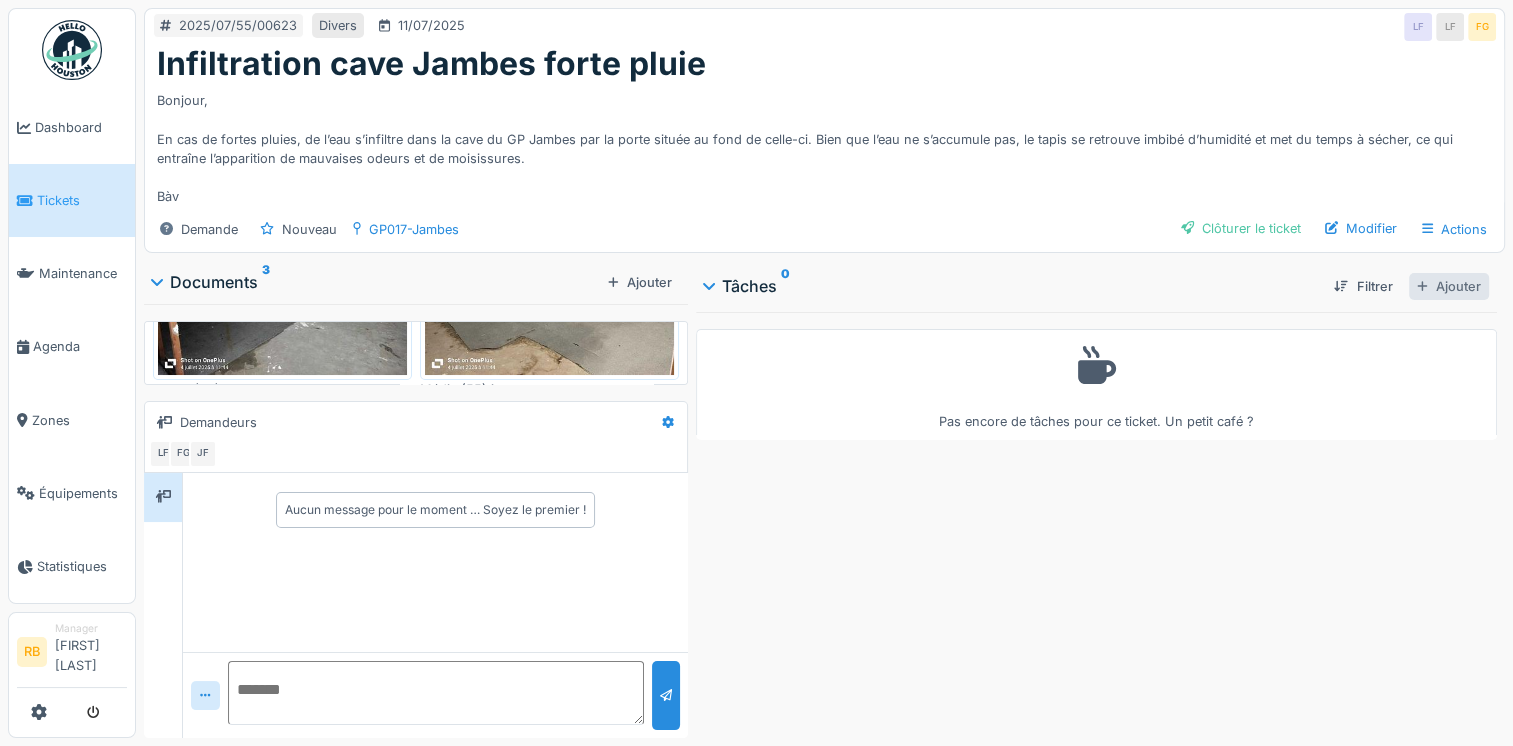 click on "Ajouter" at bounding box center (1449, 286) 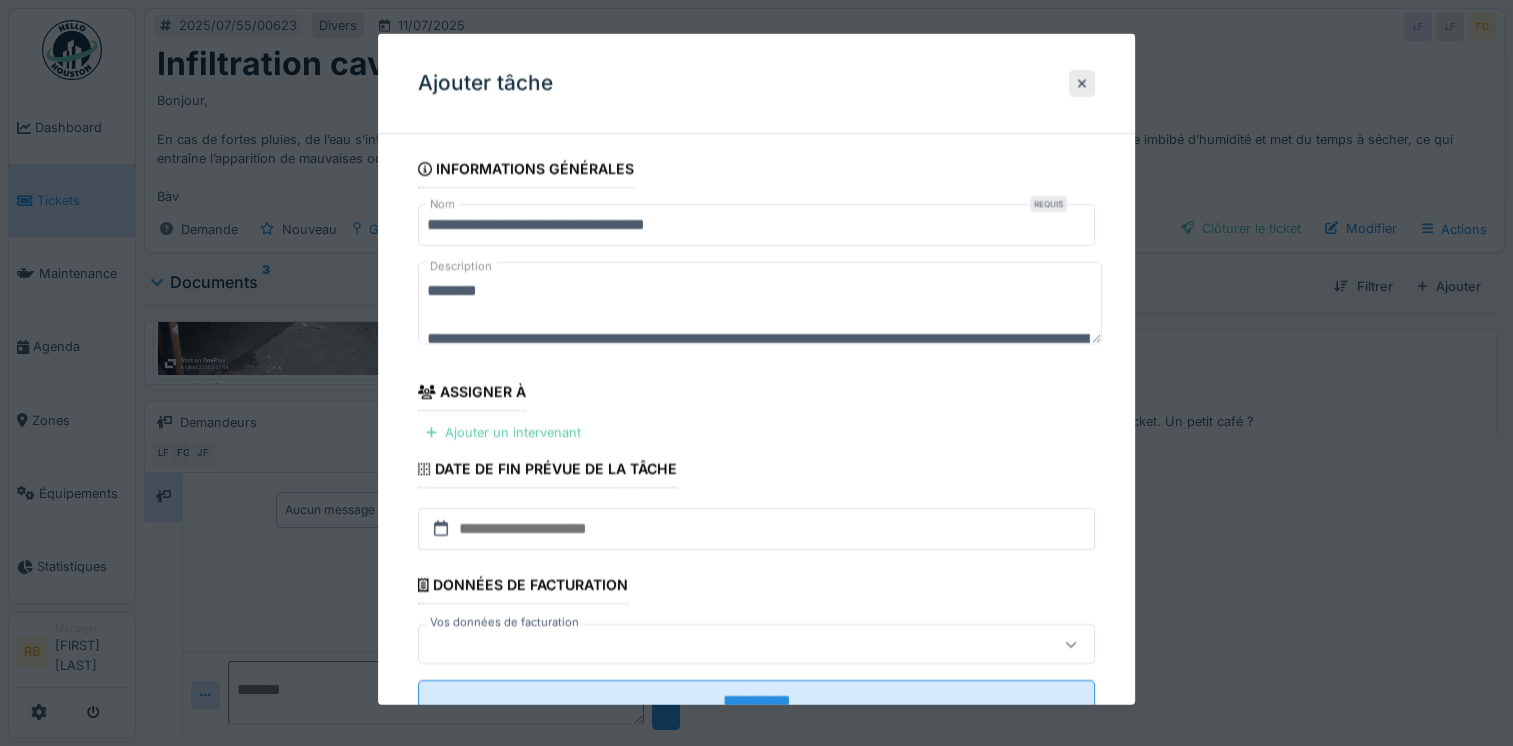 click on "Ajouter un intervenant" at bounding box center [503, 432] 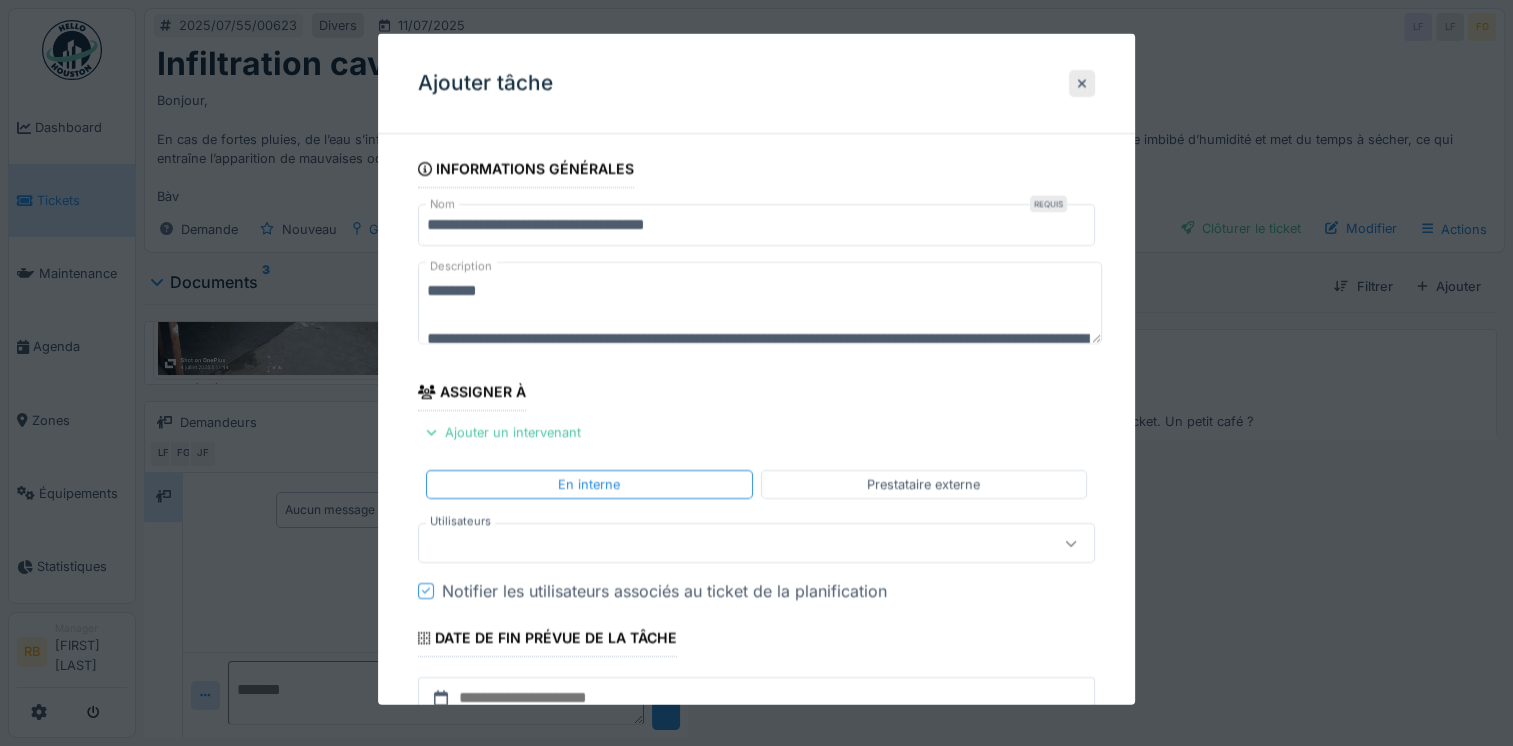 click at bounding box center (722, 543) 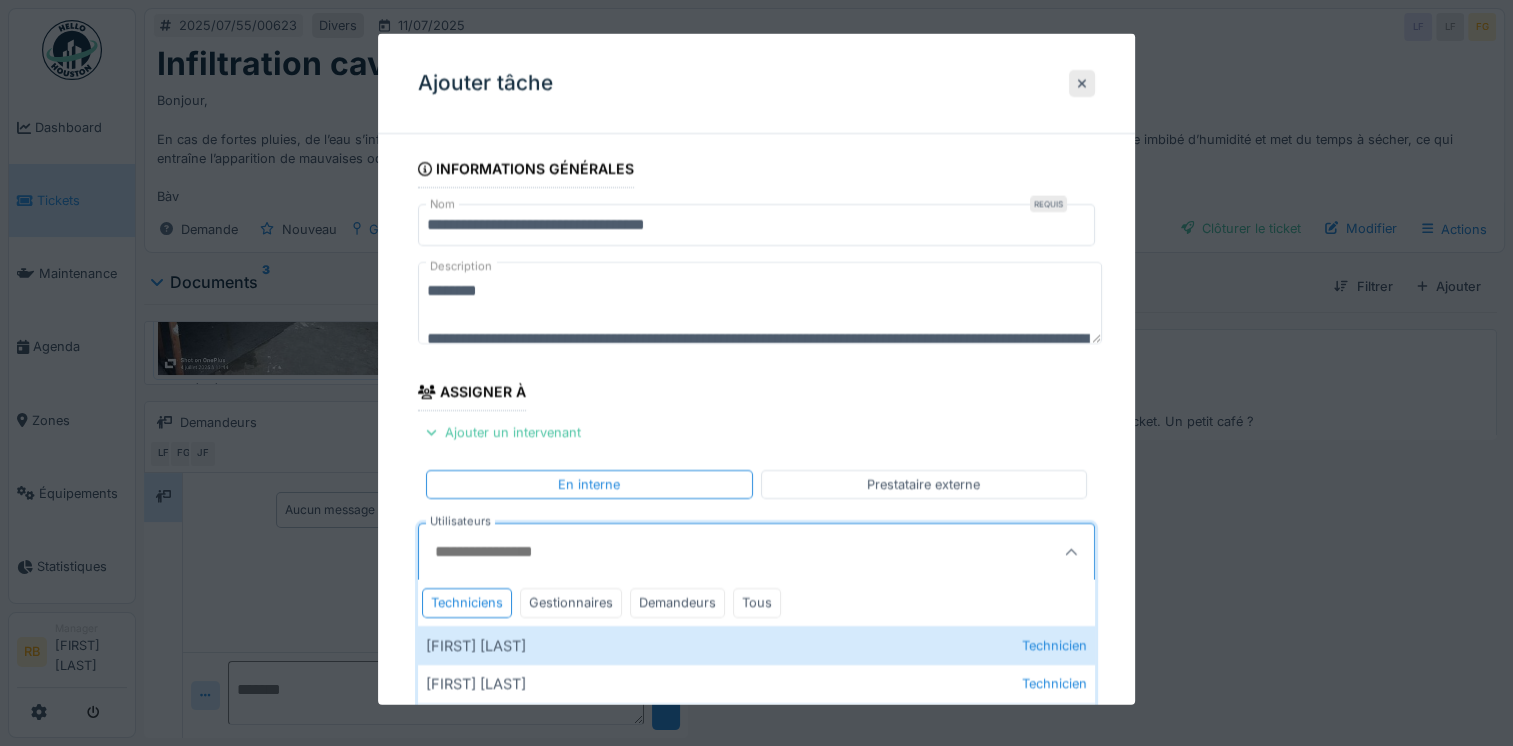 click on "Utilisateurs" at bounding box center [710, 552] 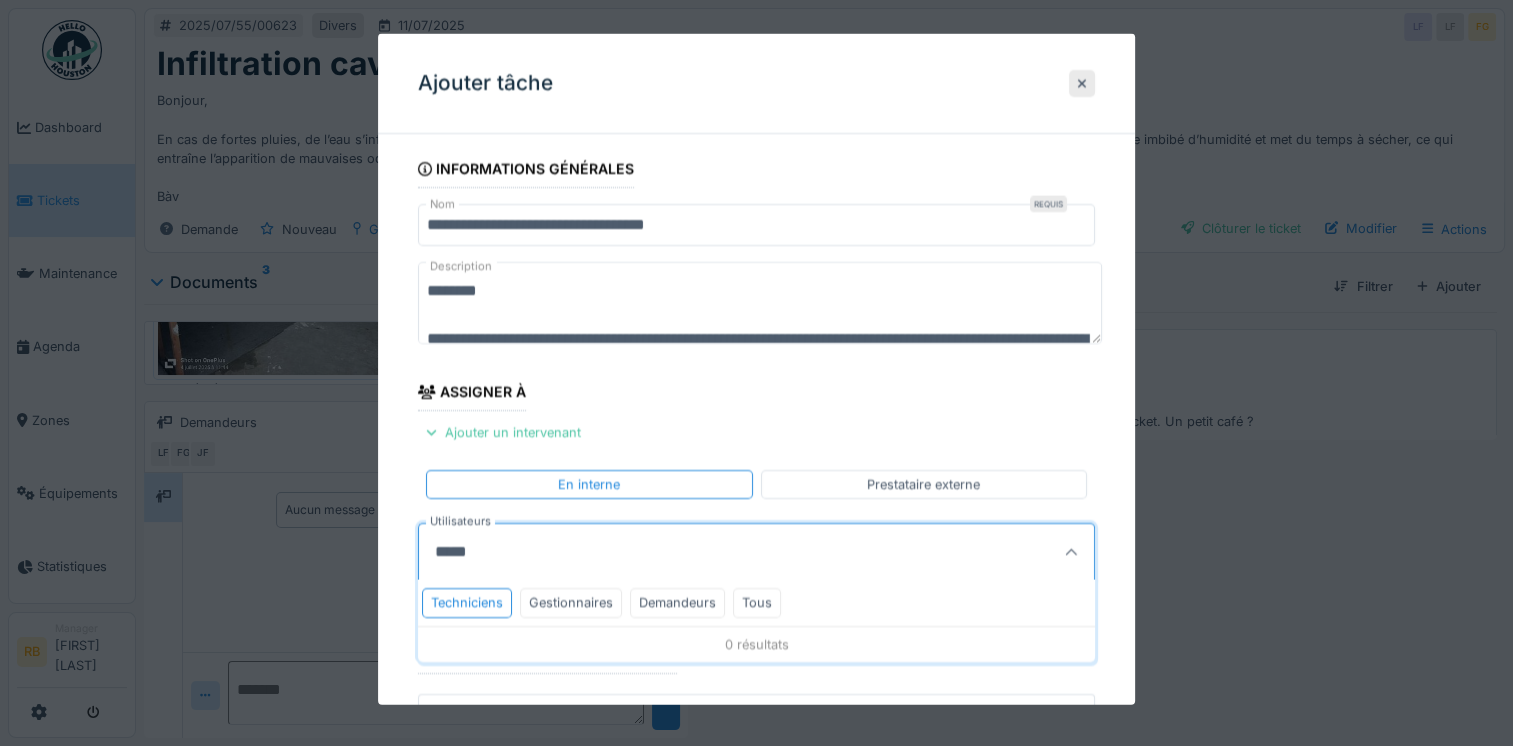 scroll, scrollTop: 67, scrollLeft: 0, axis: vertical 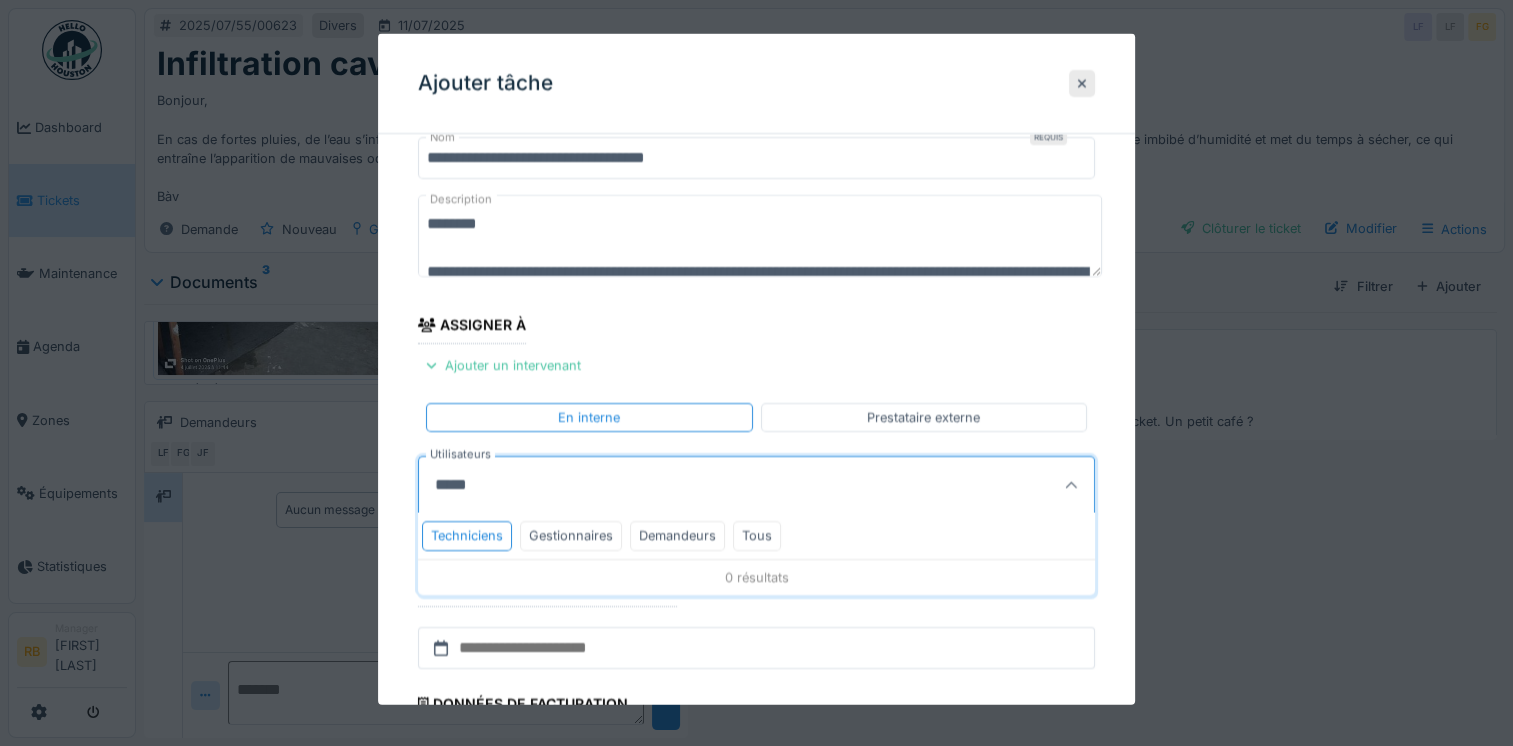 type on "*****" 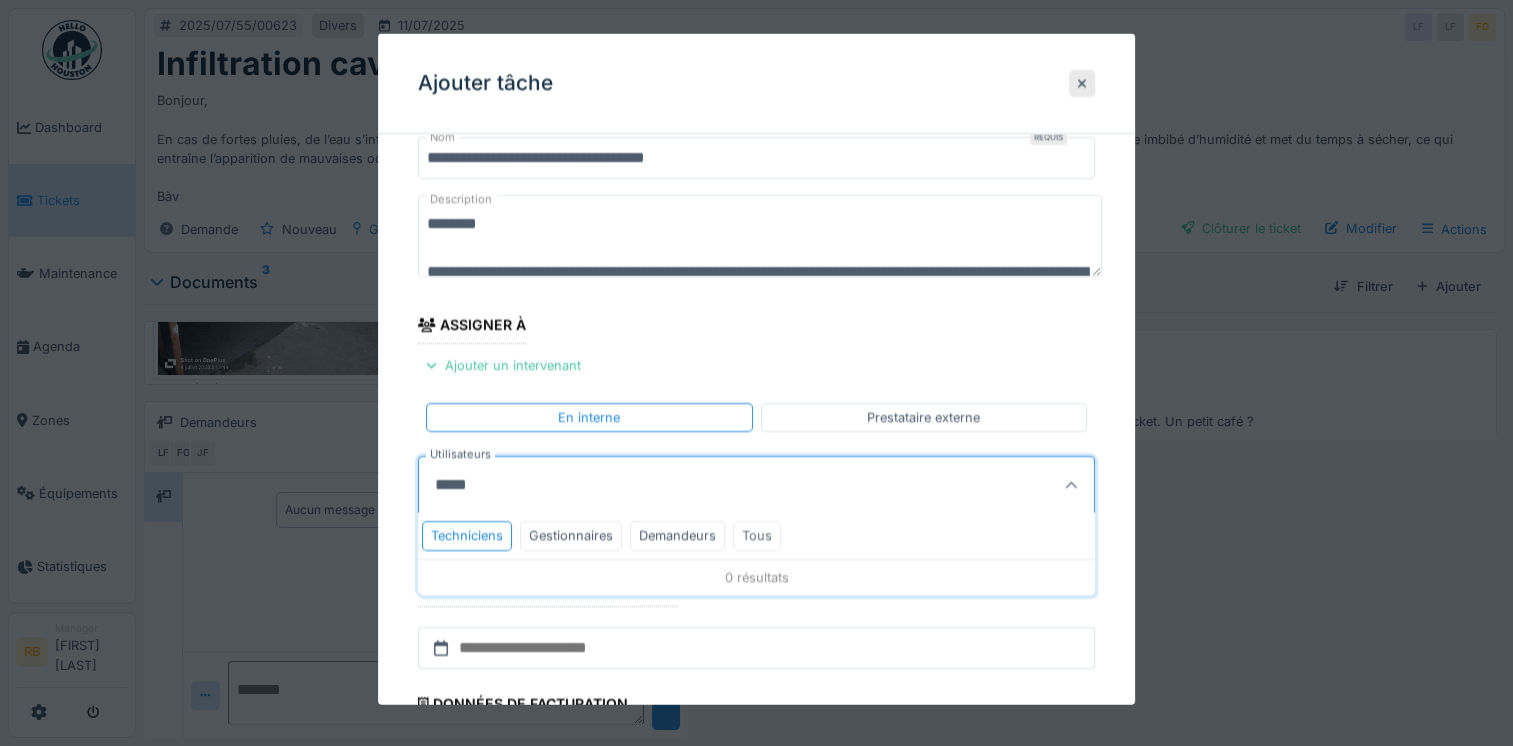 click on "Tous" at bounding box center (757, 535) 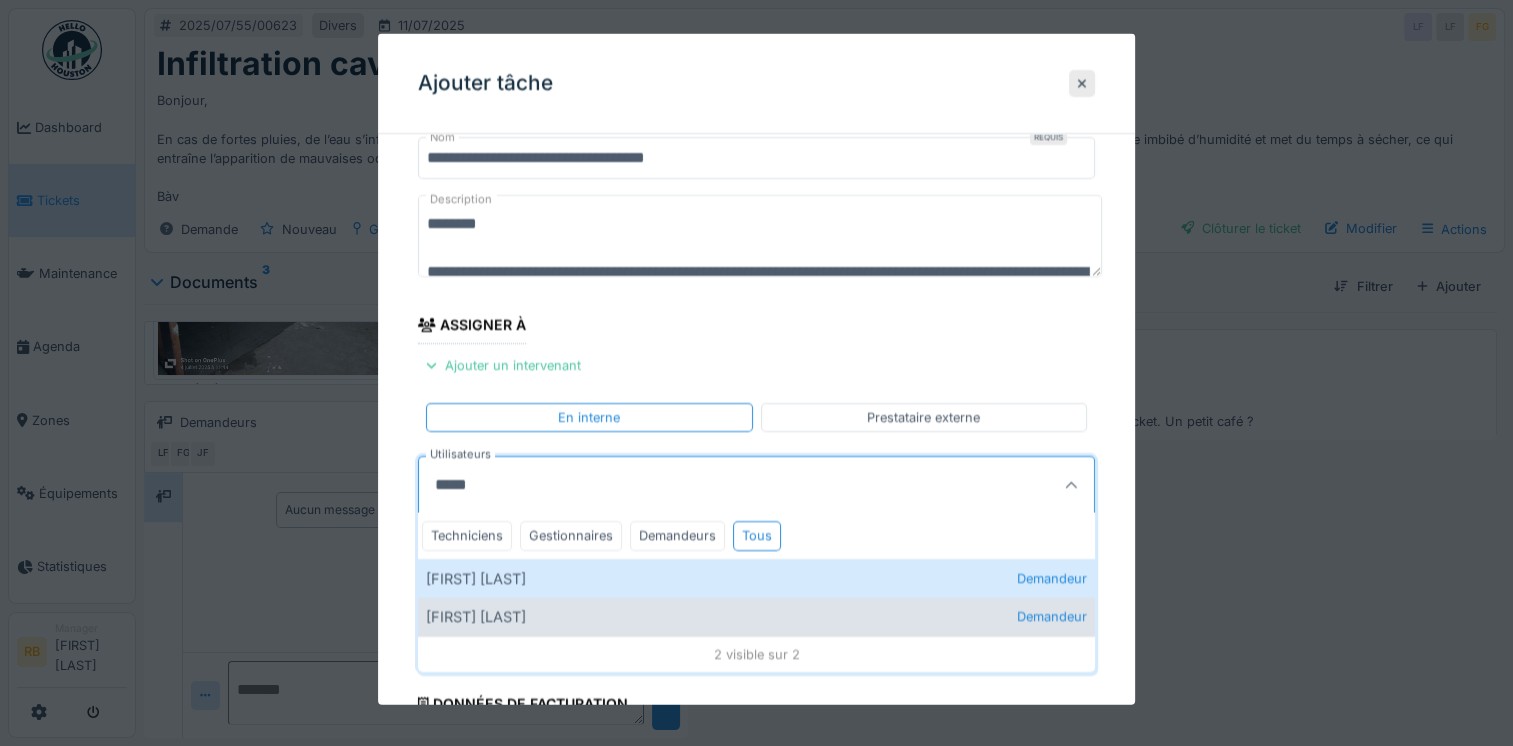 click on "David De winter   Demandeur" at bounding box center [756, 616] 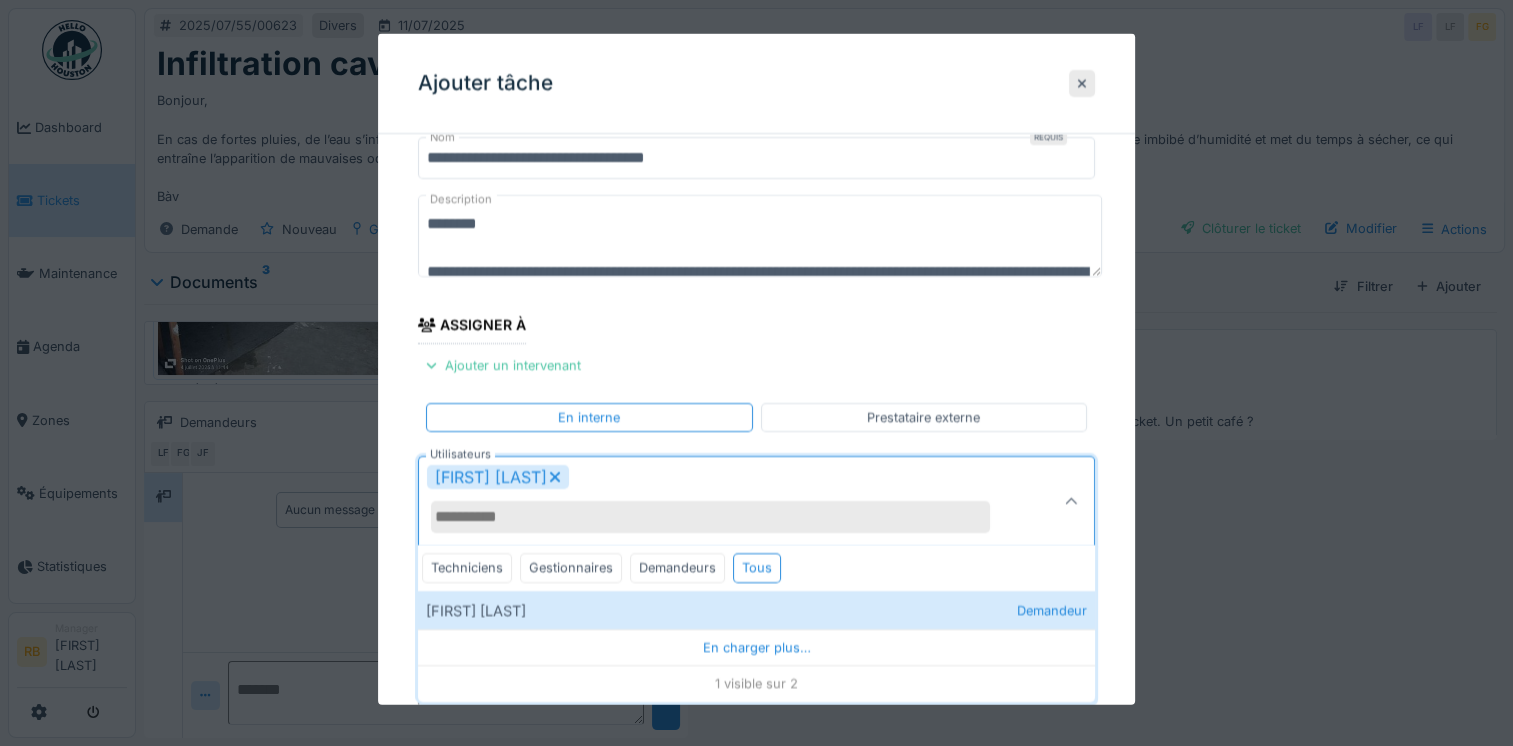 scroll, scrollTop: 176, scrollLeft: 0, axis: vertical 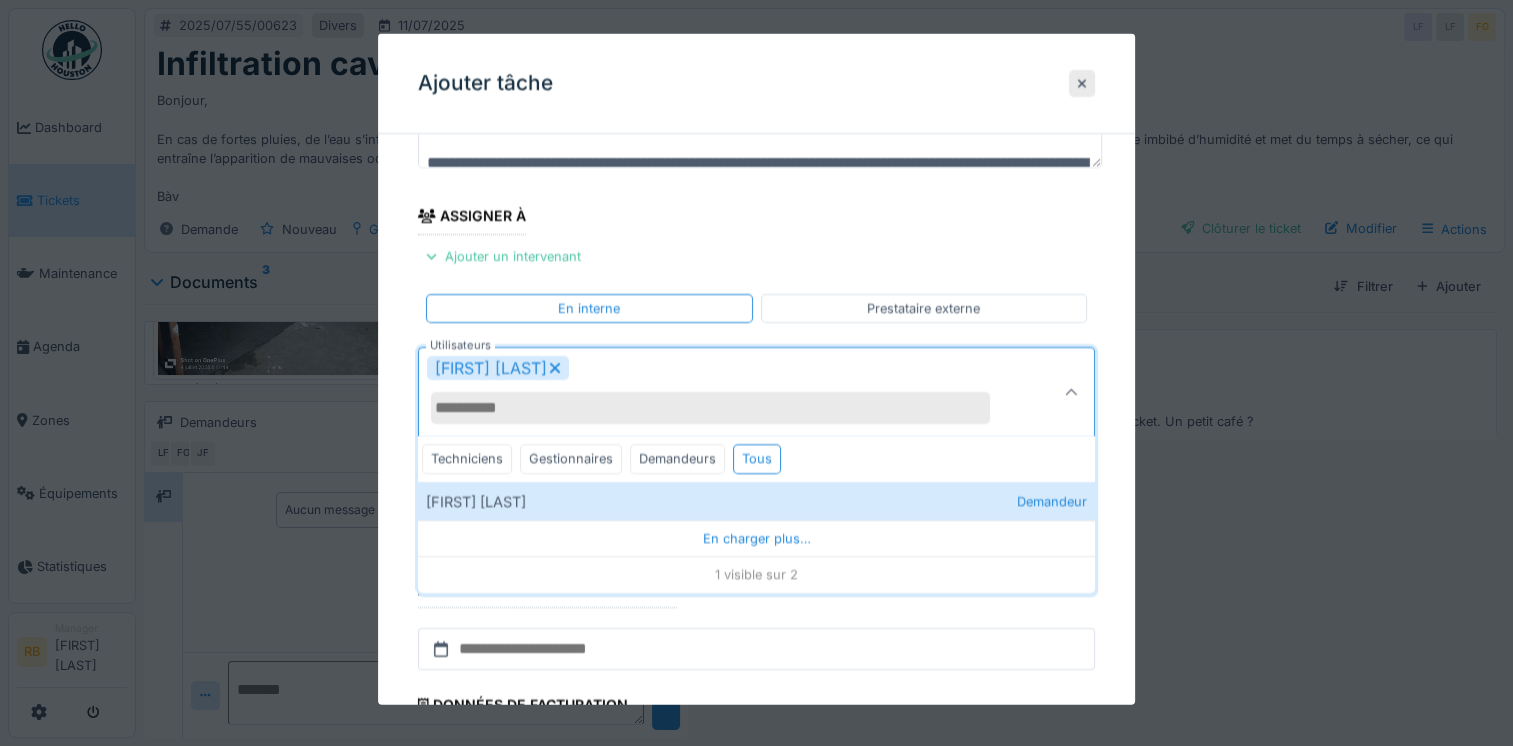click on "**********" at bounding box center [756, 416] 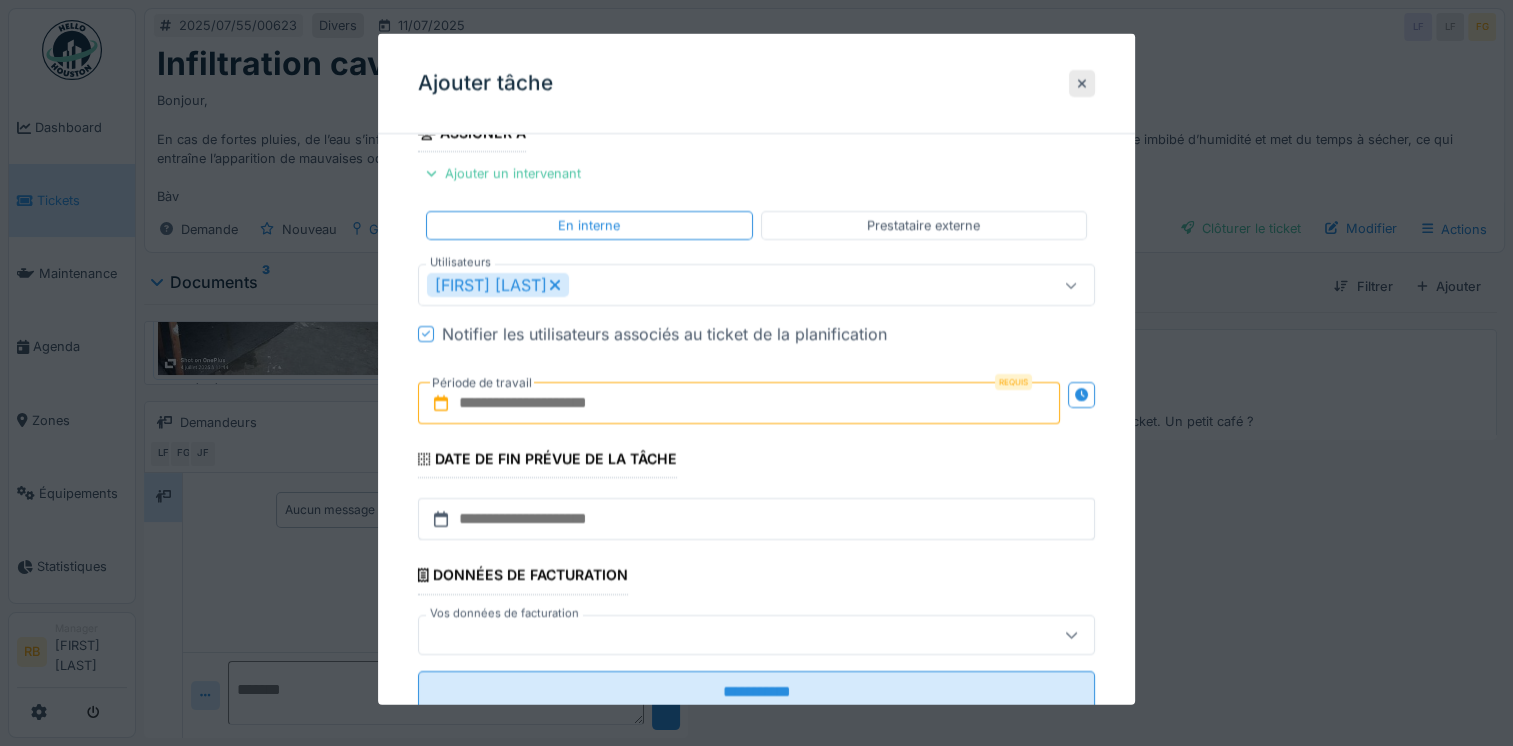 scroll, scrollTop: 263, scrollLeft: 0, axis: vertical 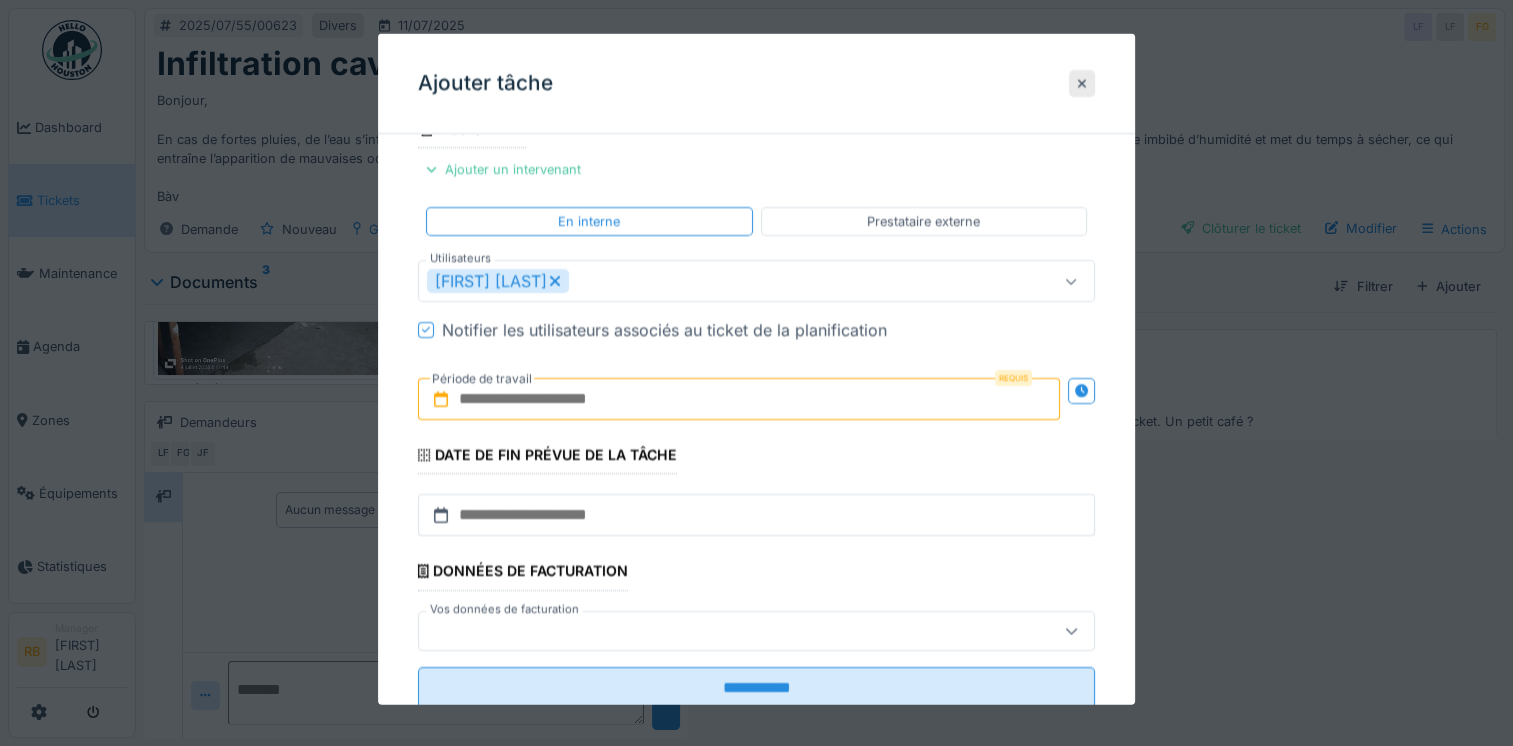 click at bounding box center (739, 399) 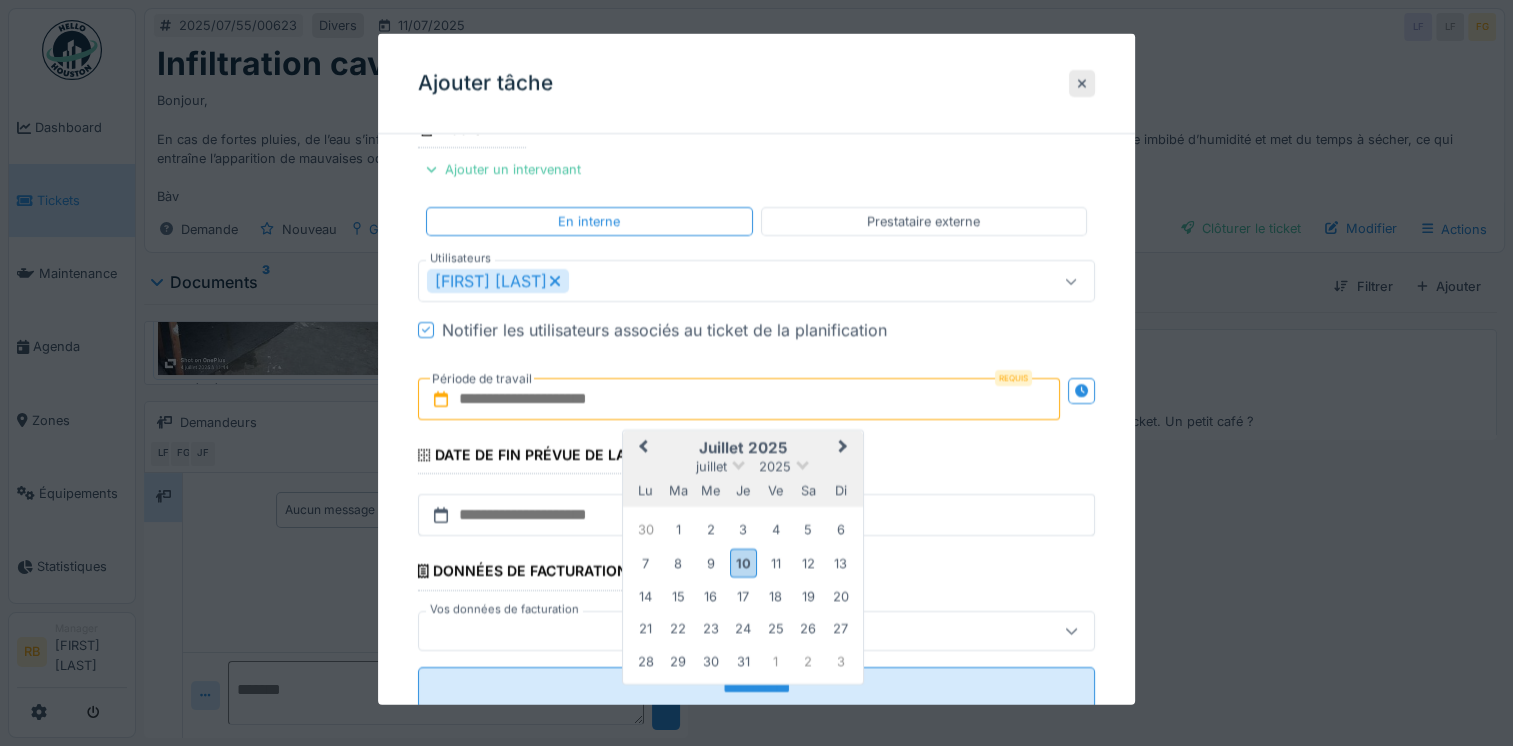 click on "30 1 2 3 4 5 6" at bounding box center (743, 529) 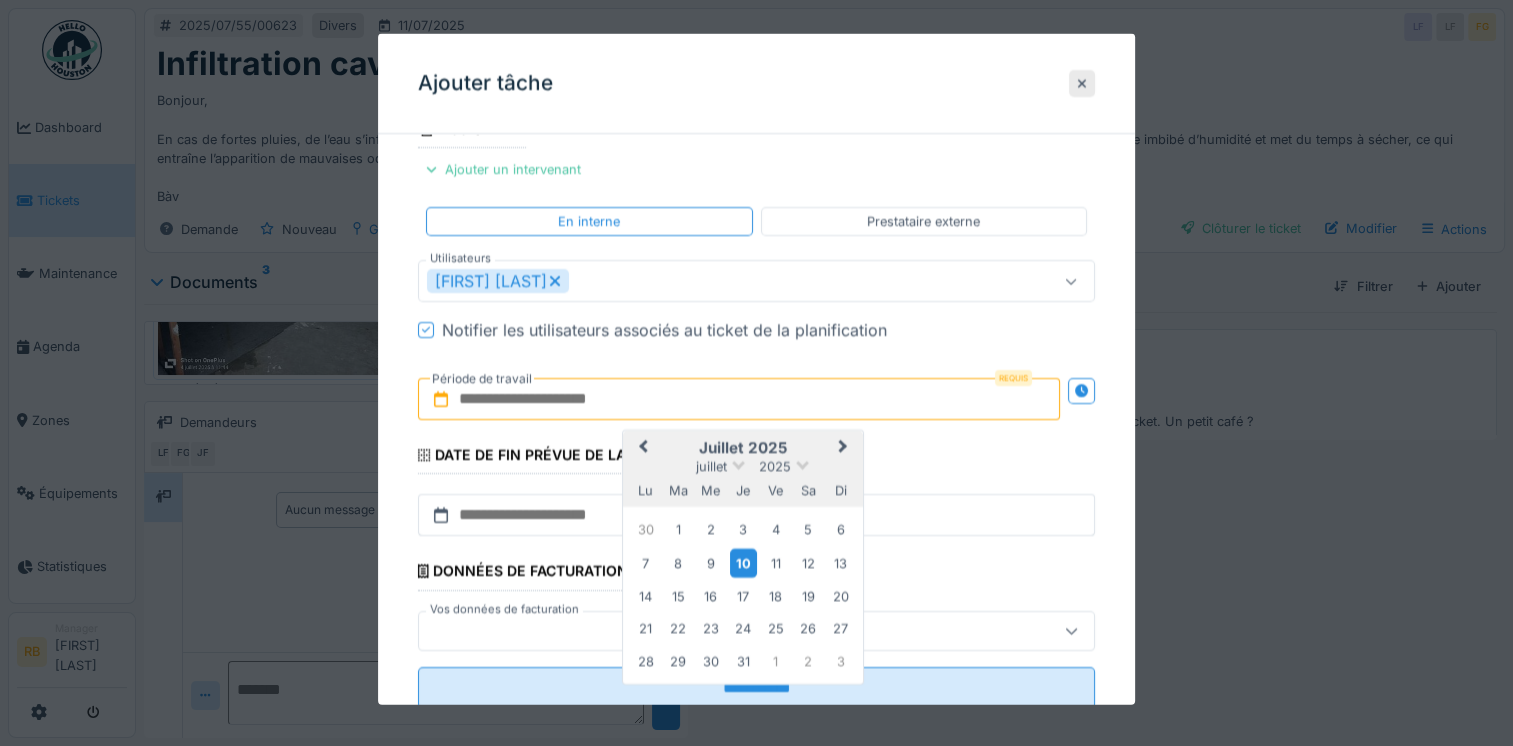 click on "10" at bounding box center (743, 562) 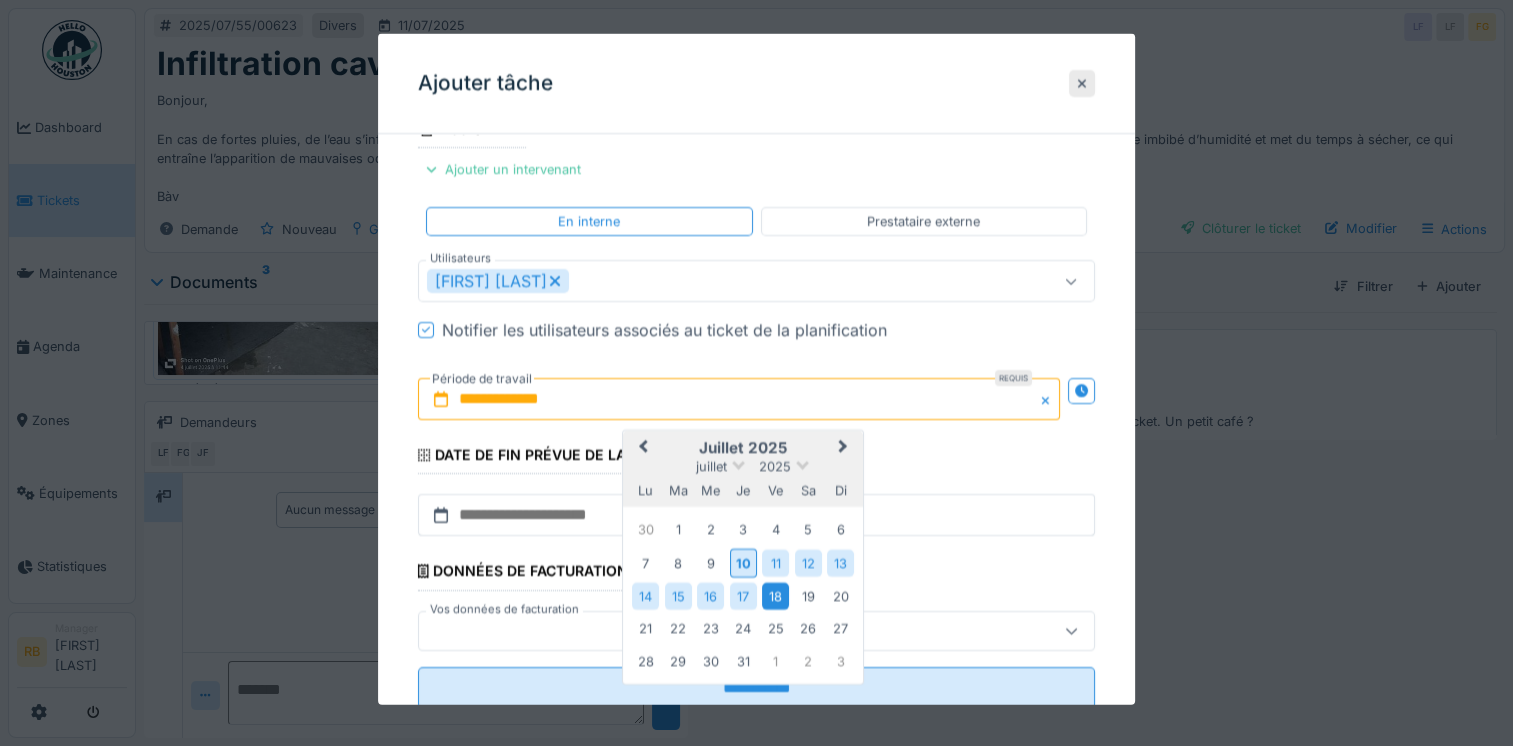 click on "18" at bounding box center [775, 595] 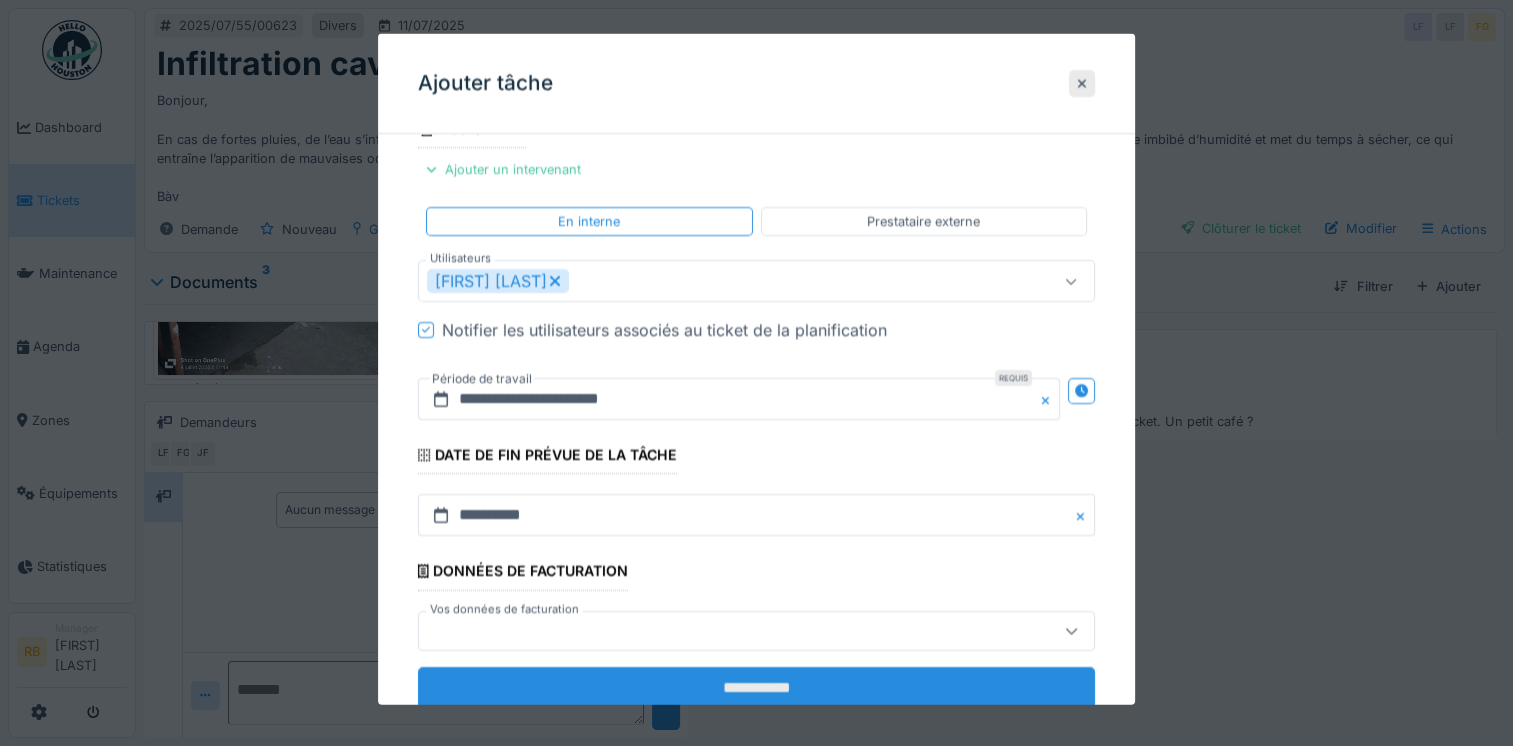 click on "**********" at bounding box center [756, 687] 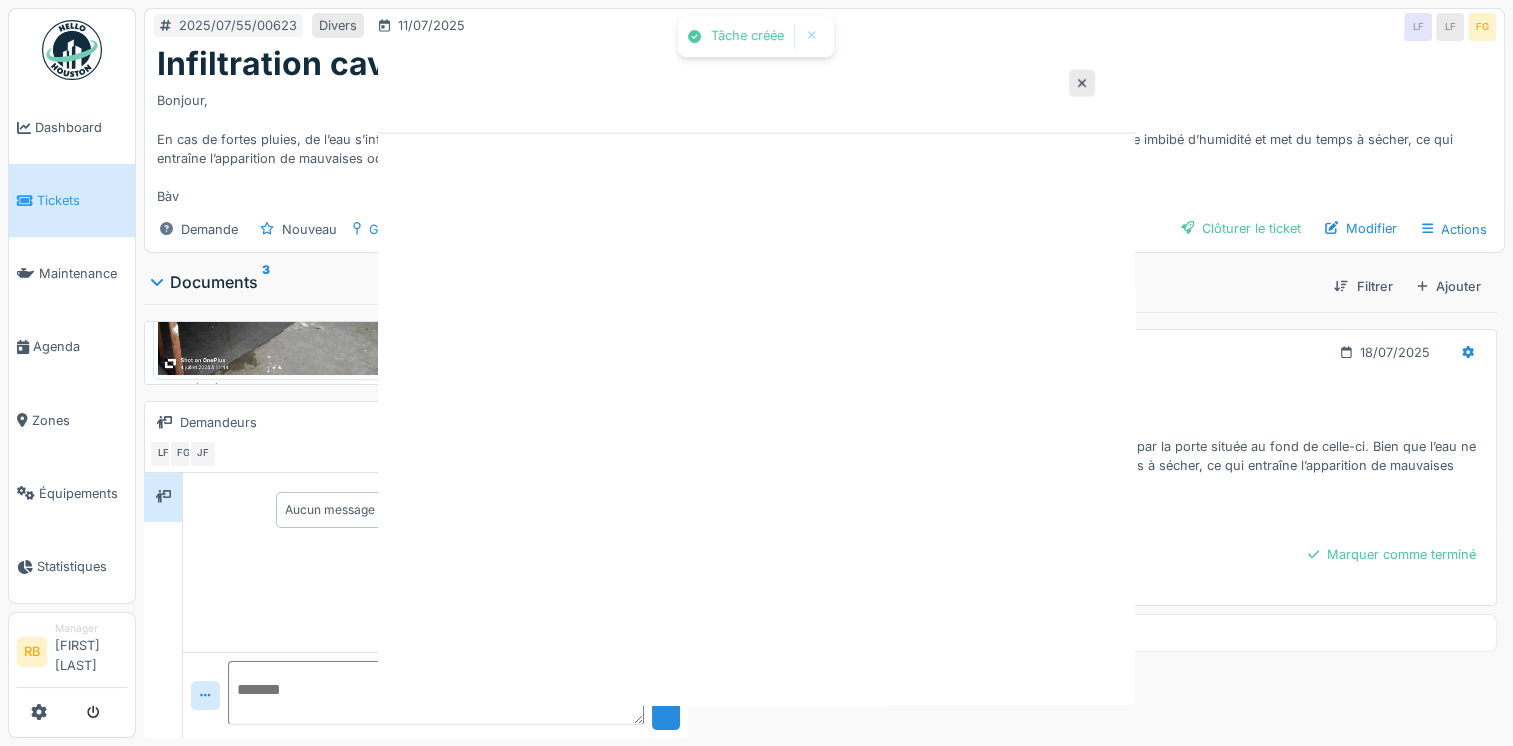 scroll, scrollTop: 0, scrollLeft: 0, axis: both 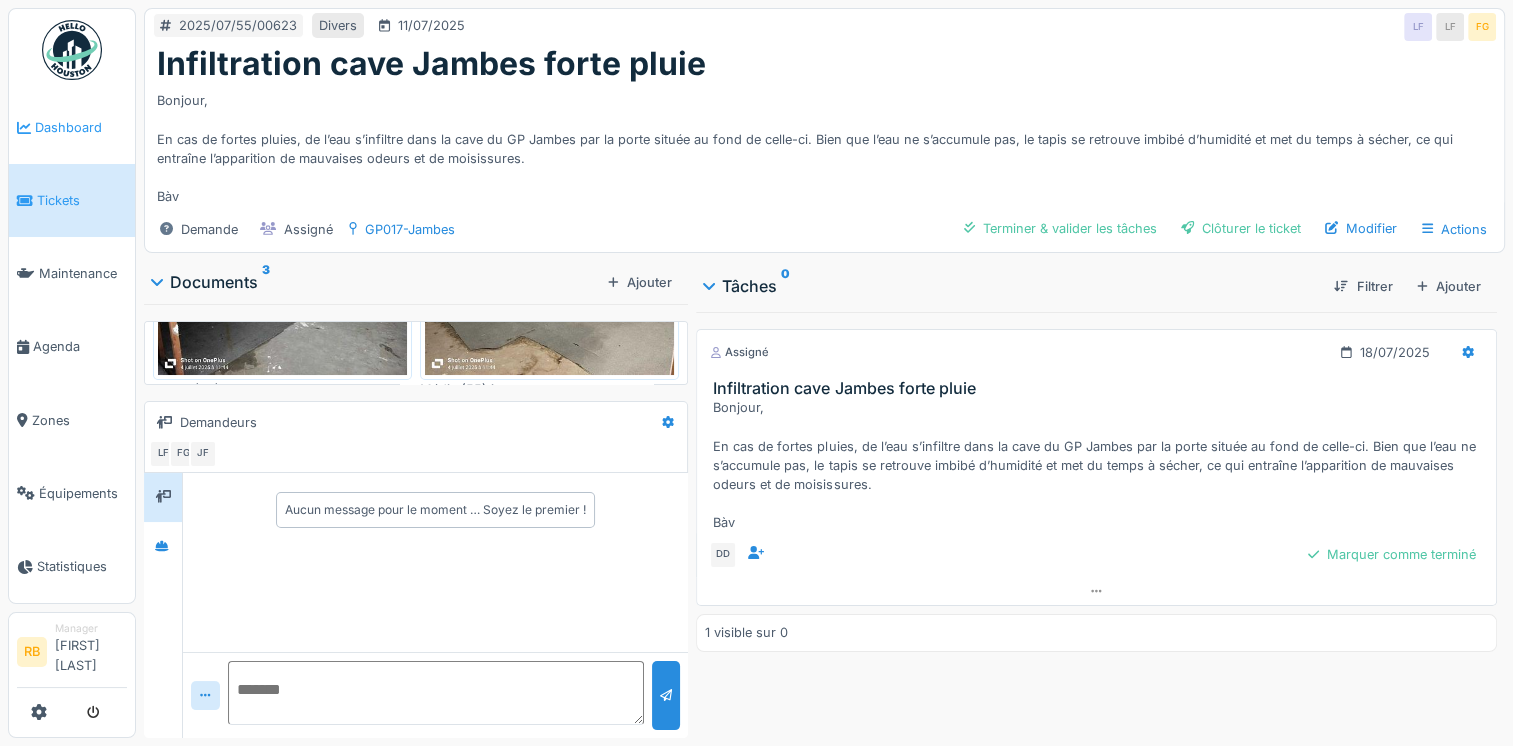 click on "Dashboard" at bounding box center [81, 127] 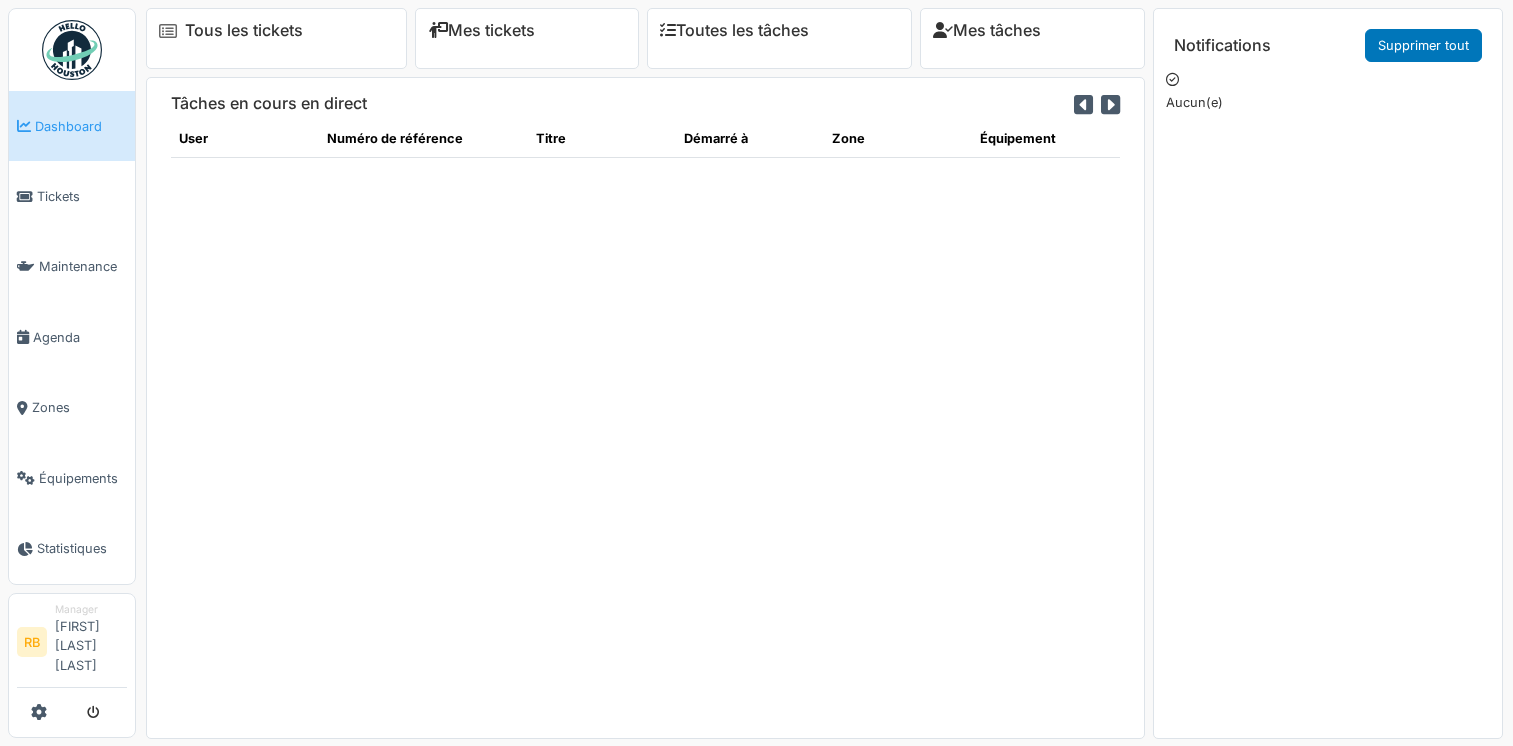scroll, scrollTop: 0, scrollLeft: 0, axis: both 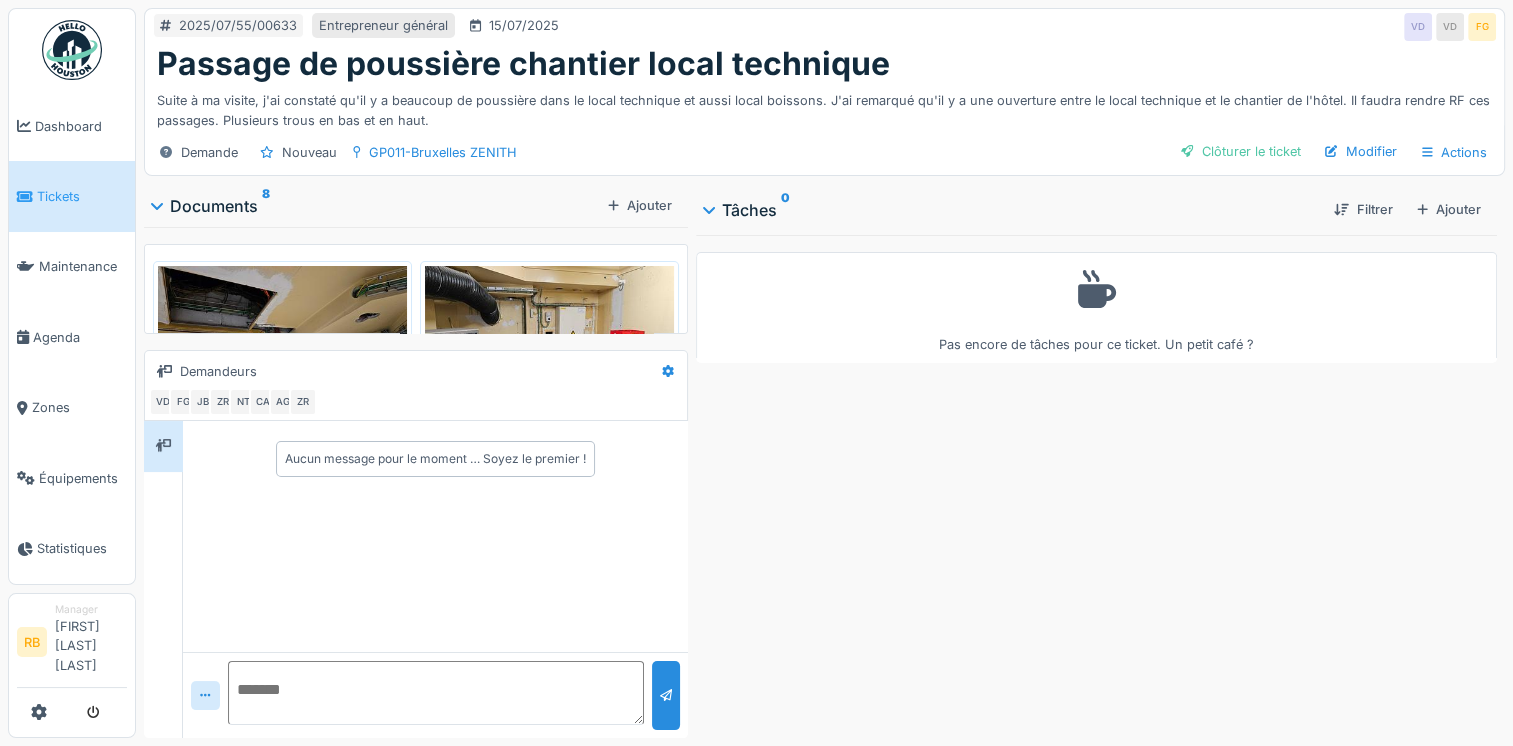 click at bounding box center [282, 336] 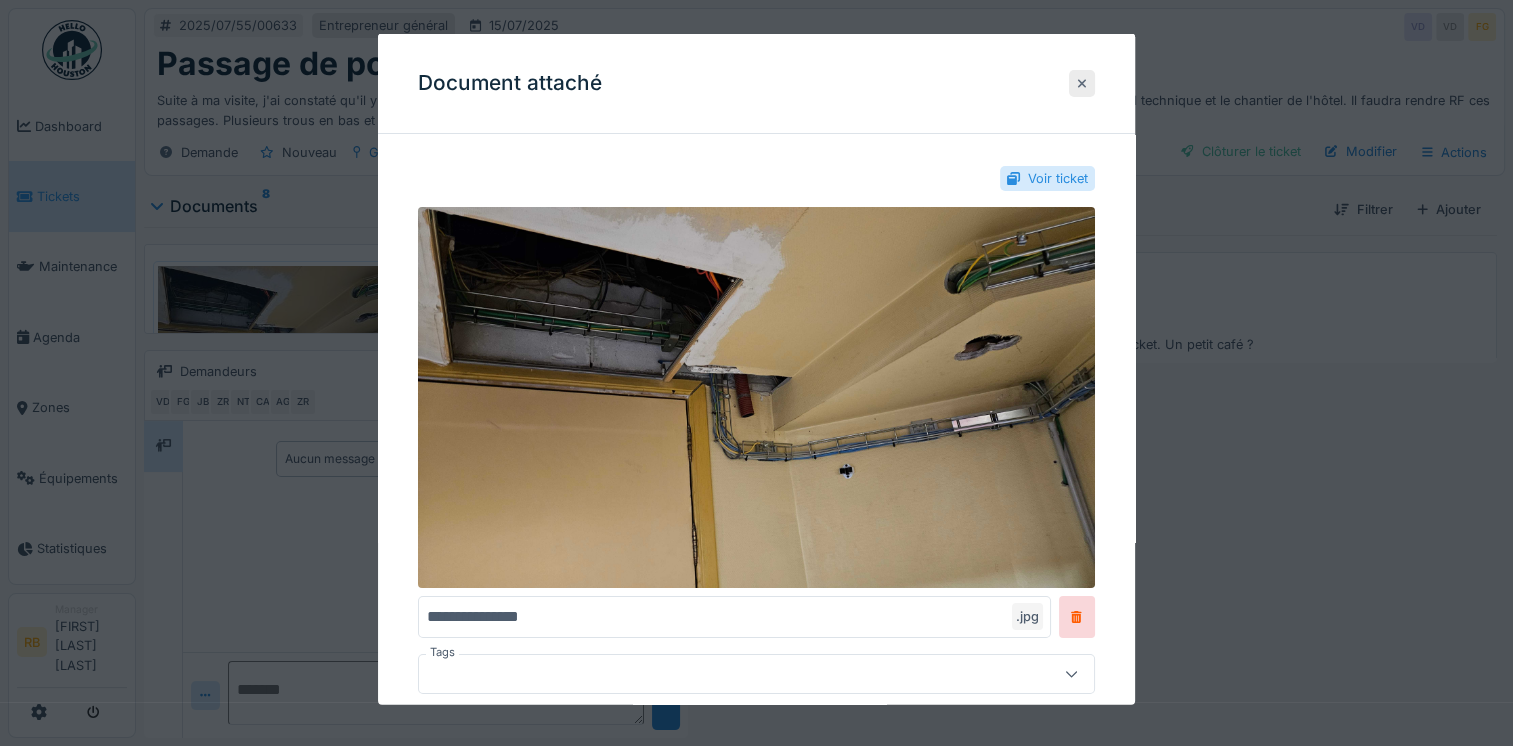 click at bounding box center (1082, 82) 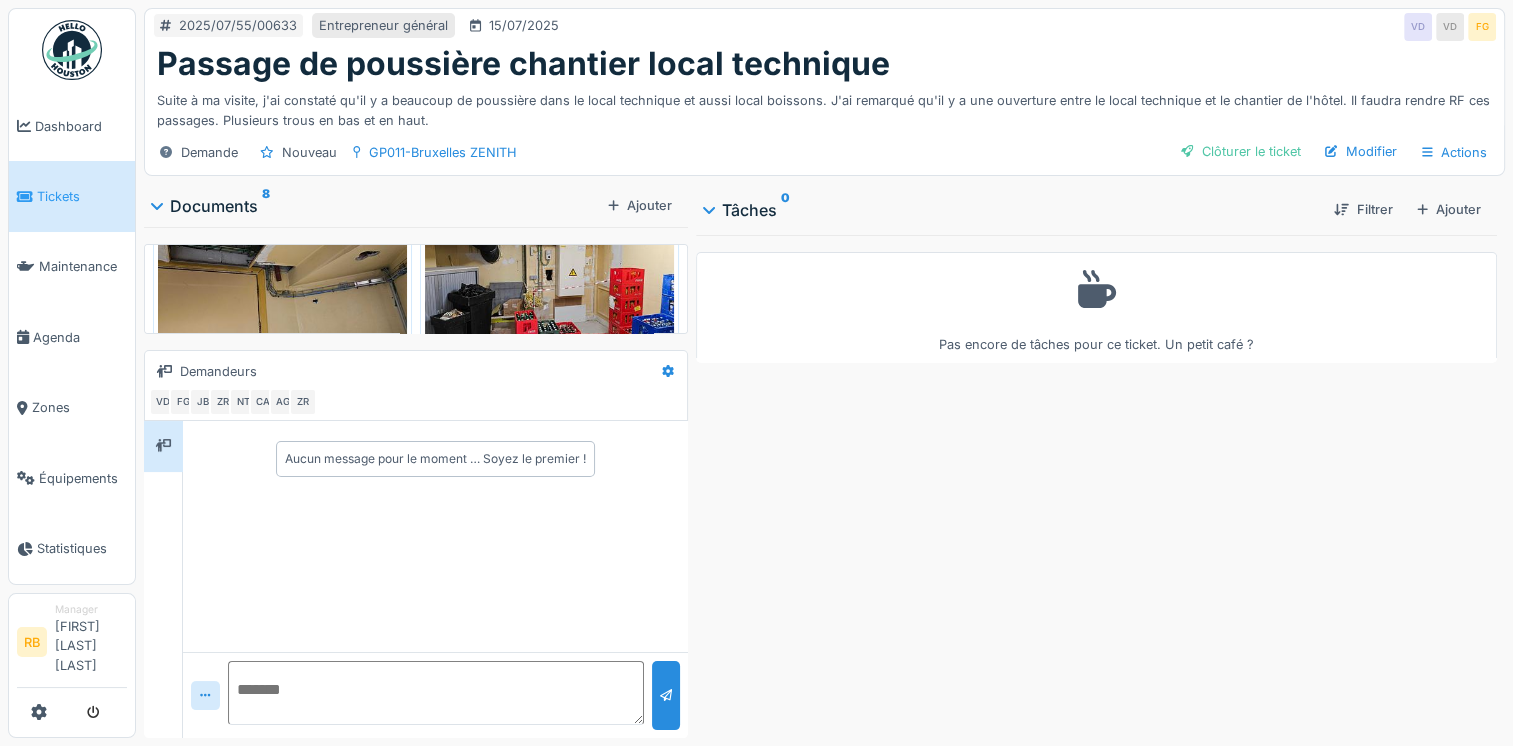 scroll, scrollTop: 70, scrollLeft: 0, axis: vertical 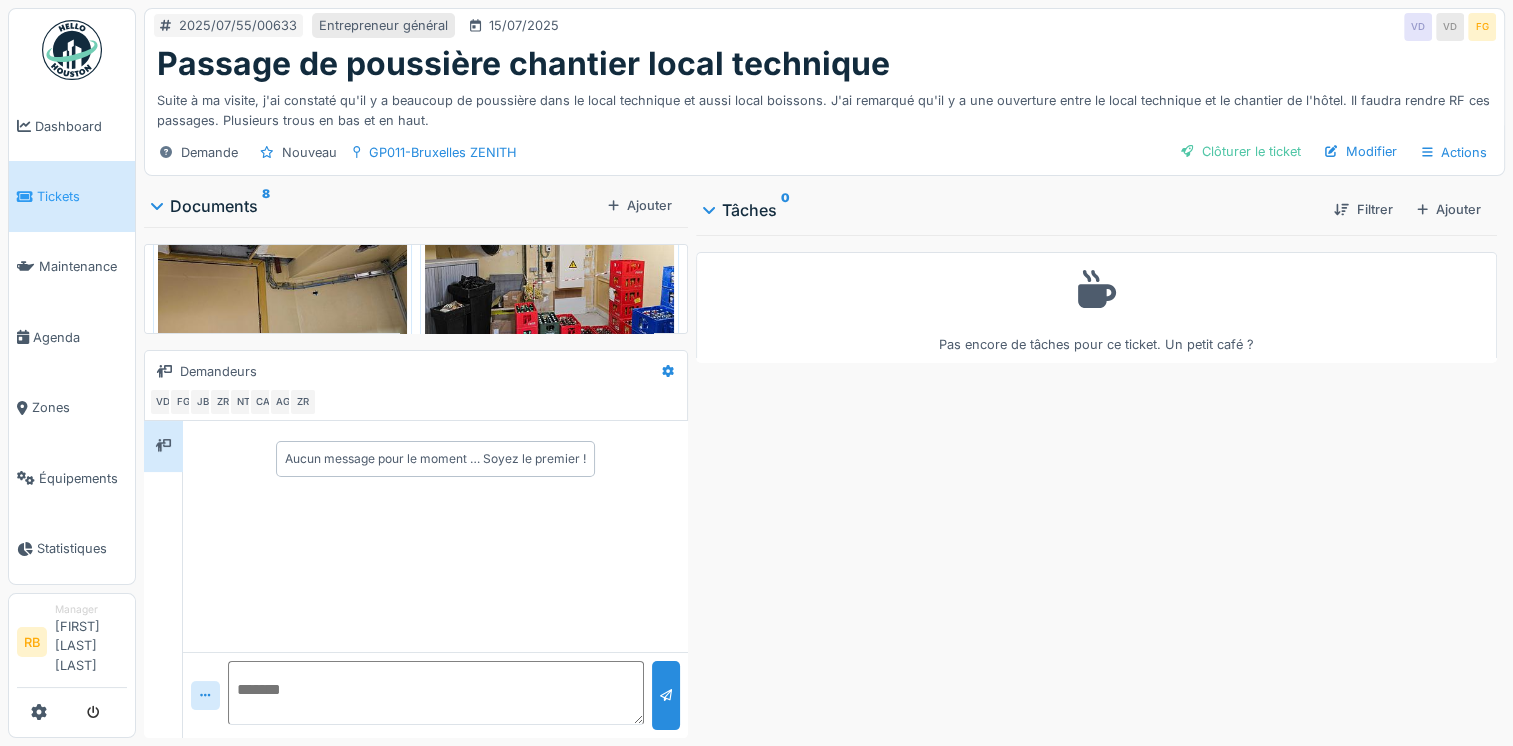 click at bounding box center (549, 266) 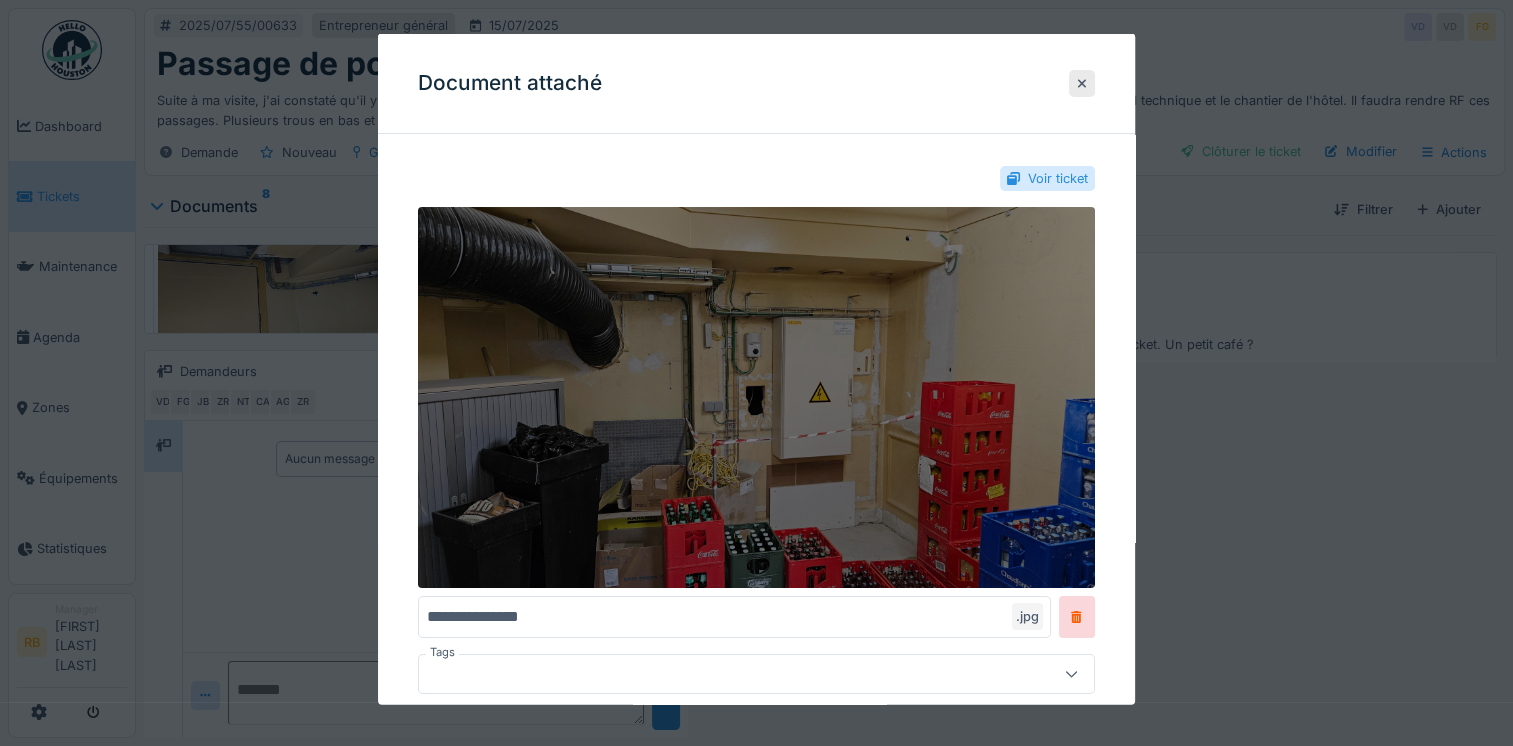 scroll, scrollTop: 58, scrollLeft: 0, axis: vertical 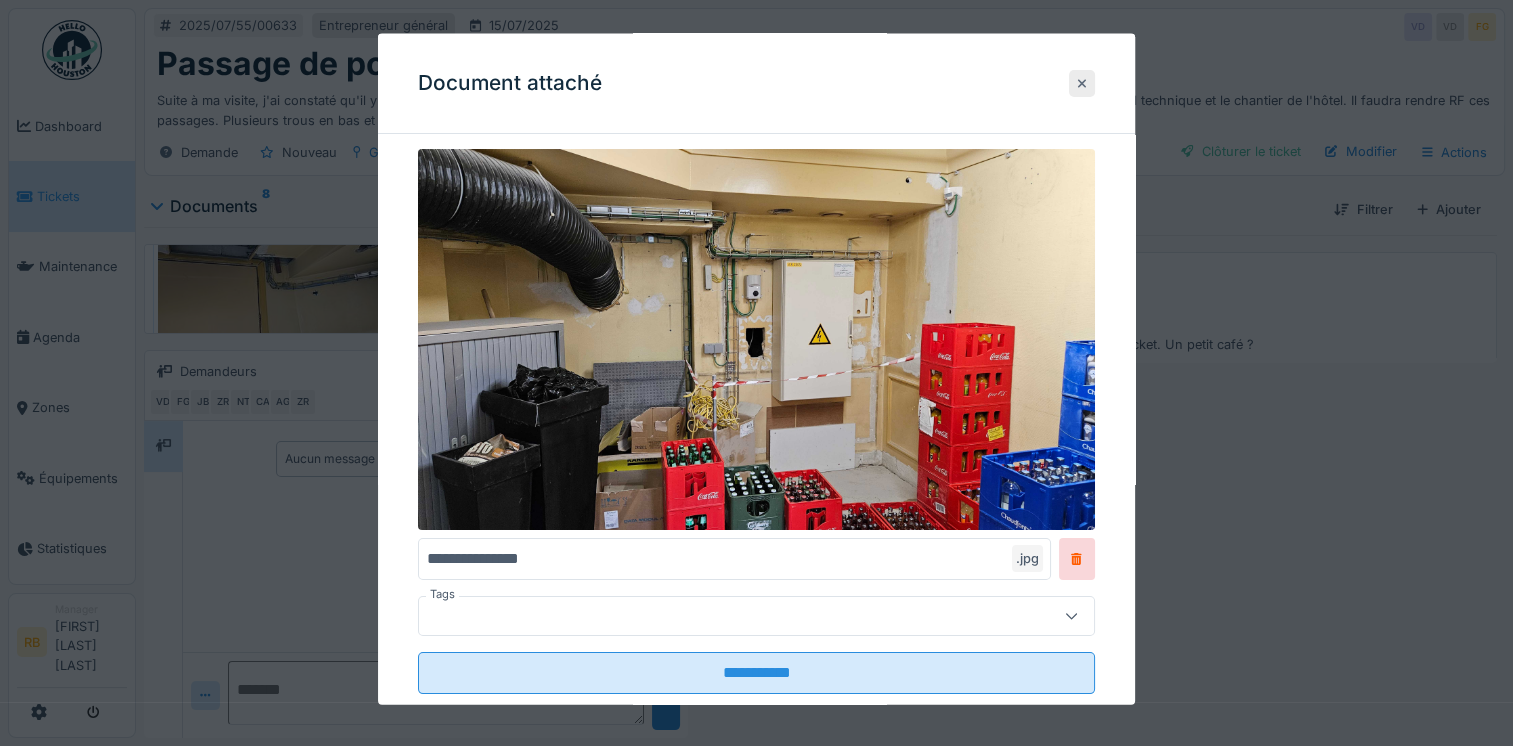 click at bounding box center (1082, 82) 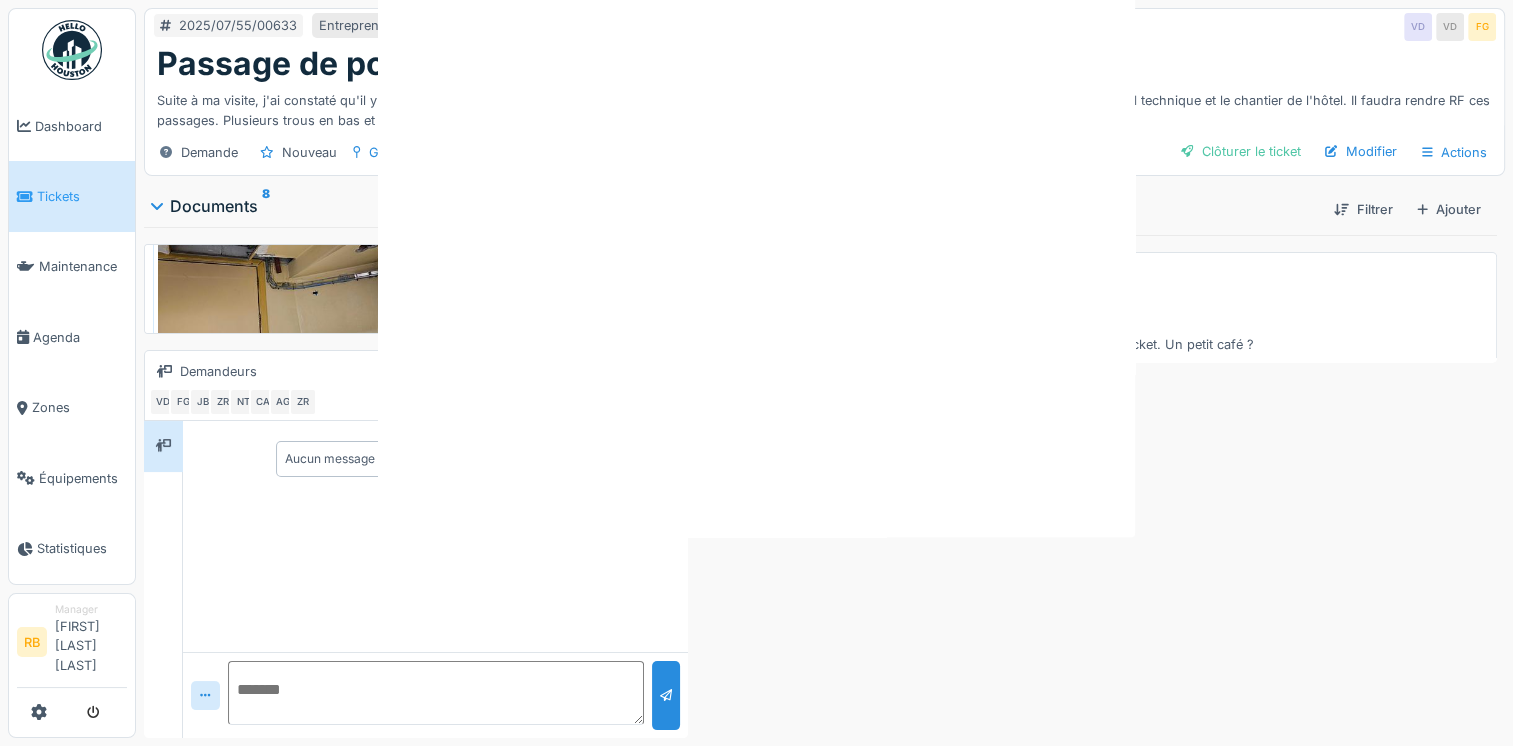 scroll, scrollTop: 0, scrollLeft: 0, axis: both 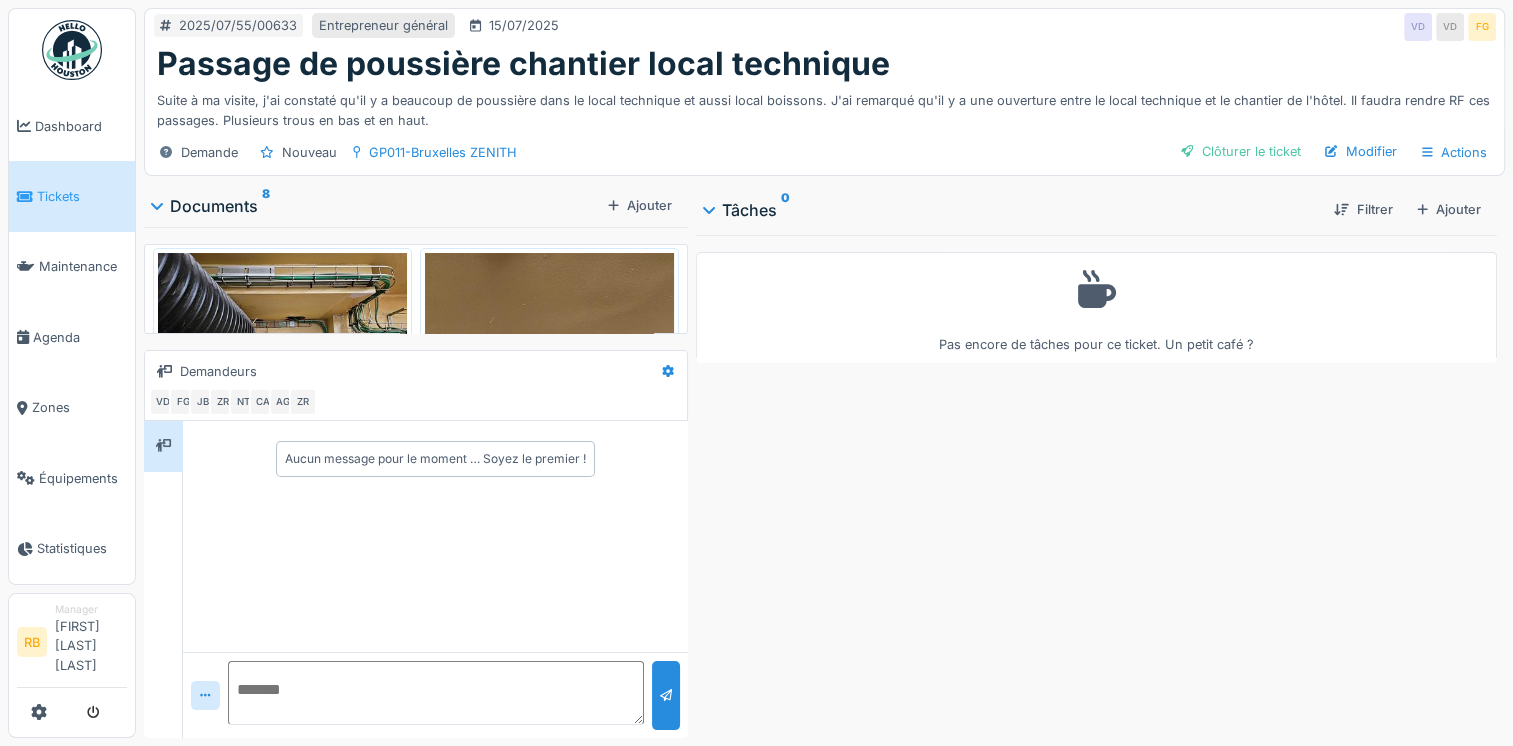 click at bounding box center [282, 323] 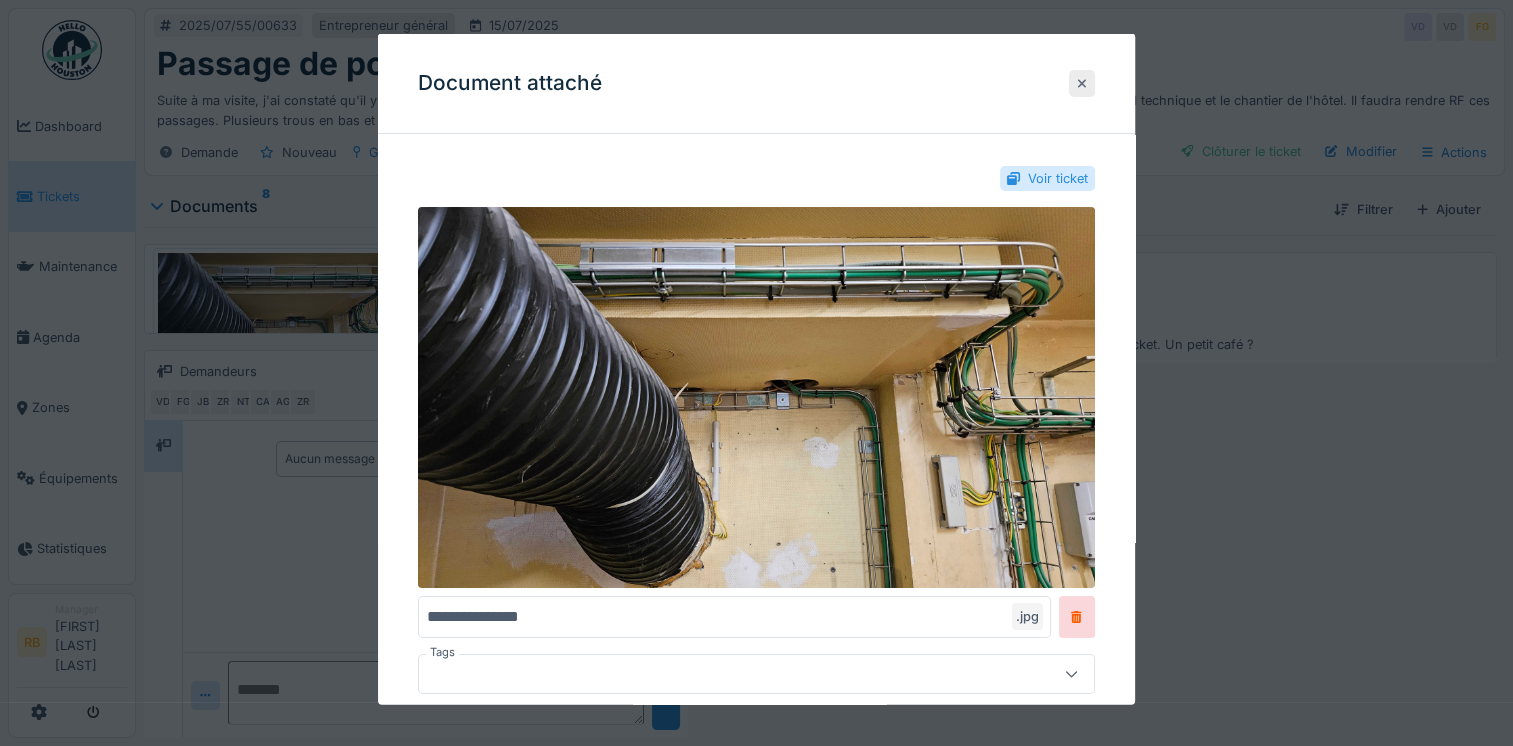 click at bounding box center (1082, 82) 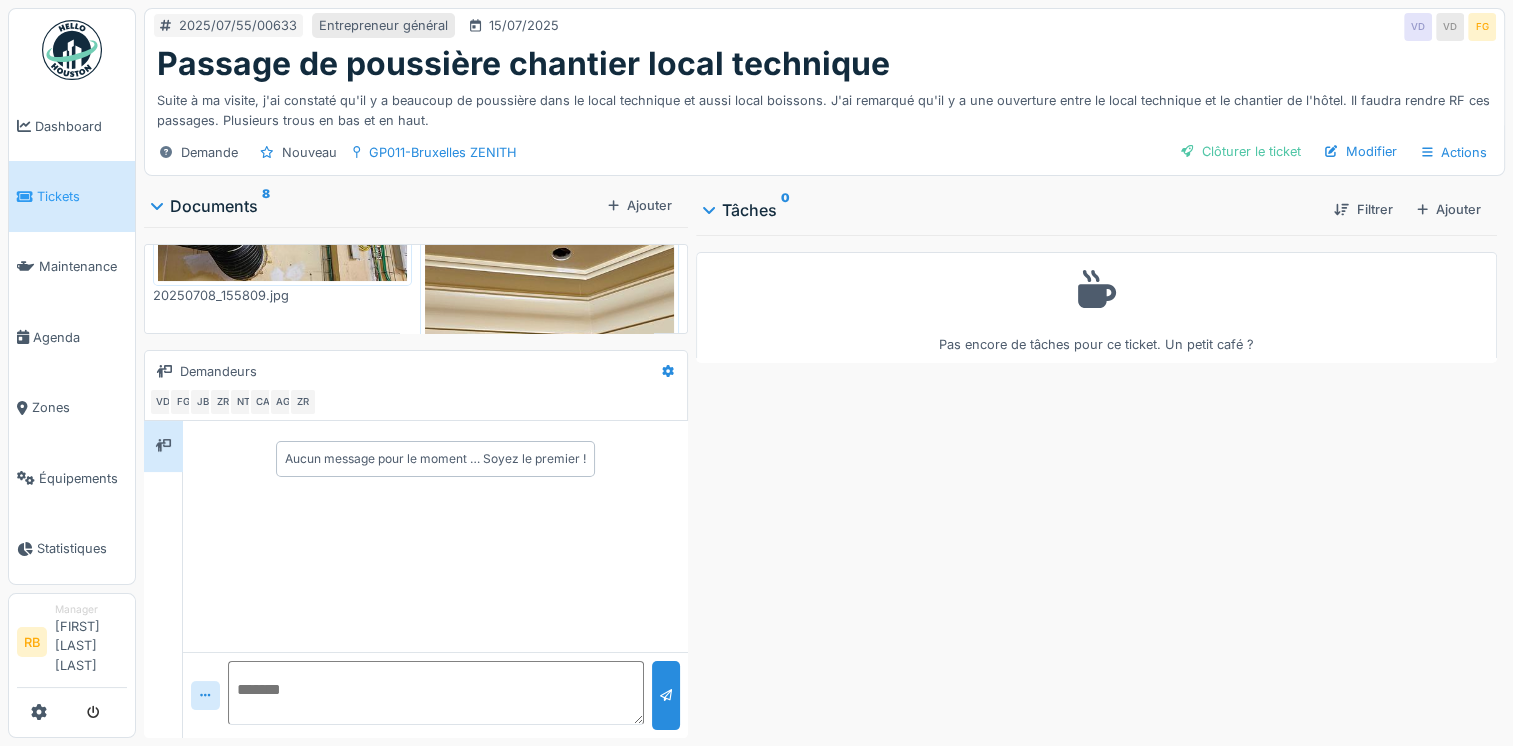 scroll, scrollTop: 320, scrollLeft: 0, axis: vertical 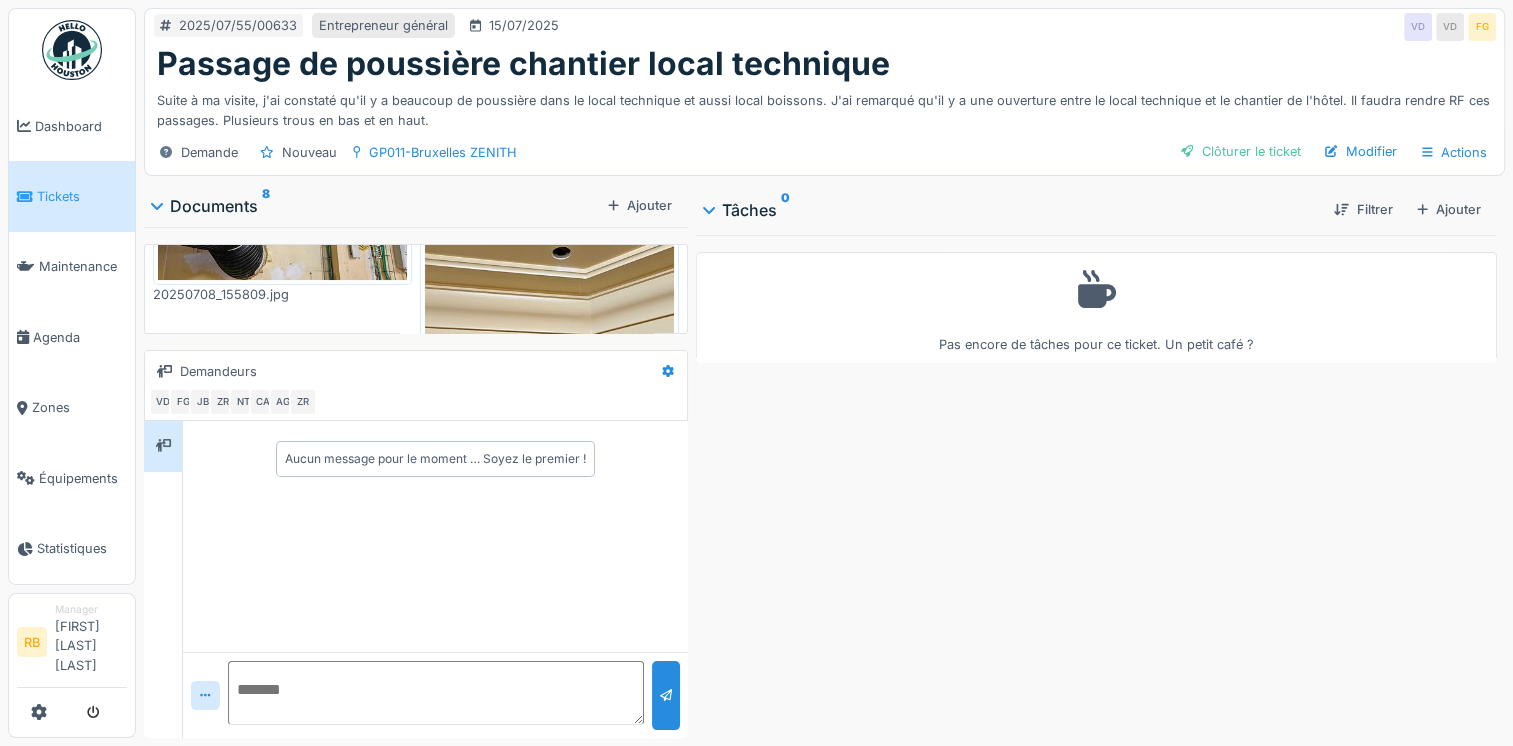 click at bounding box center [549, 361] 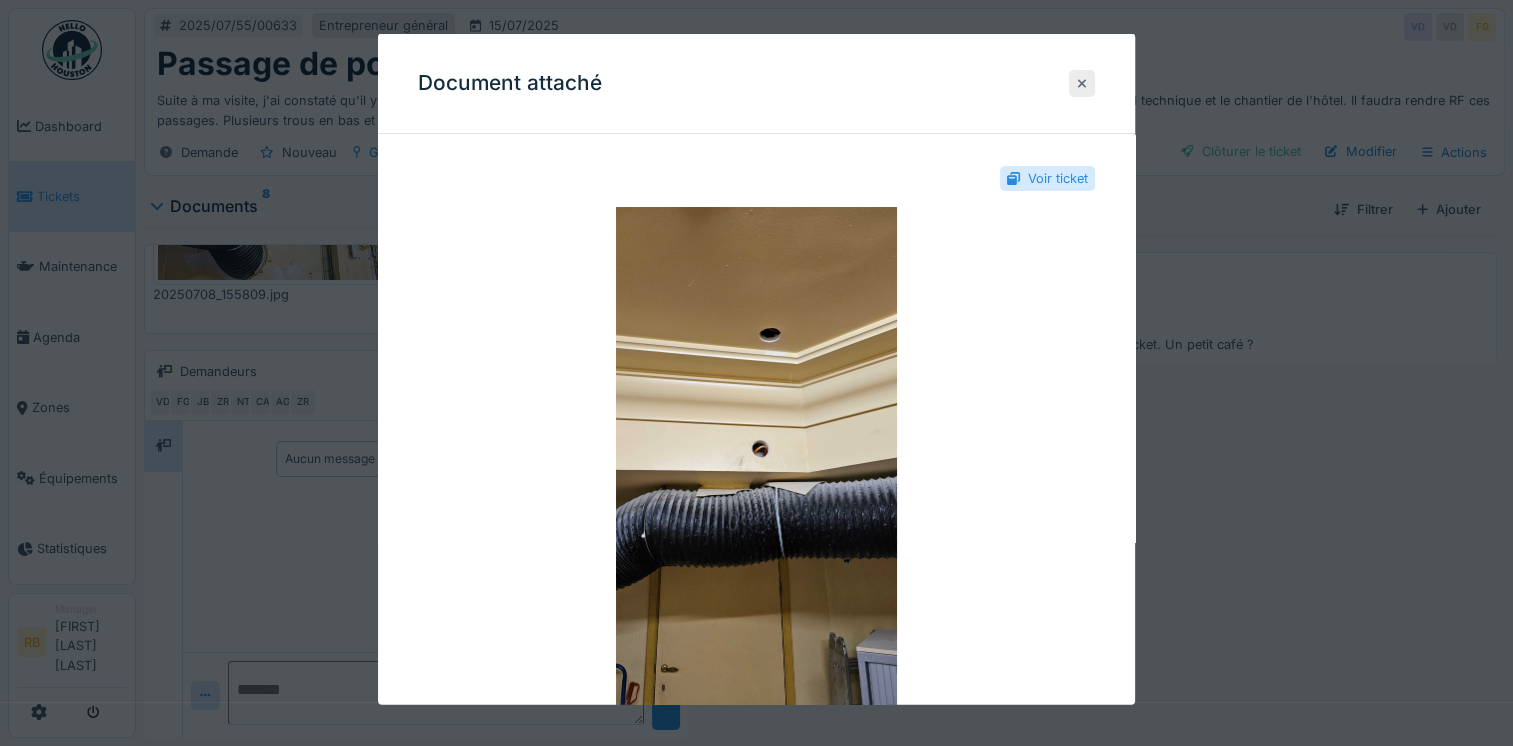 click at bounding box center [1082, 82] 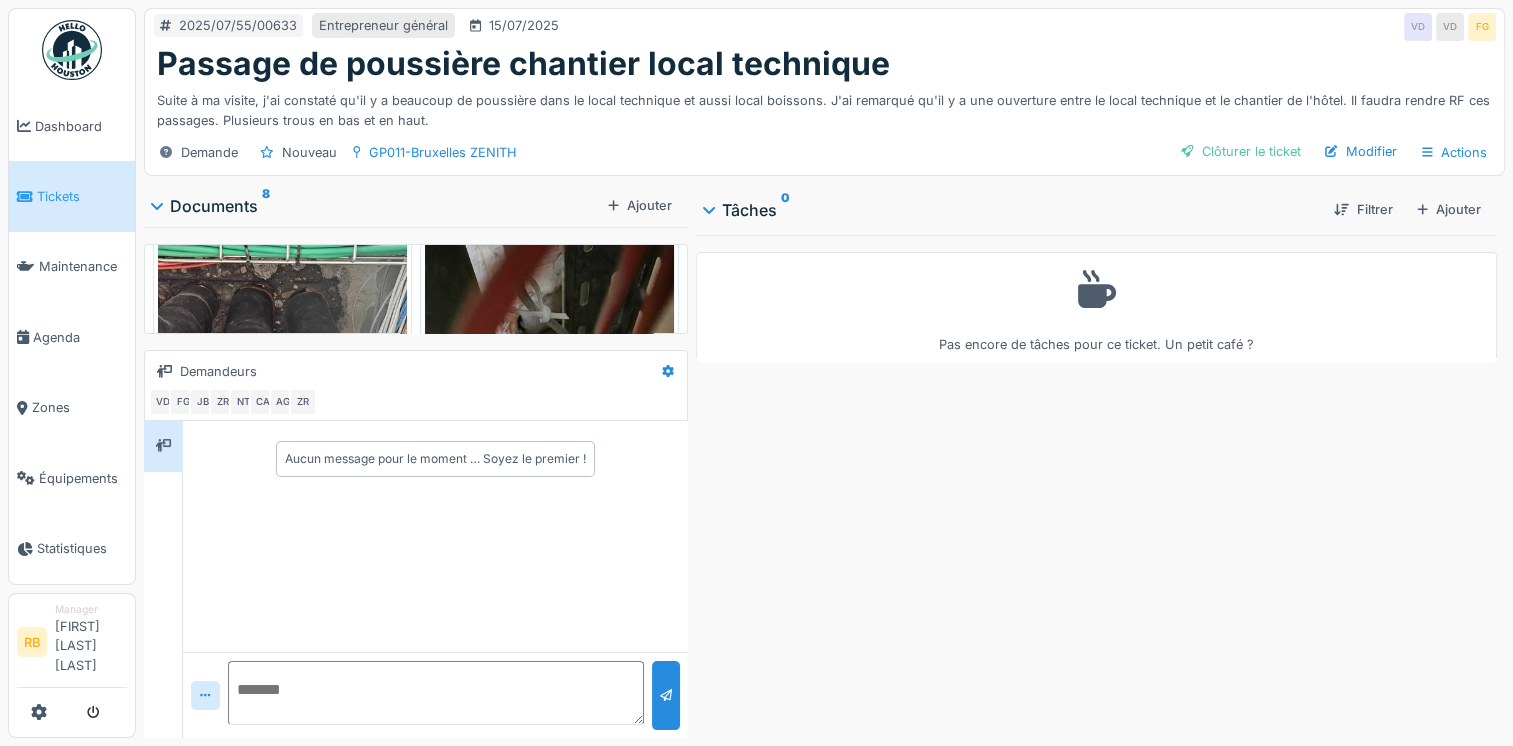 scroll, scrollTop: 1214, scrollLeft: 0, axis: vertical 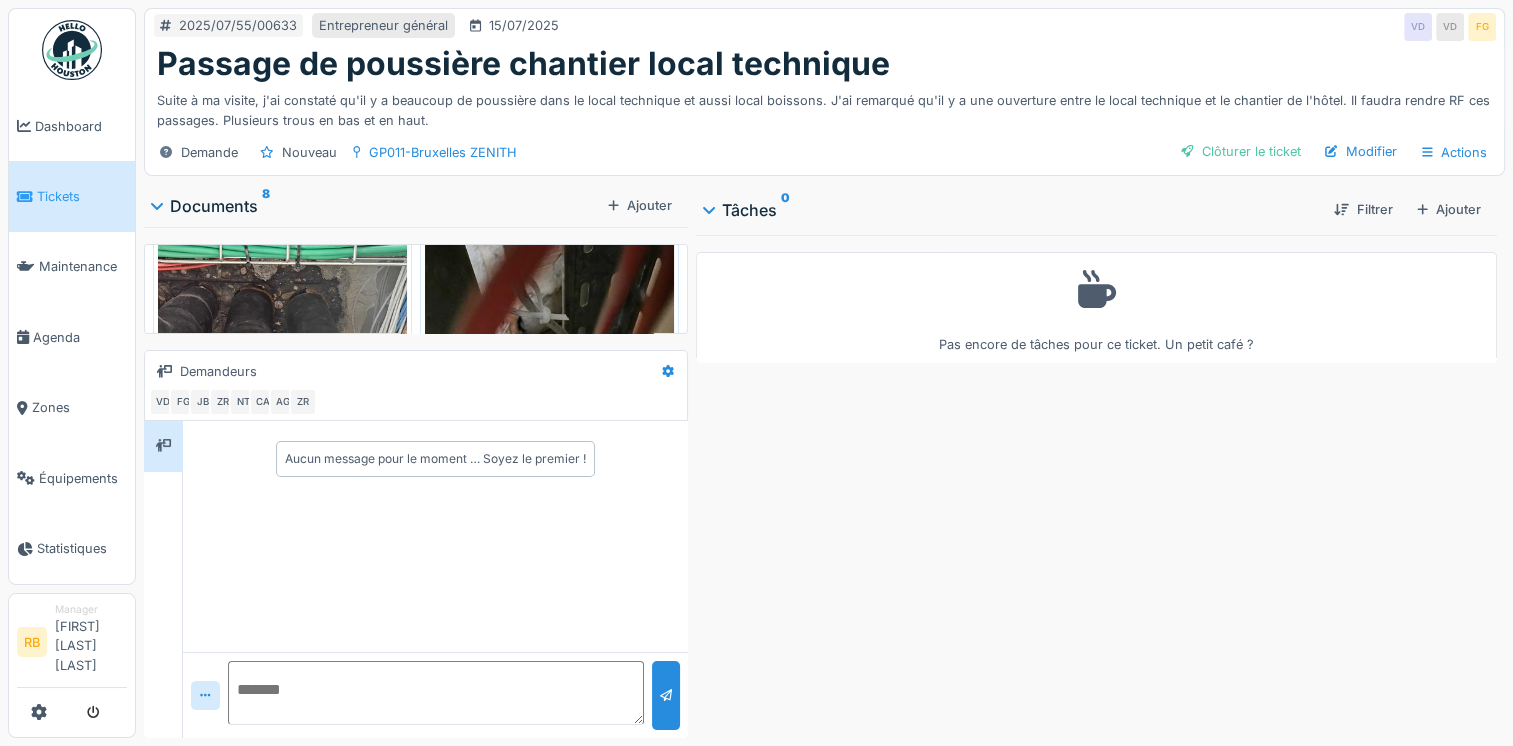 click at bounding box center (282, 307) 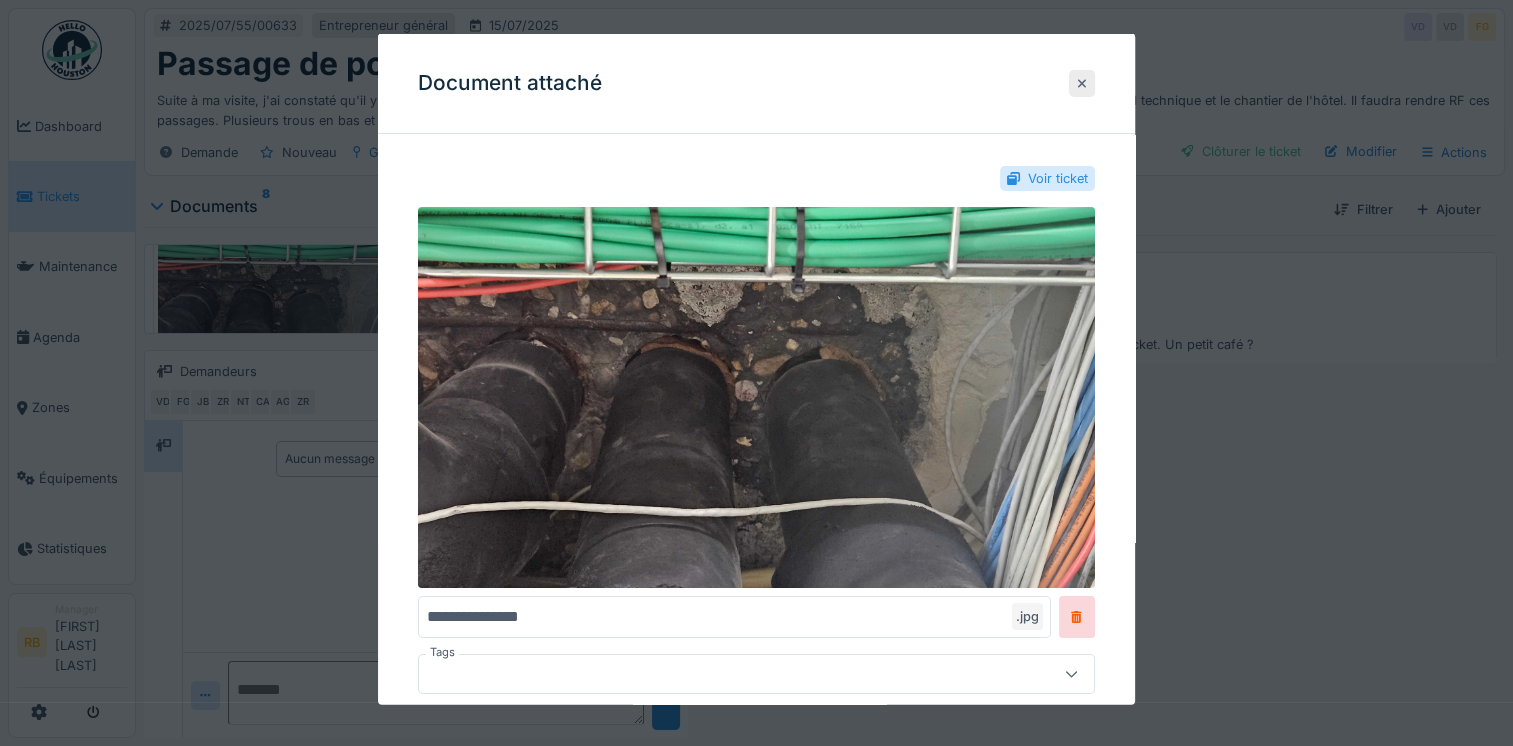 click at bounding box center (1082, 82) 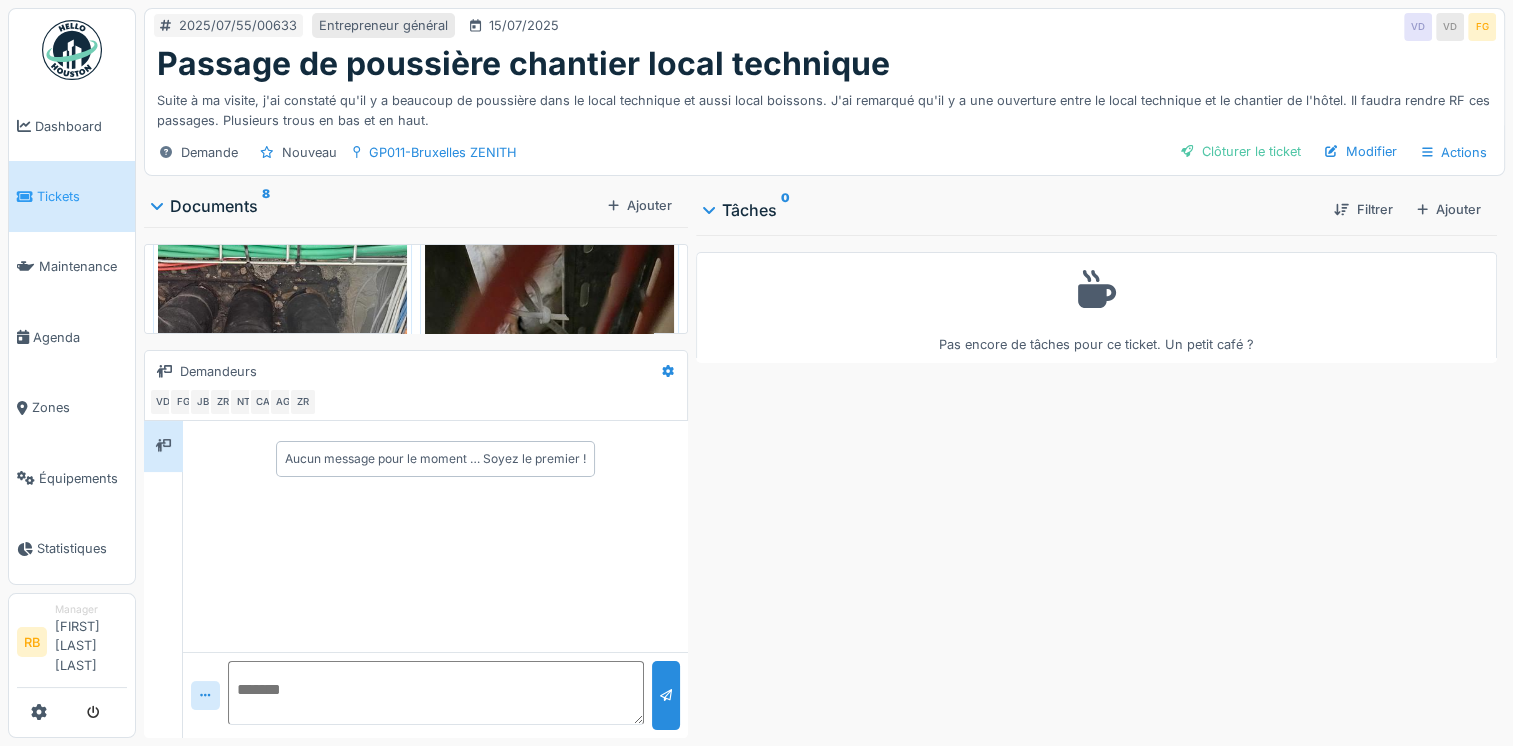 click at bounding box center (549, 458) 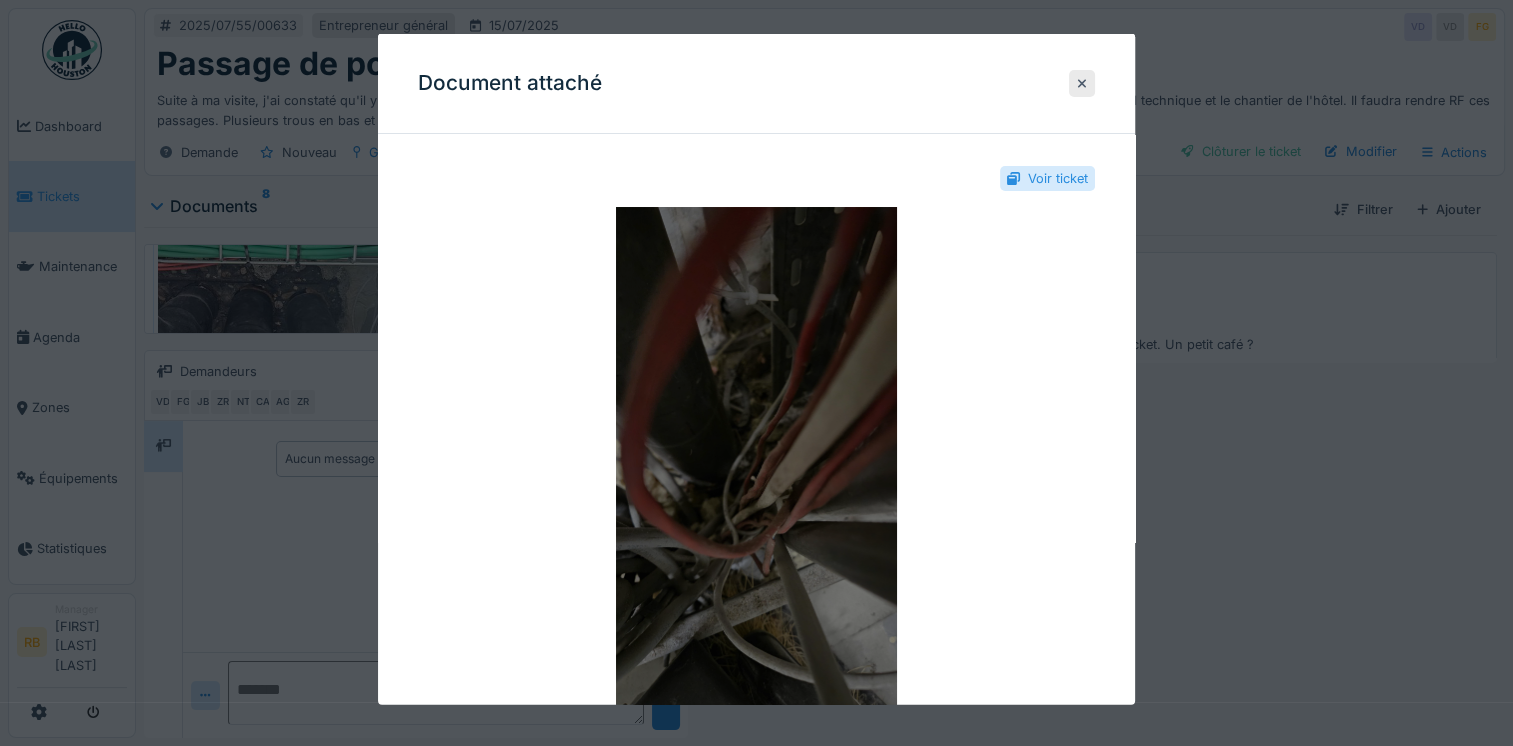 scroll, scrollTop: 84, scrollLeft: 0, axis: vertical 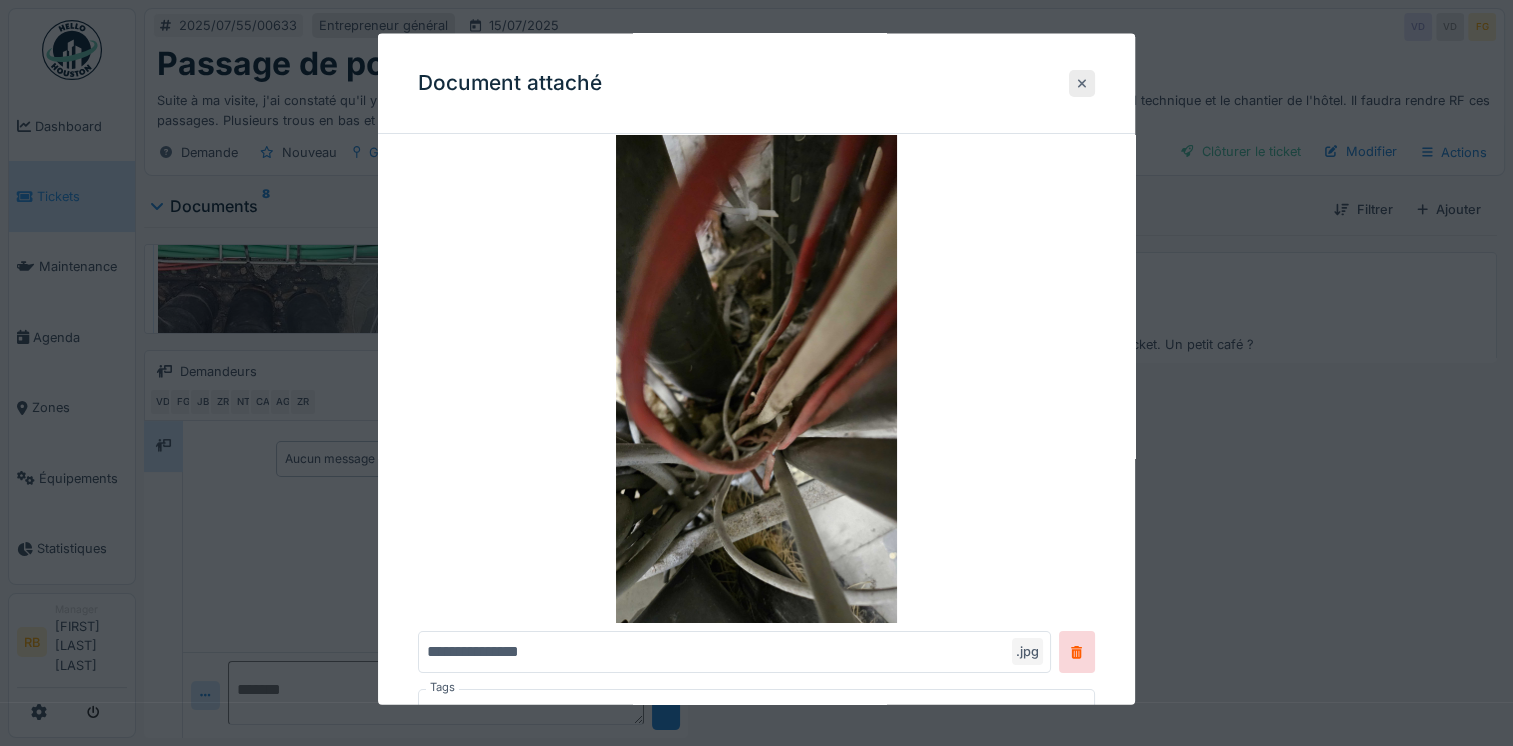 click at bounding box center (1082, 82) 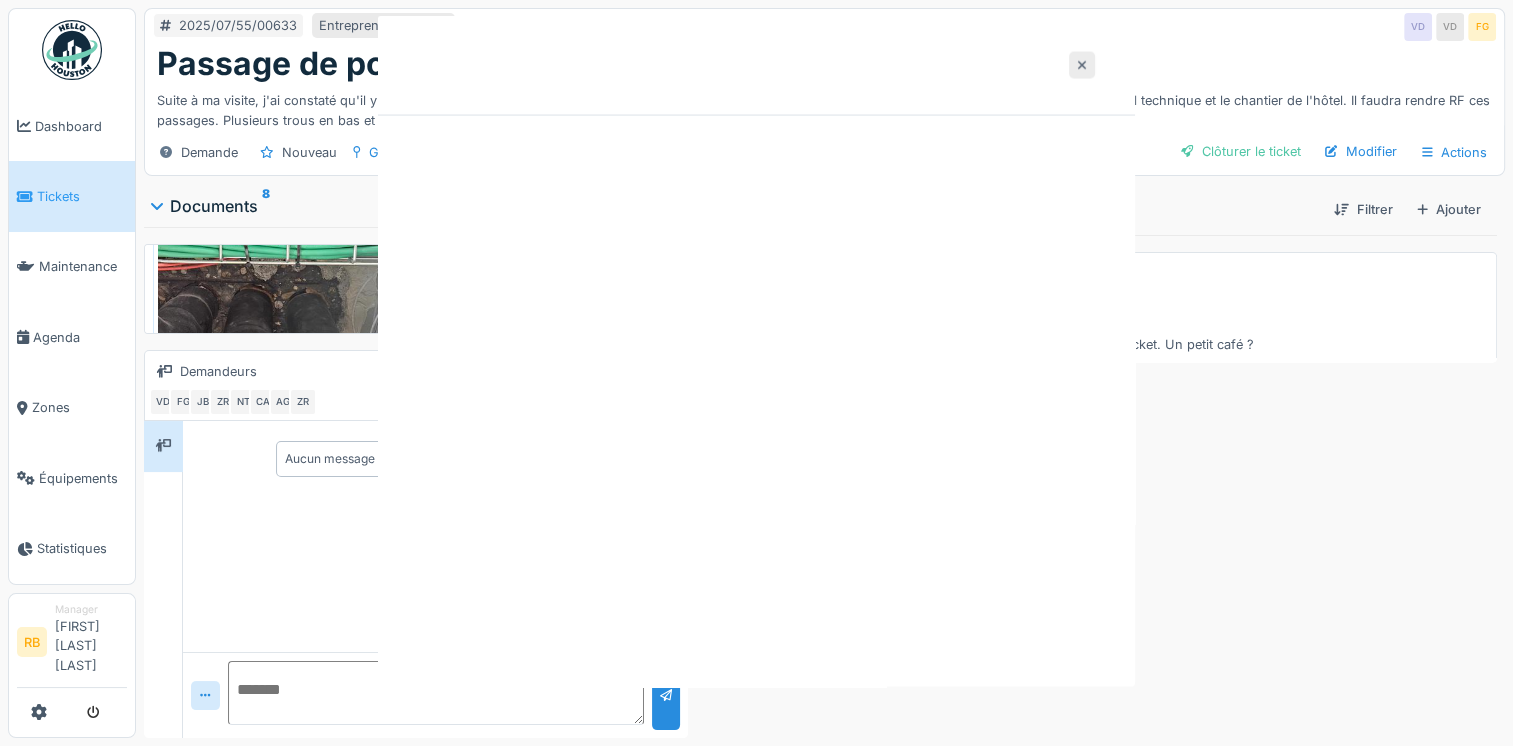 scroll, scrollTop: 0, scrollLeft: 0, axis: both 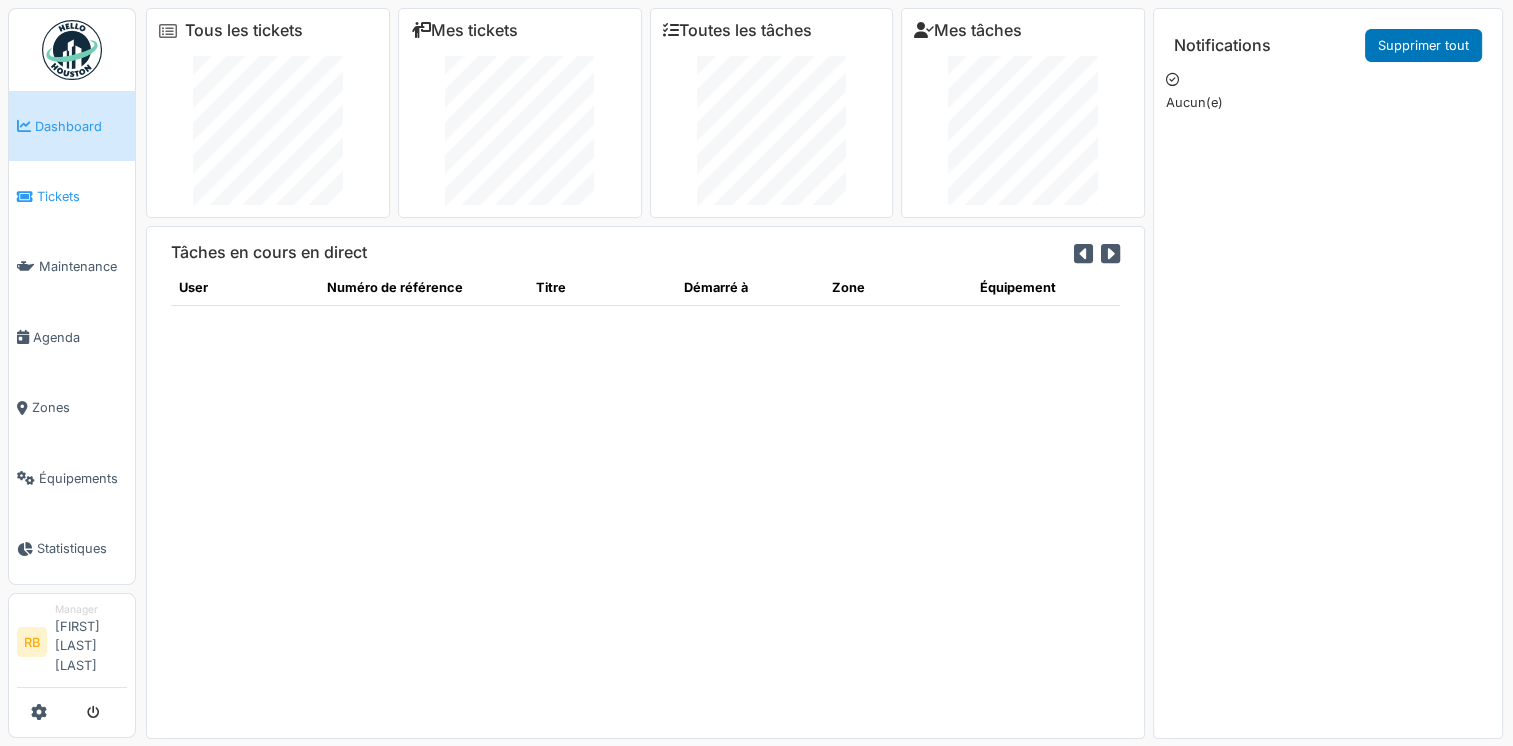 click on "Tickets" at bounding box center [82, 196] 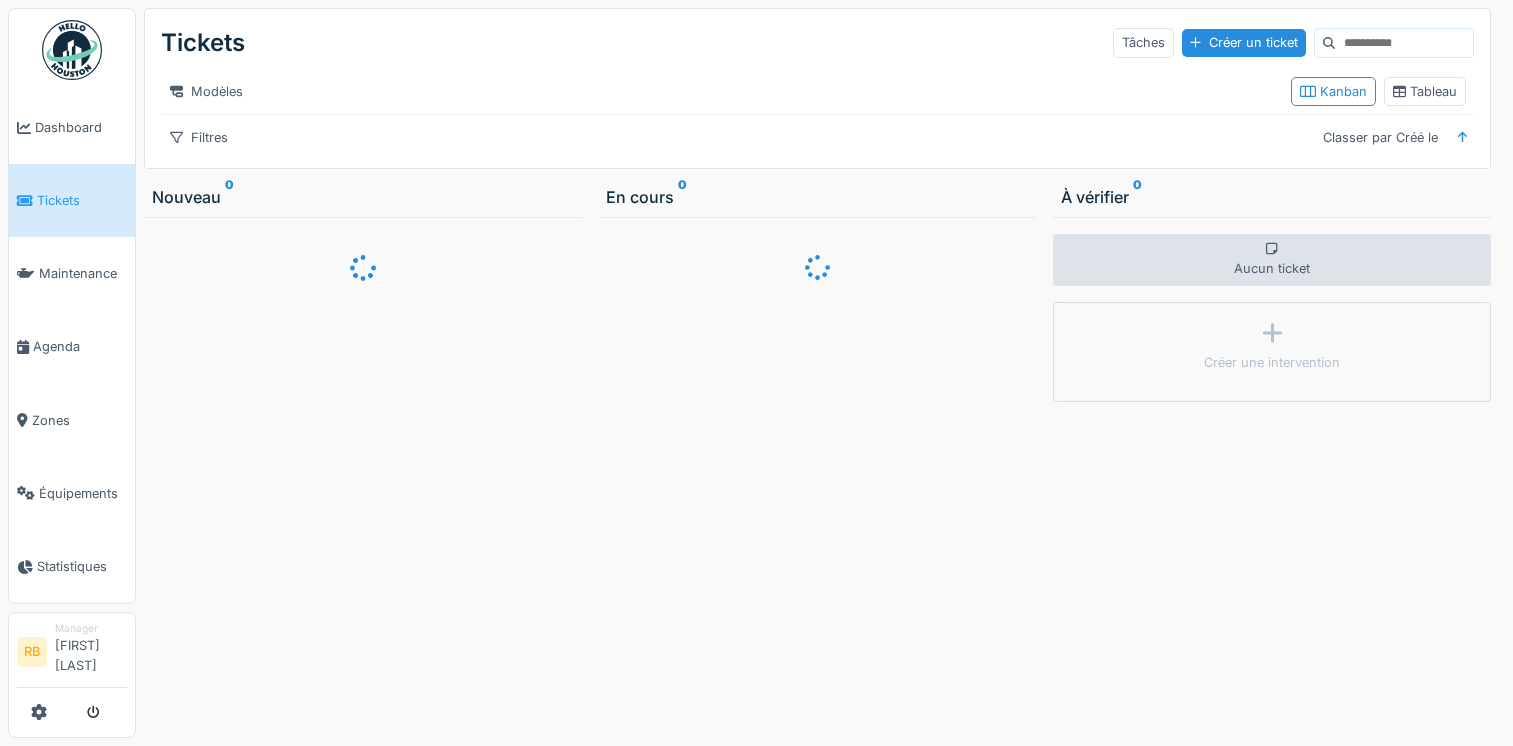 scroll, scrollTop: 0, scrollLeft: 0, axis: both 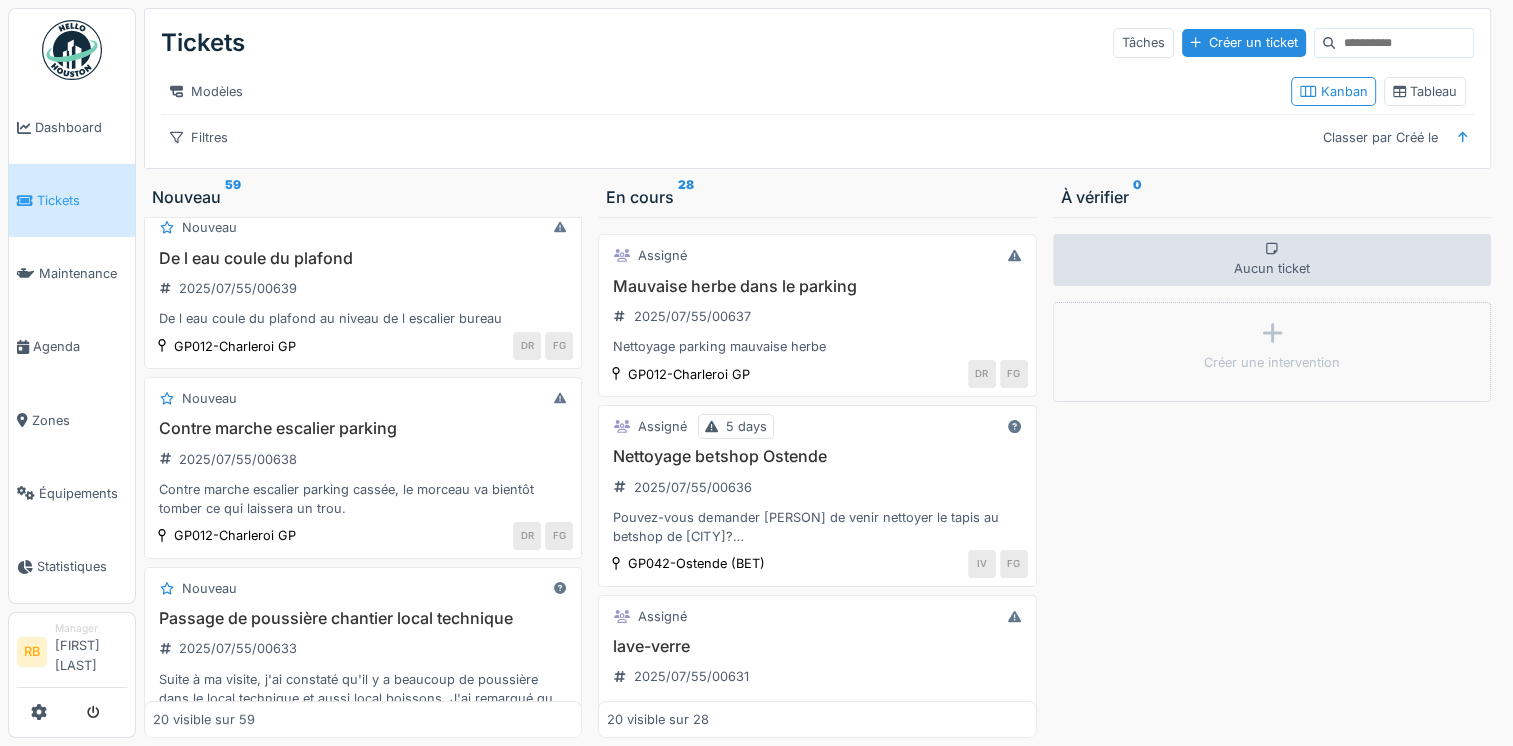 click at bounding box center (1404, 43) 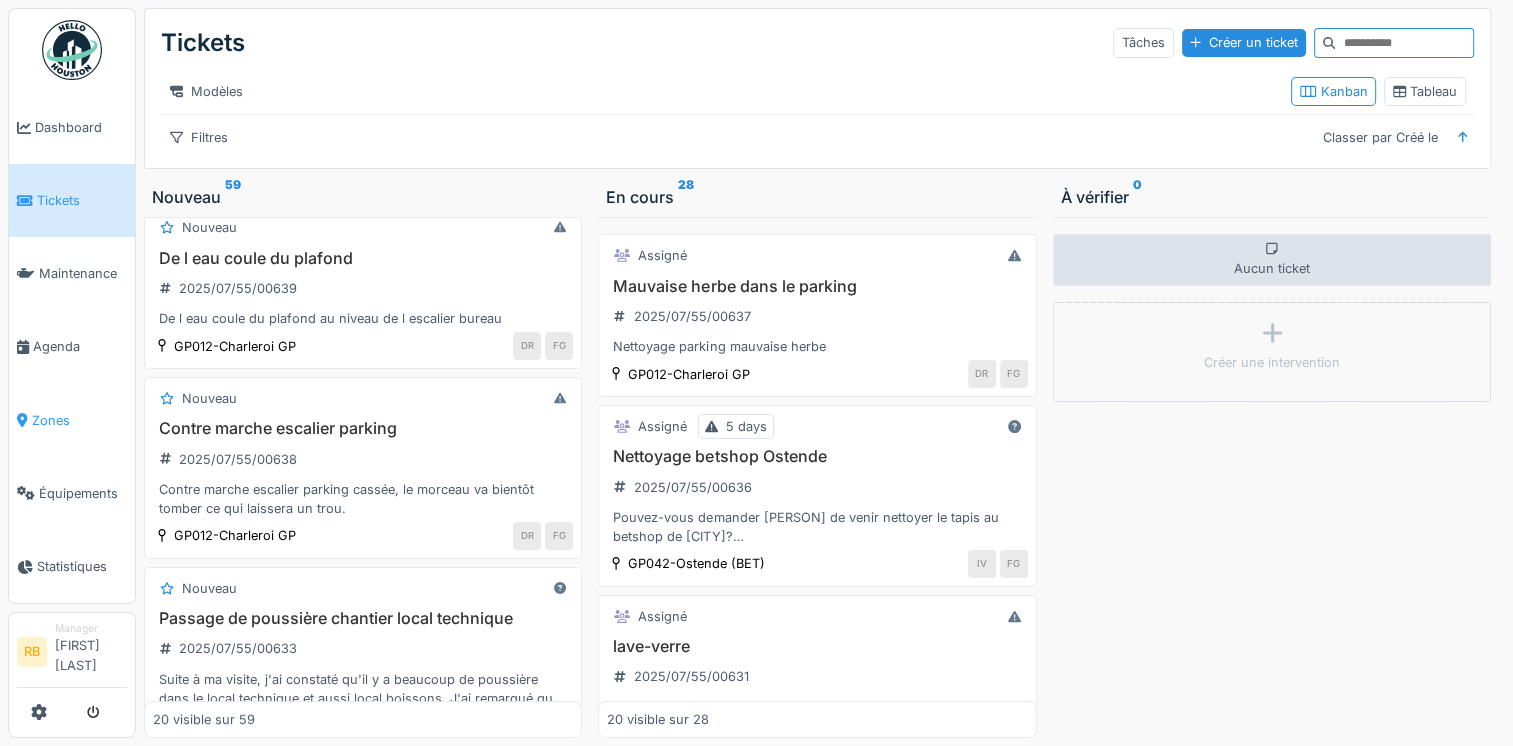 click on "Zones" at bounding box center [79, 420] 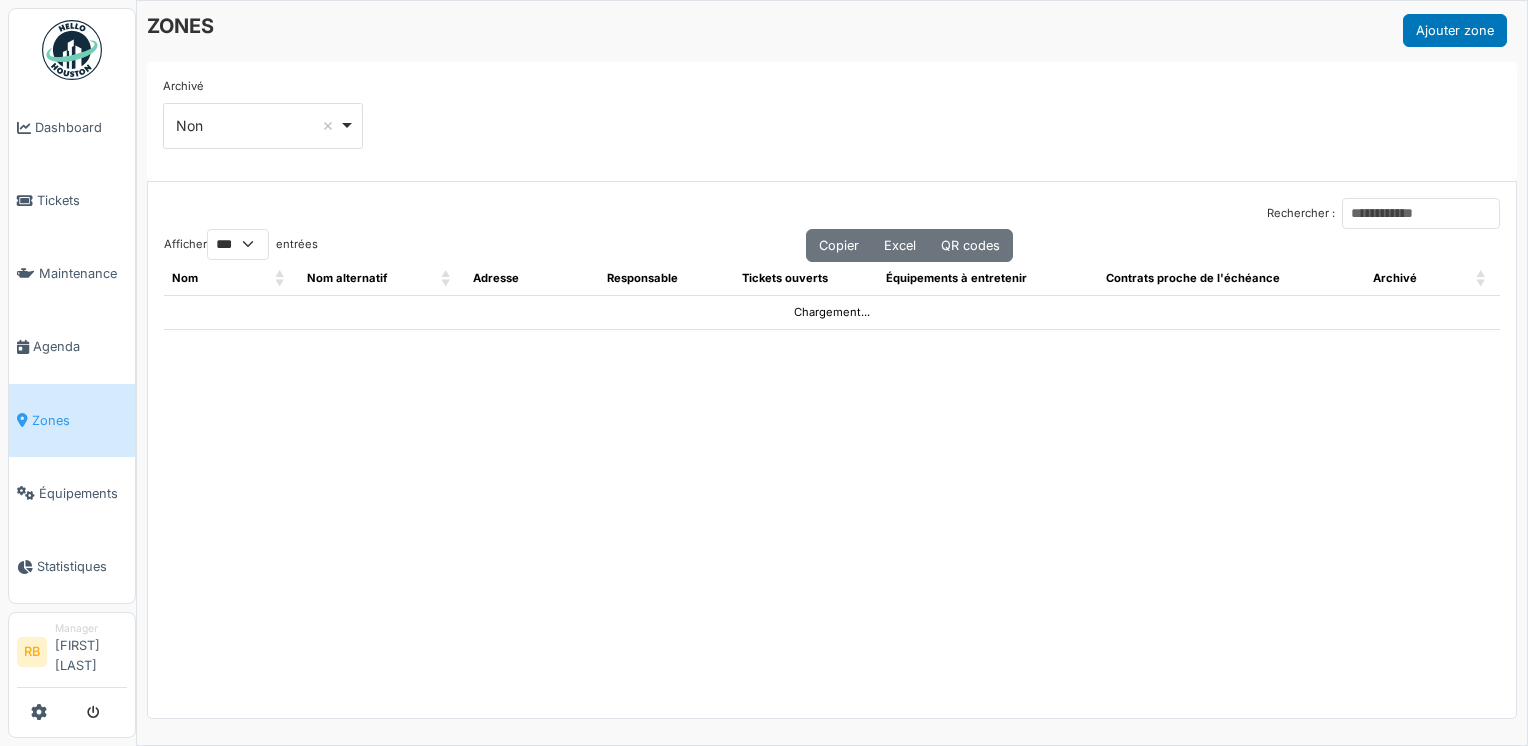select on "***" 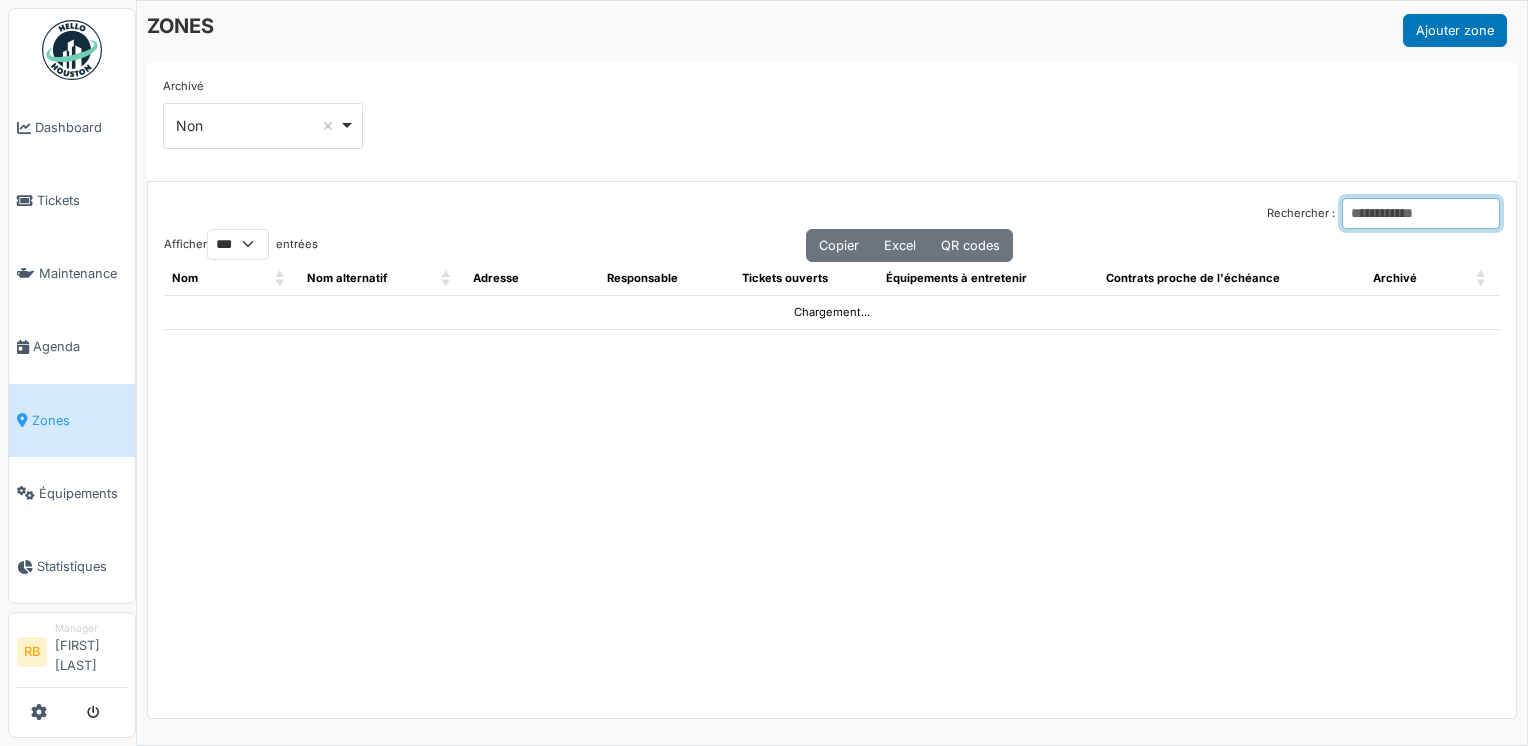 click on "Rechercher :" at bounding box center (1421, 213) 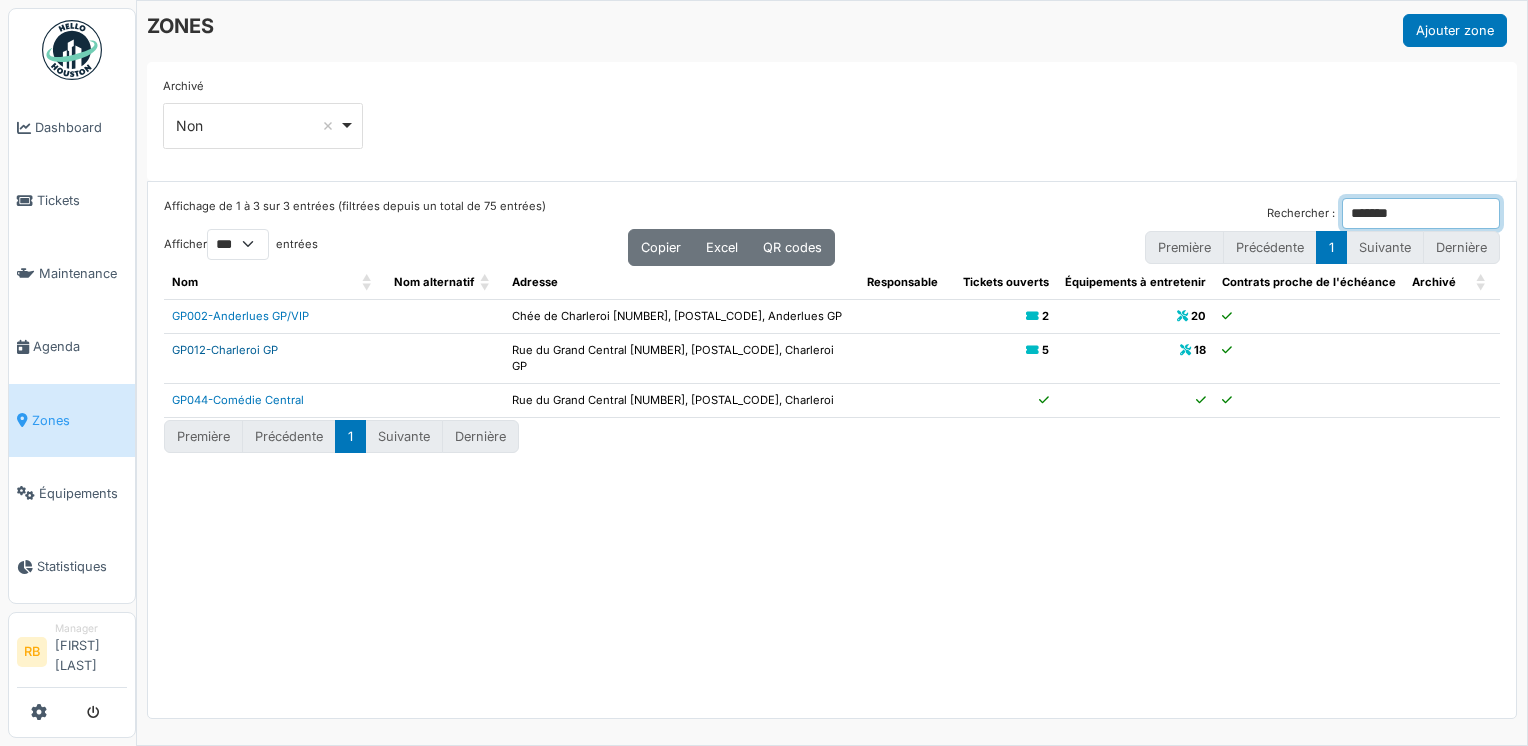 type on "*******" 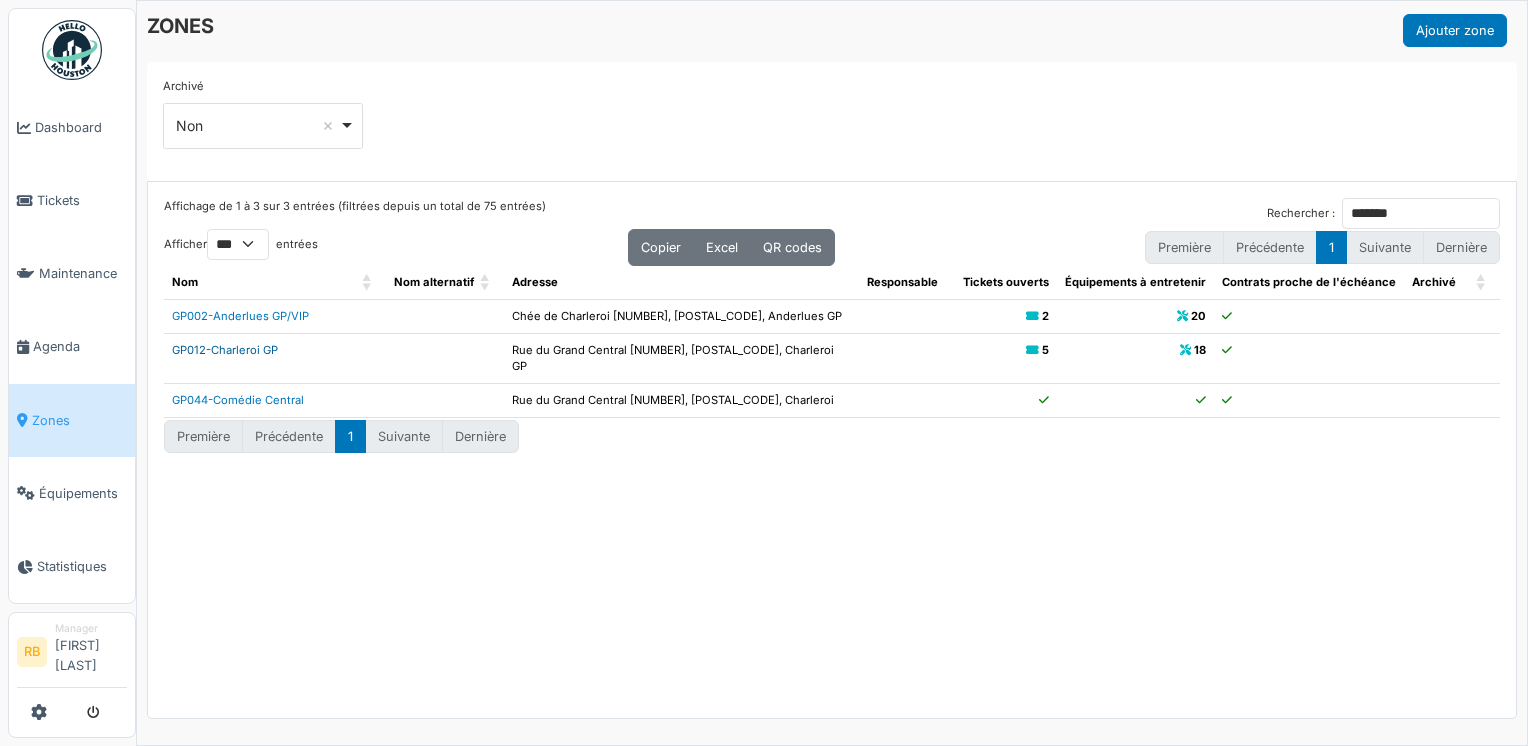 click on "GP012-Charleroi GP" at bounding box center [225, 350] 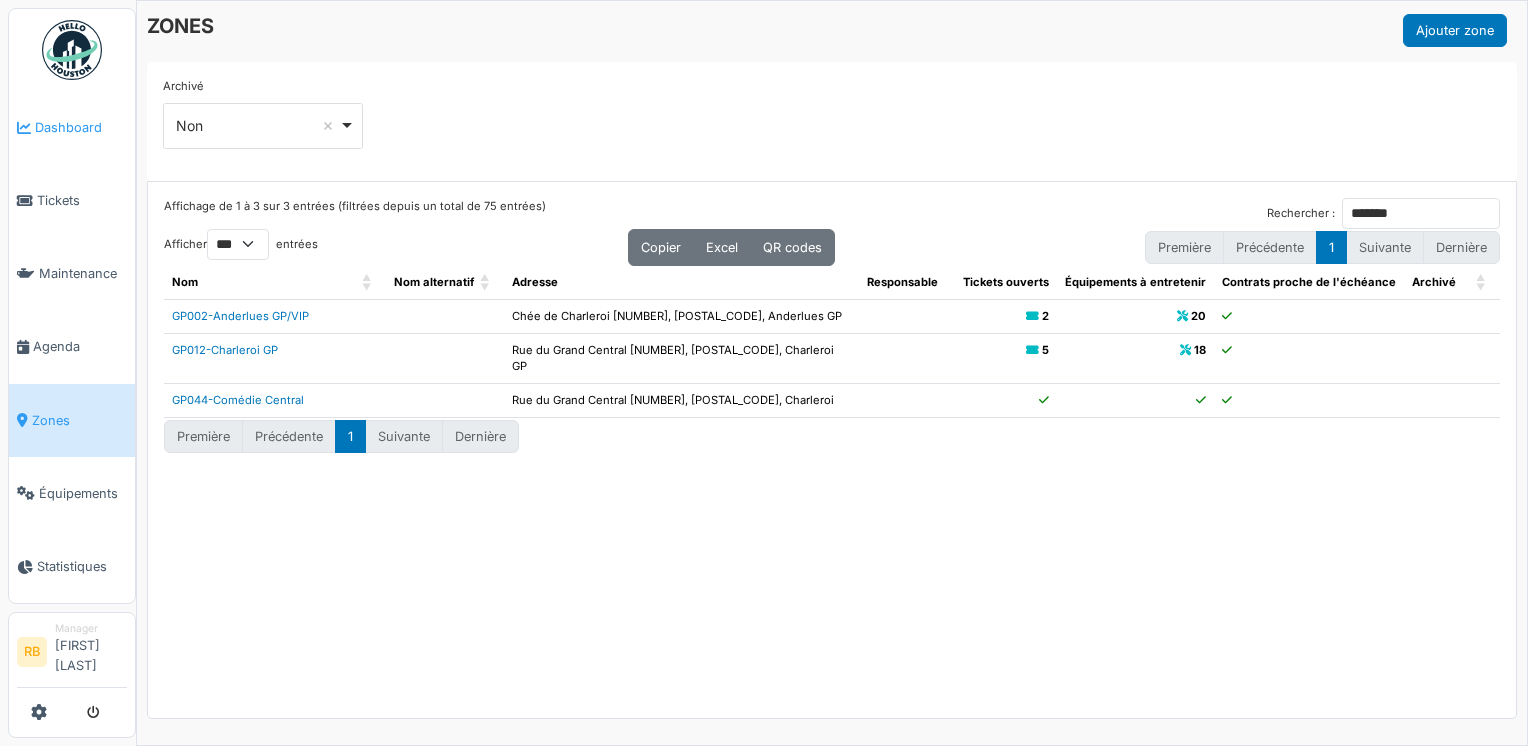 click on "Dashboard" at bounding box center [72, 127] 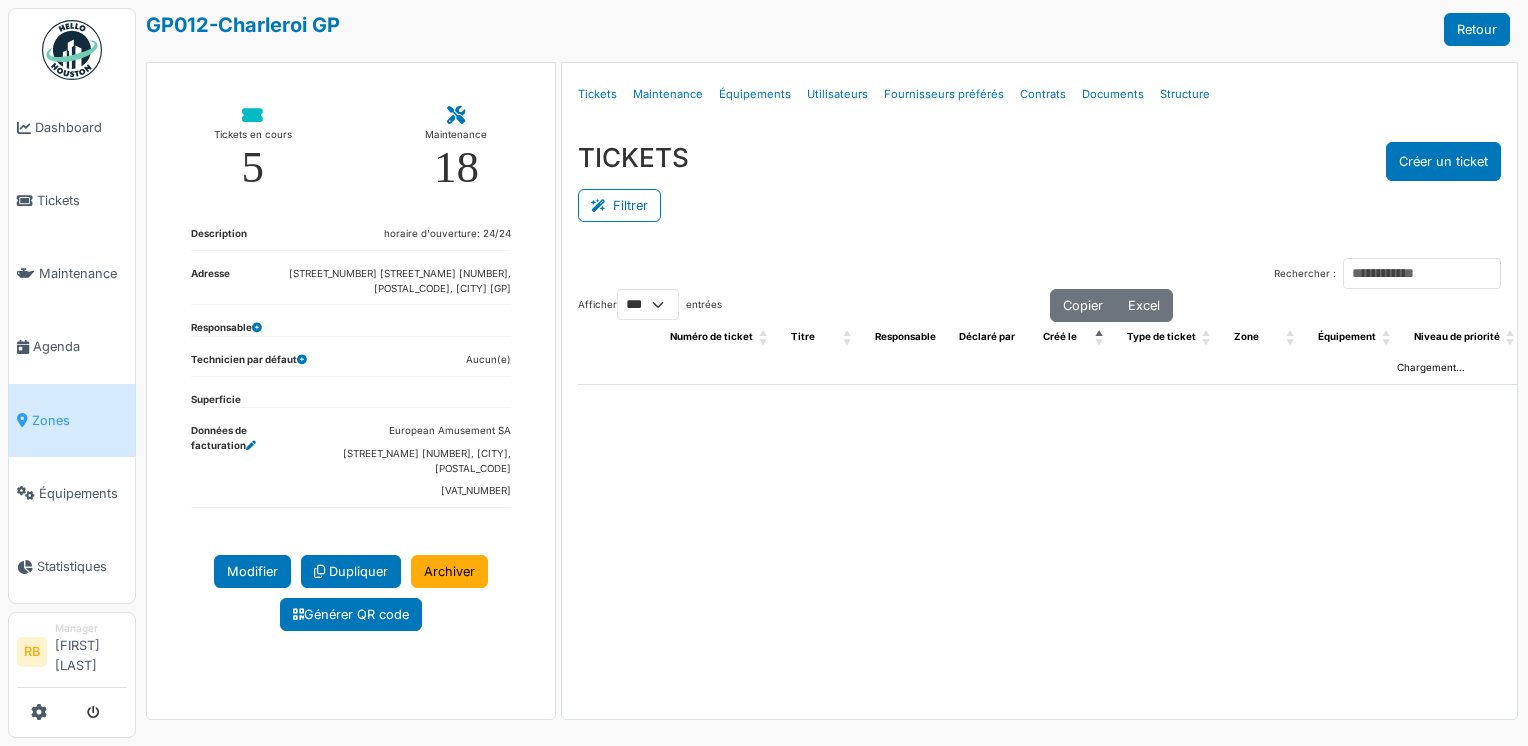 select on "***" 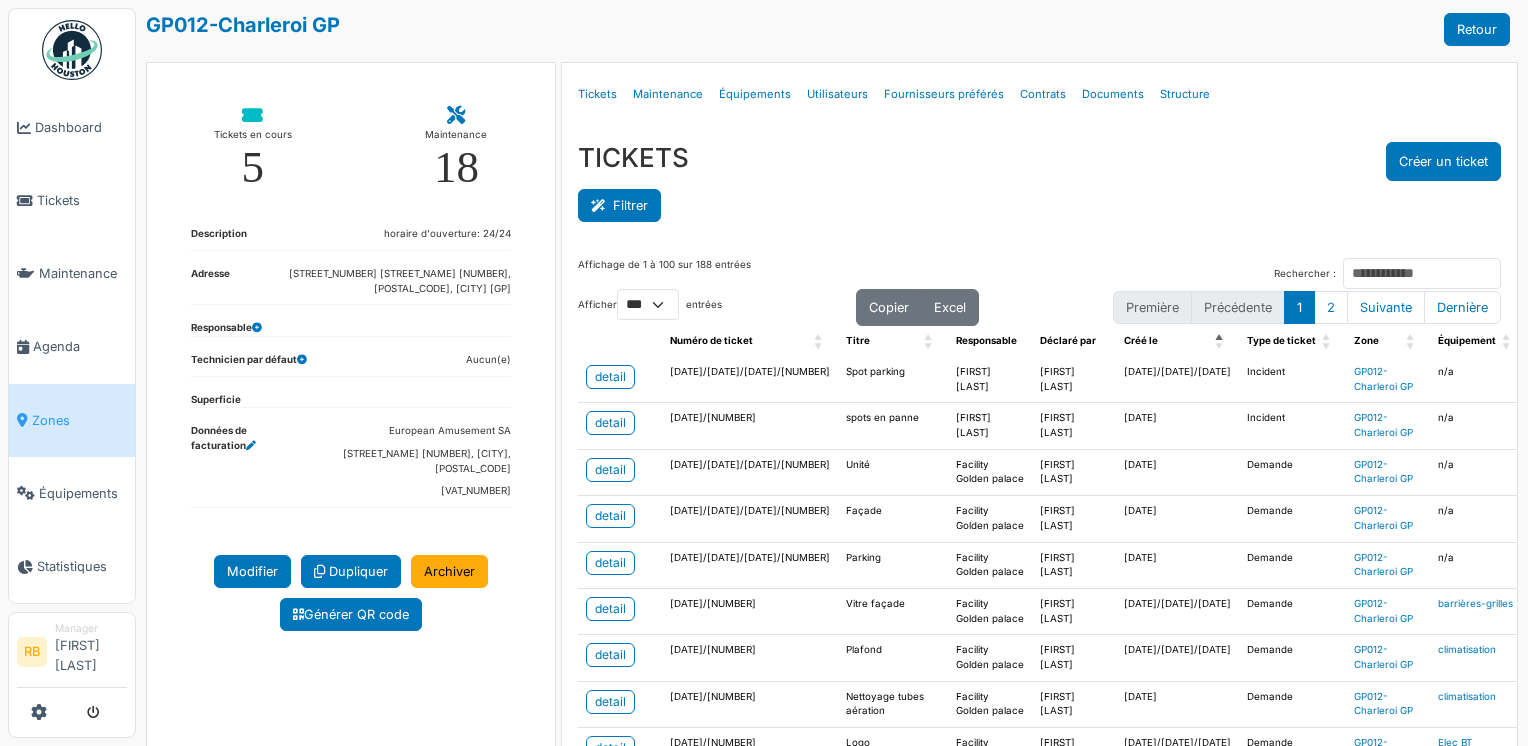 click on "Filtrer" at bounding box center (619, 205) 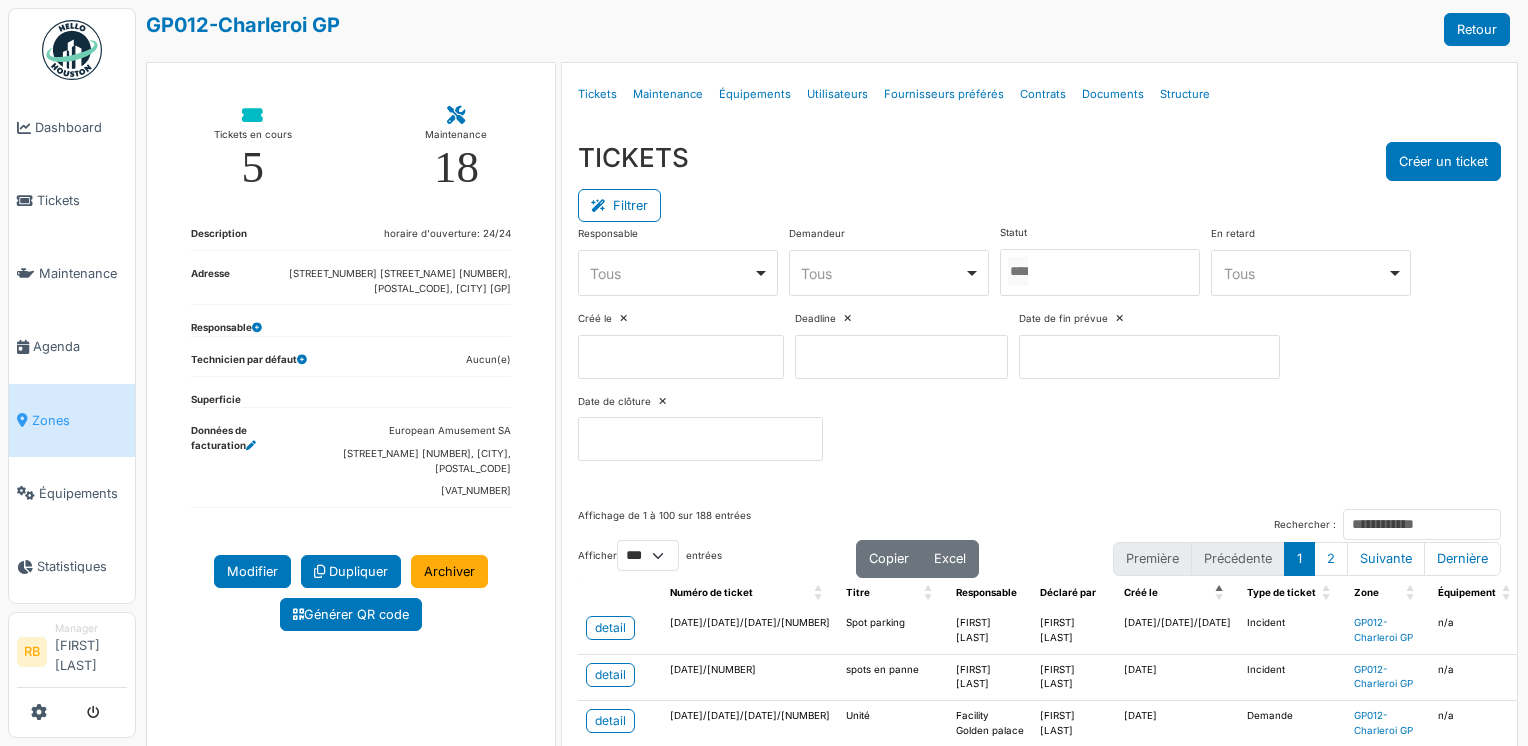 click at bounding box center (1100, 272) 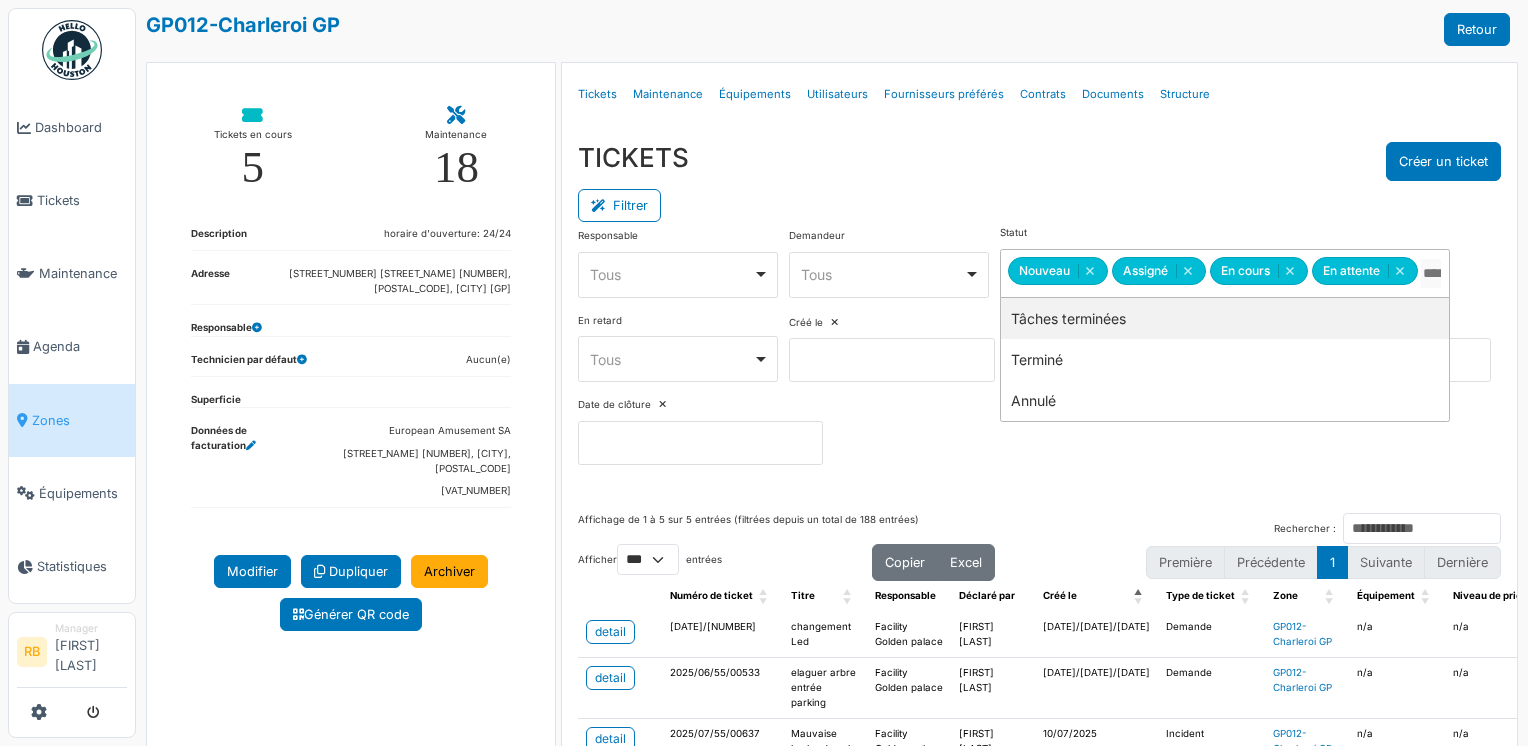click on "TICKETS
Créer un ticket" at bounding box center [1040, 161] 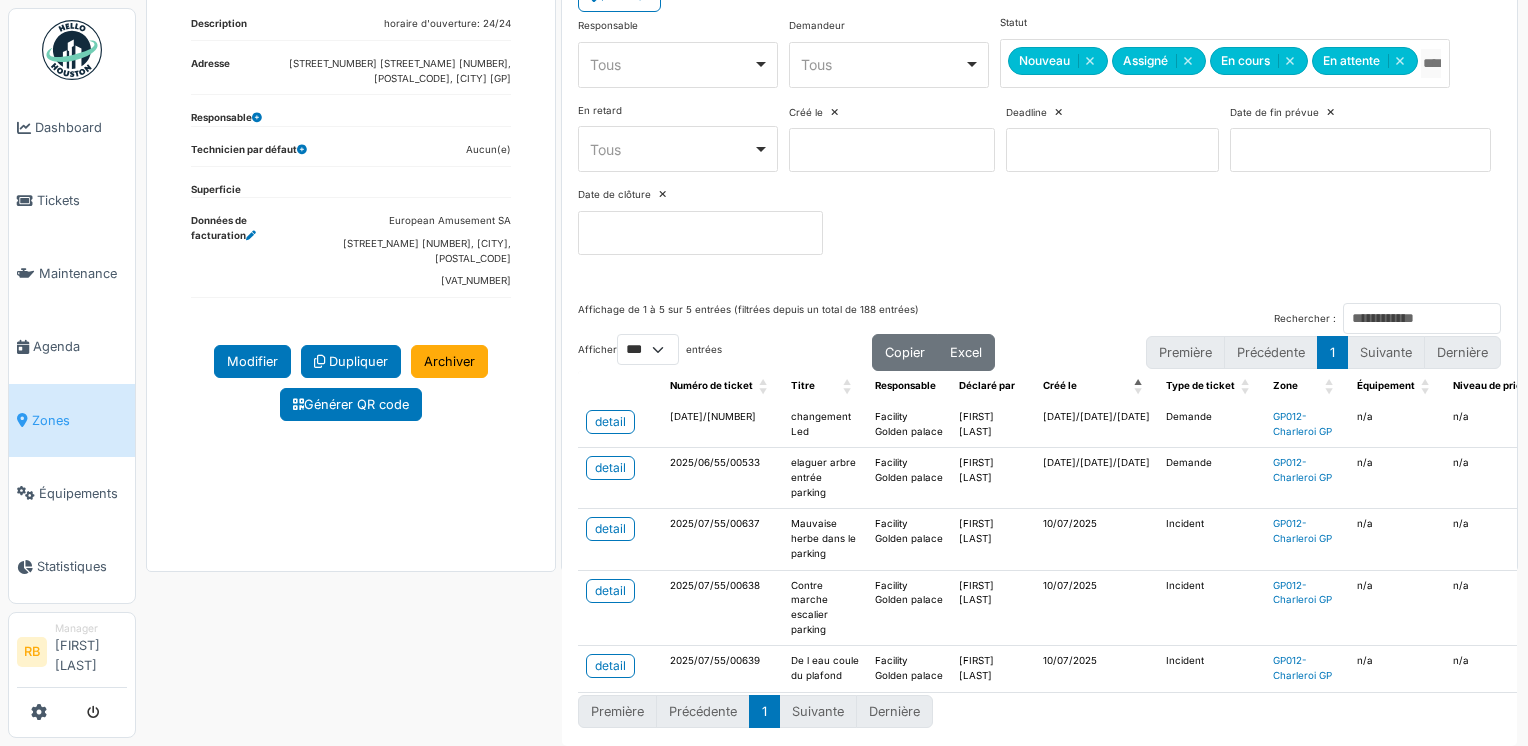 scroll, scrollTop: 249, scrollLeft: 0, axis: vertical 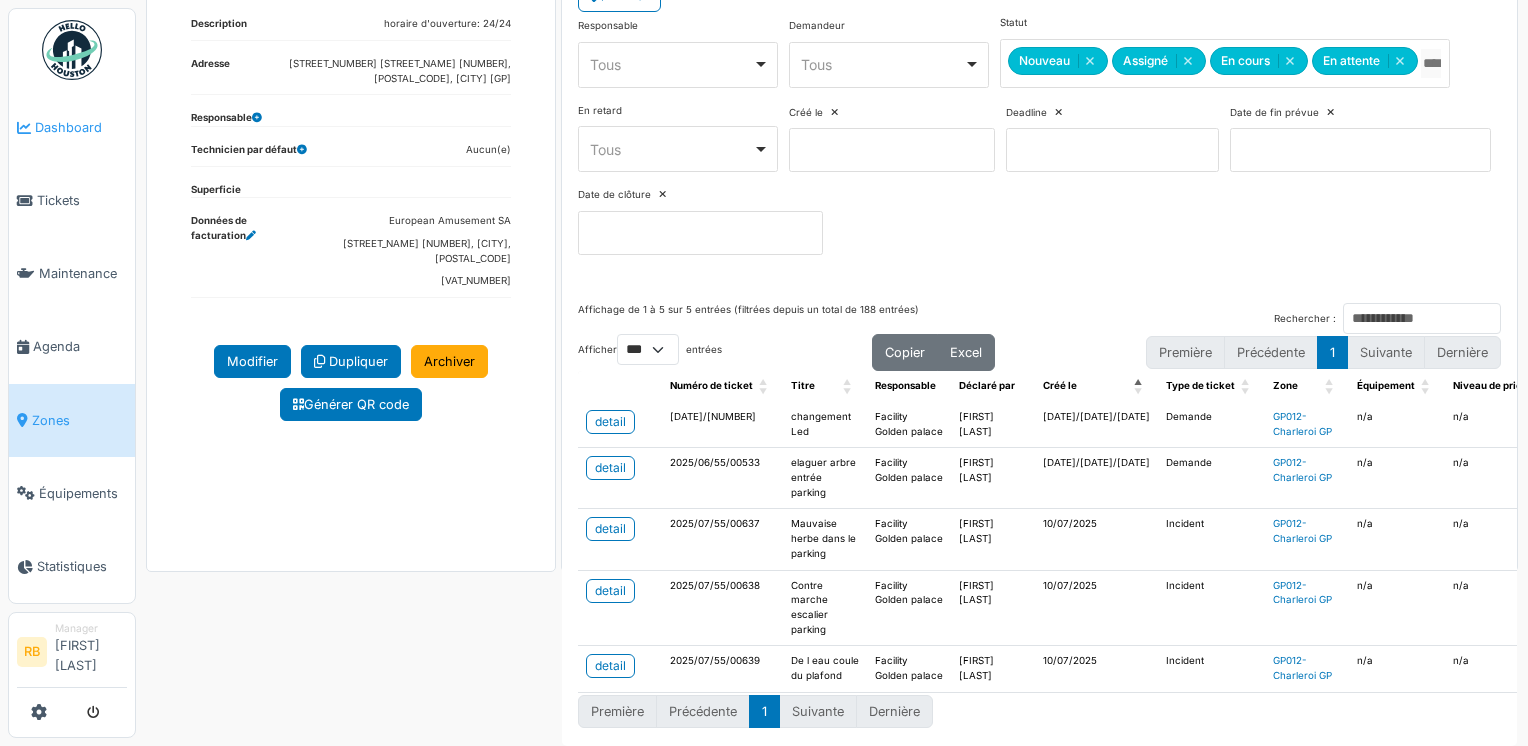 click on "Dashboard" at bounding box center [72, 127] 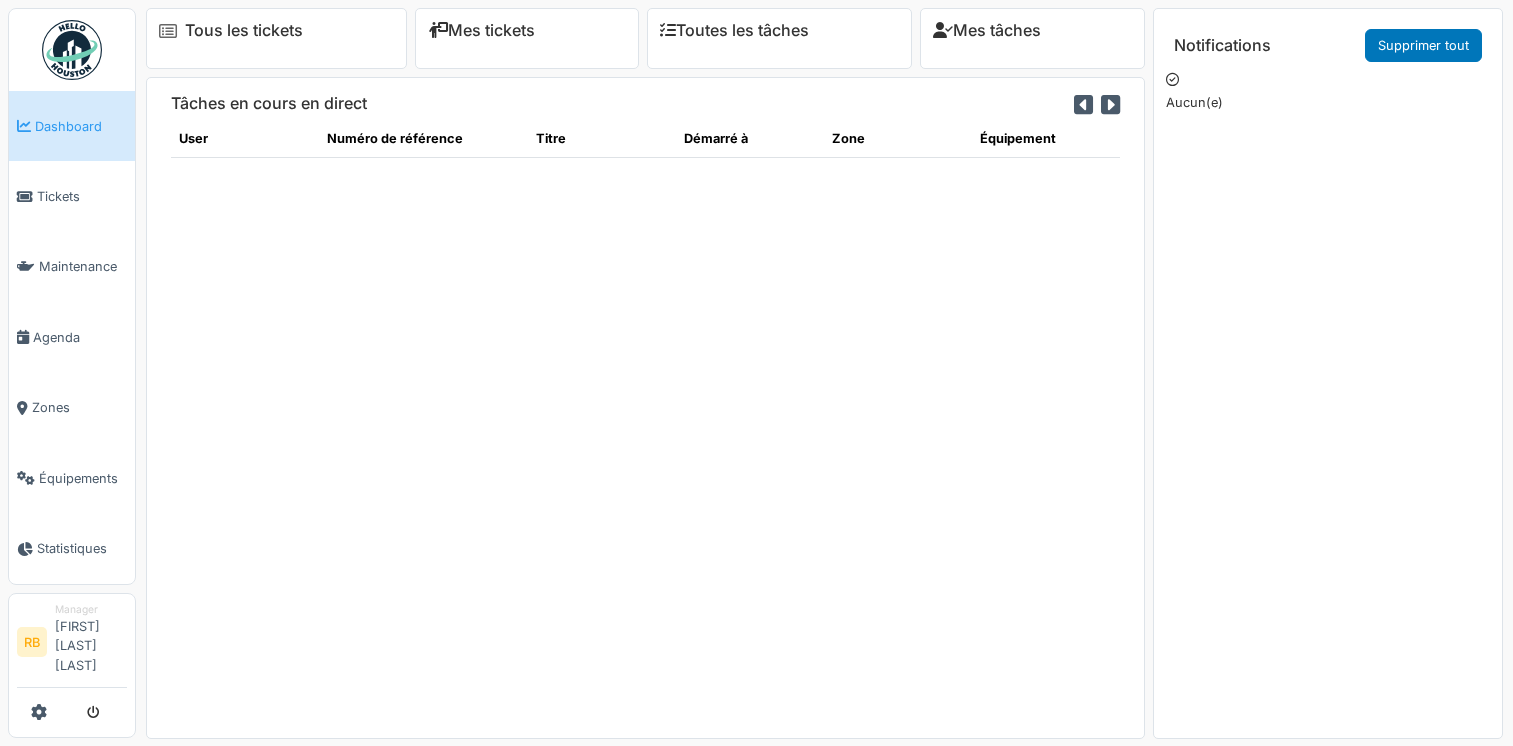 scroll, scrollTop: 0, scrollLeft: 0, axis: both 